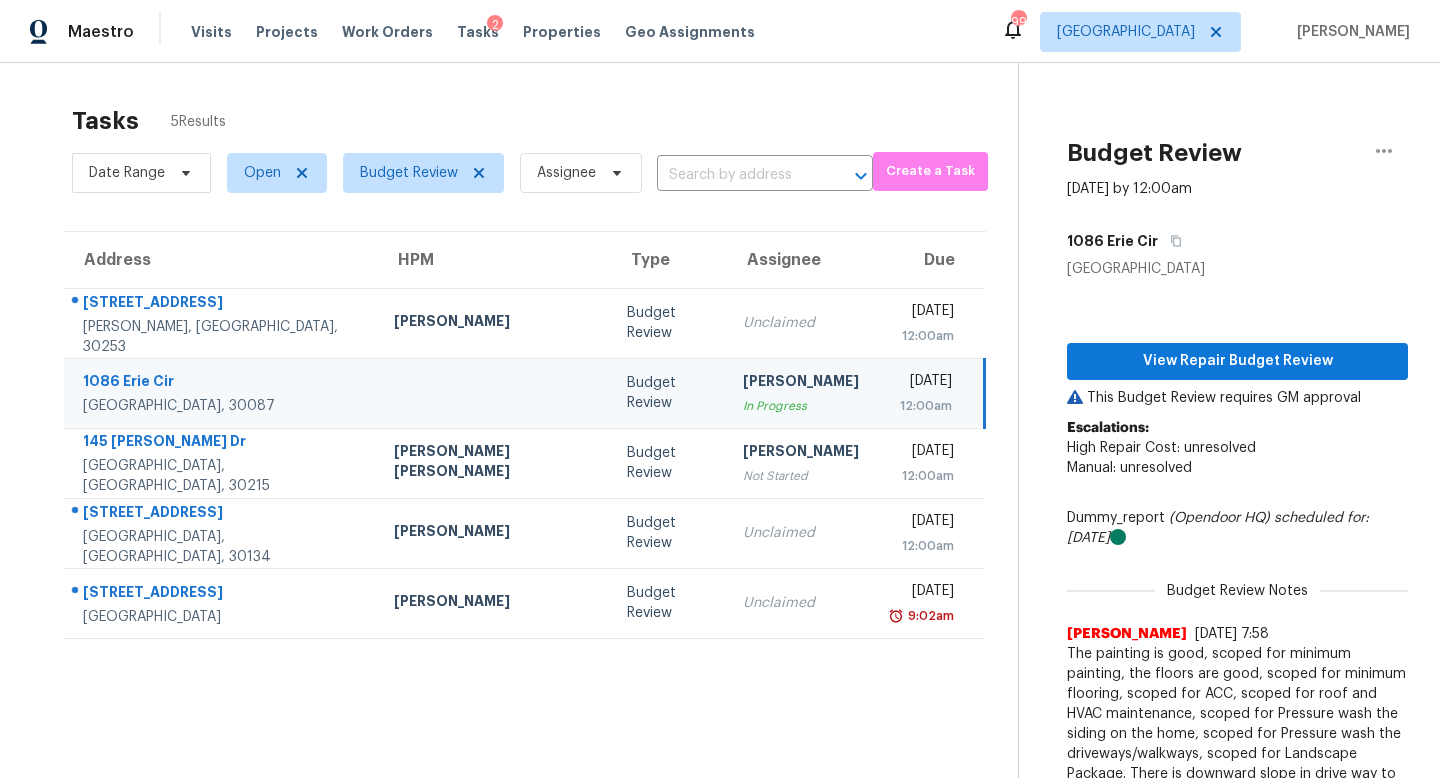 scroll, scrollTop: 0, scrollLeft: 0, axis: both 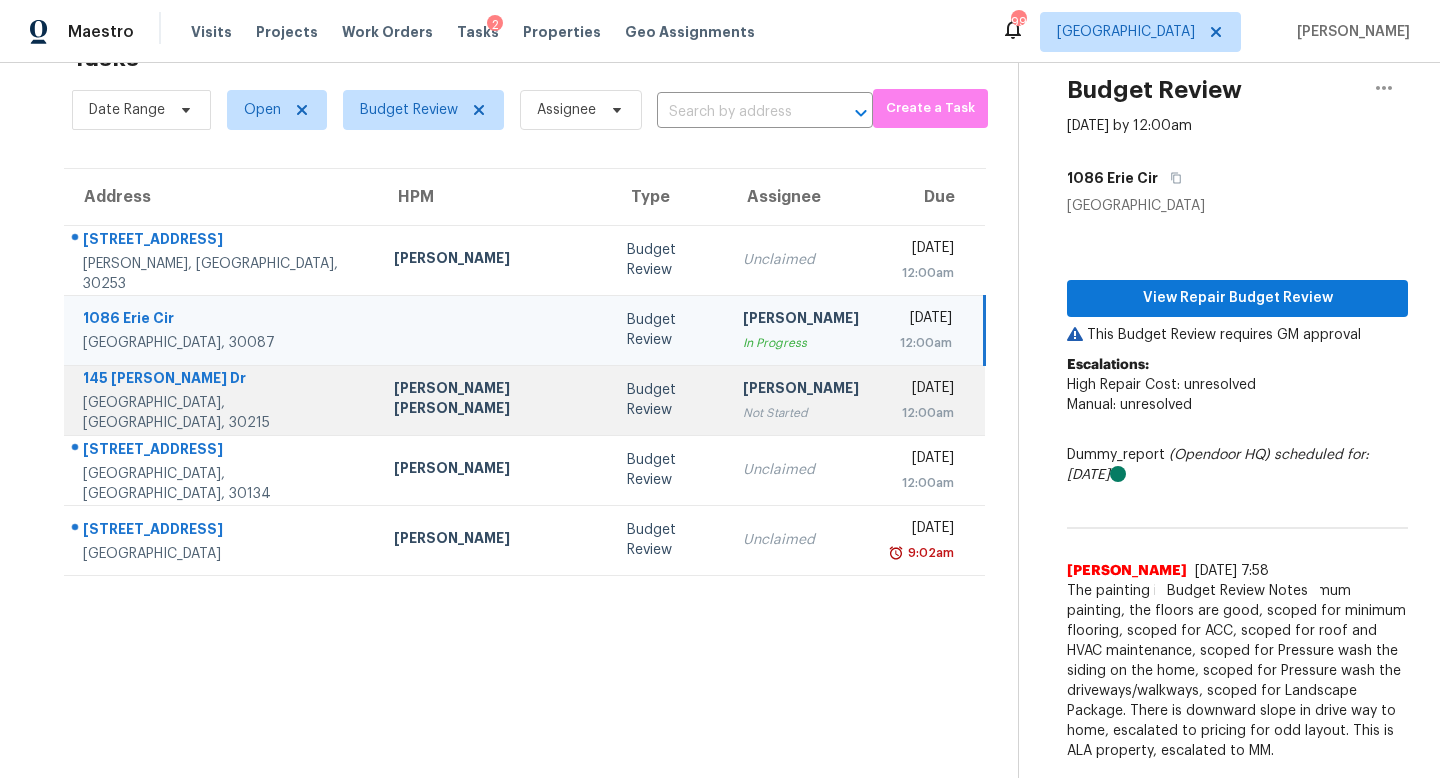 click on "Budget Review" at bounding box center [669, 400] 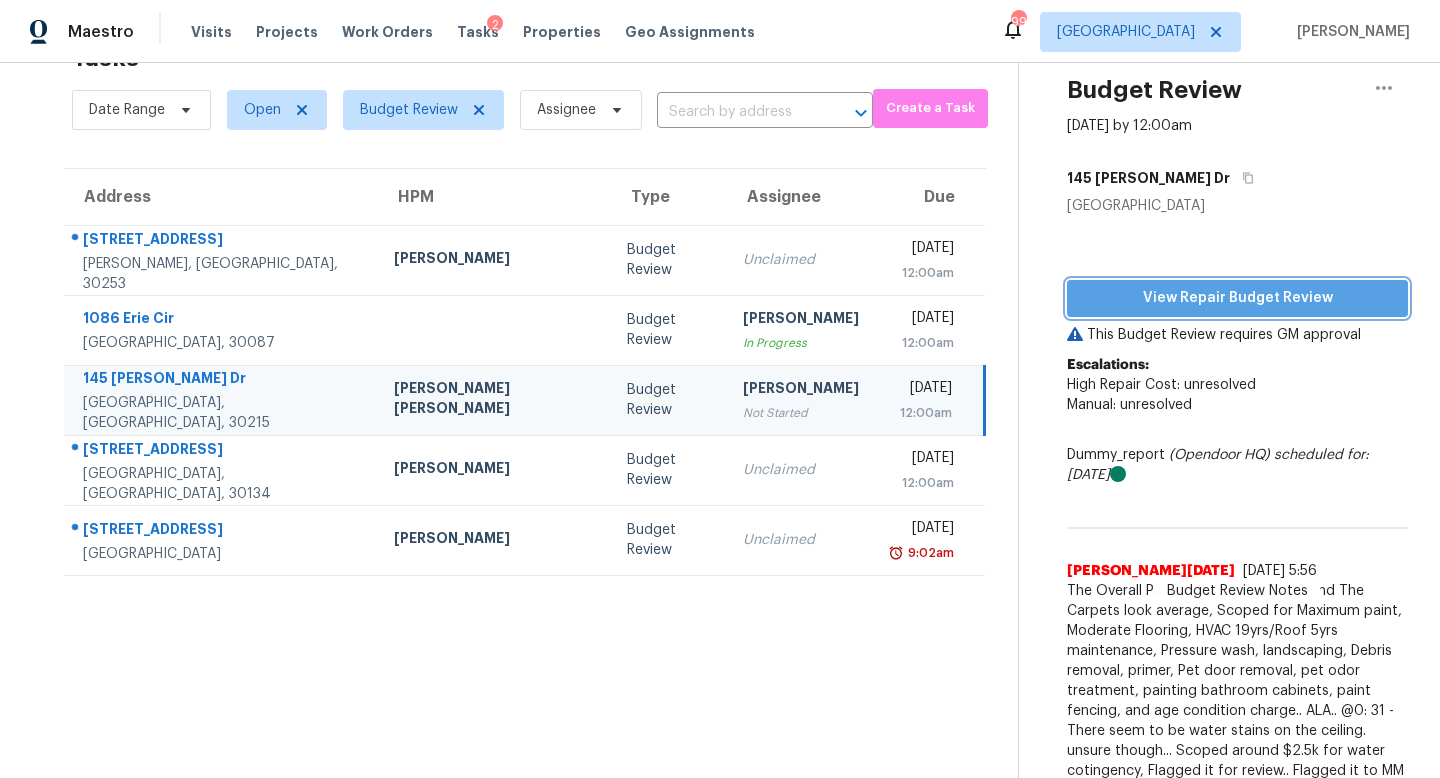 click on "View Repair Budget Review" at bounding box center [1237, 298] 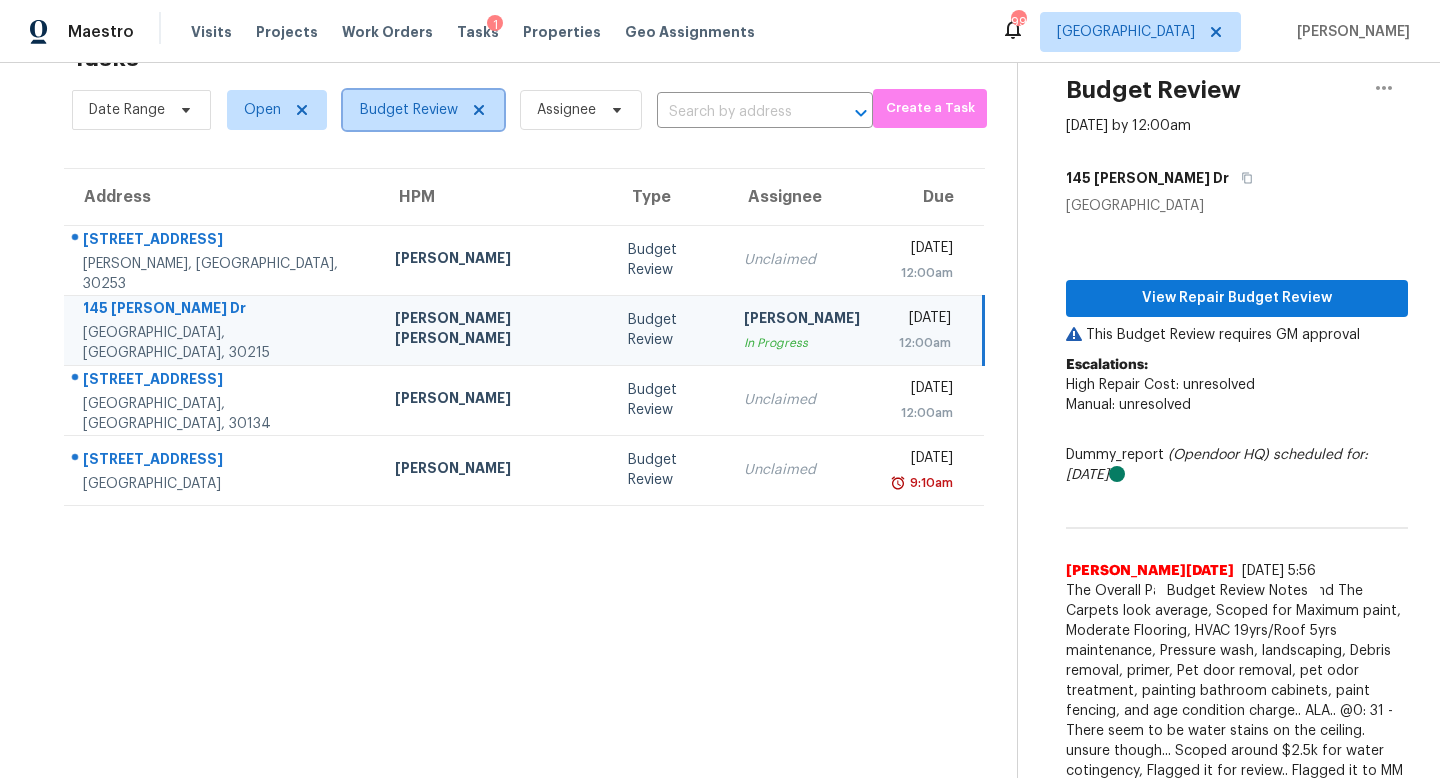 click on "Budget Review" at bounding box center [409, 110] 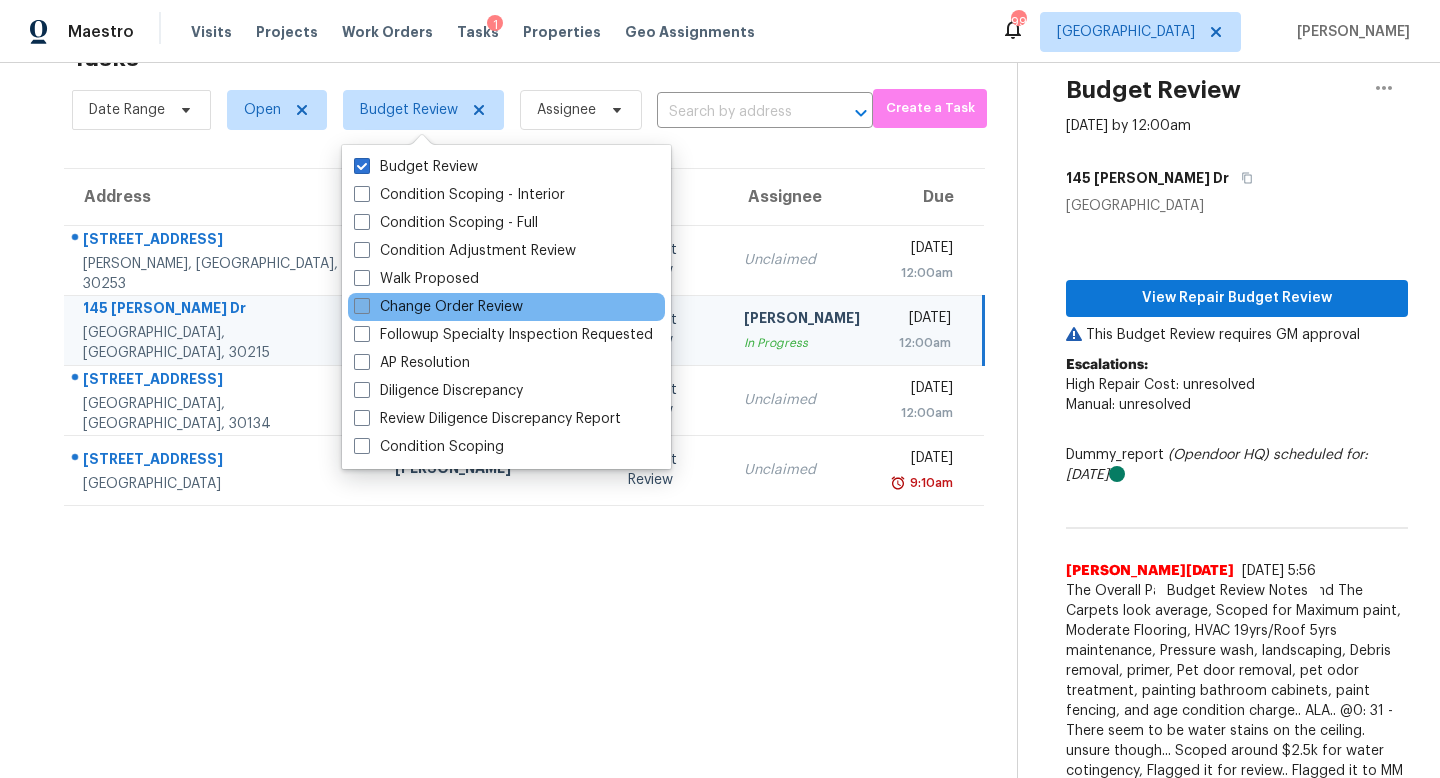 click on "Change Order Review" at bounding box center [438, 307] 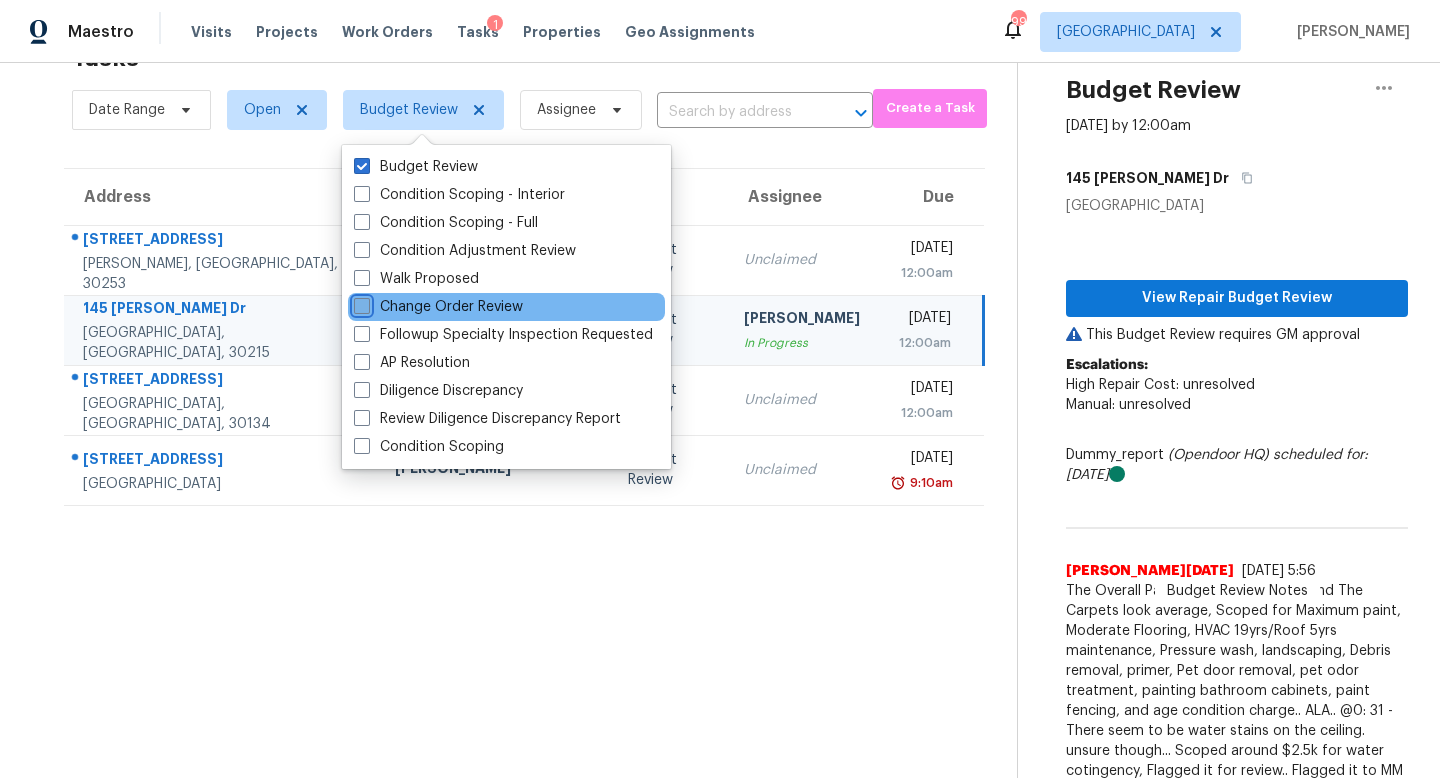 click on "Change Order Review" at bounding box center (360, 303) 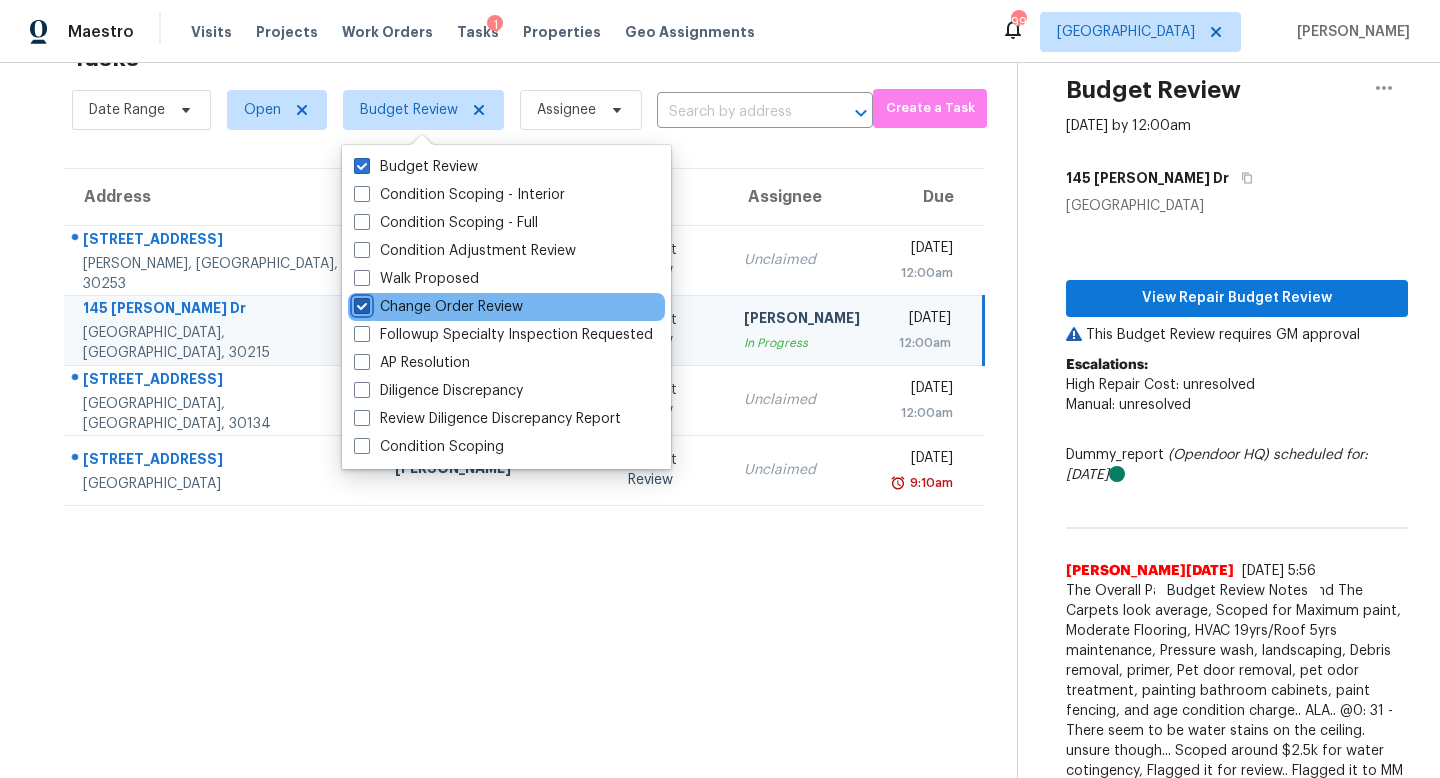 checkbox on "true" 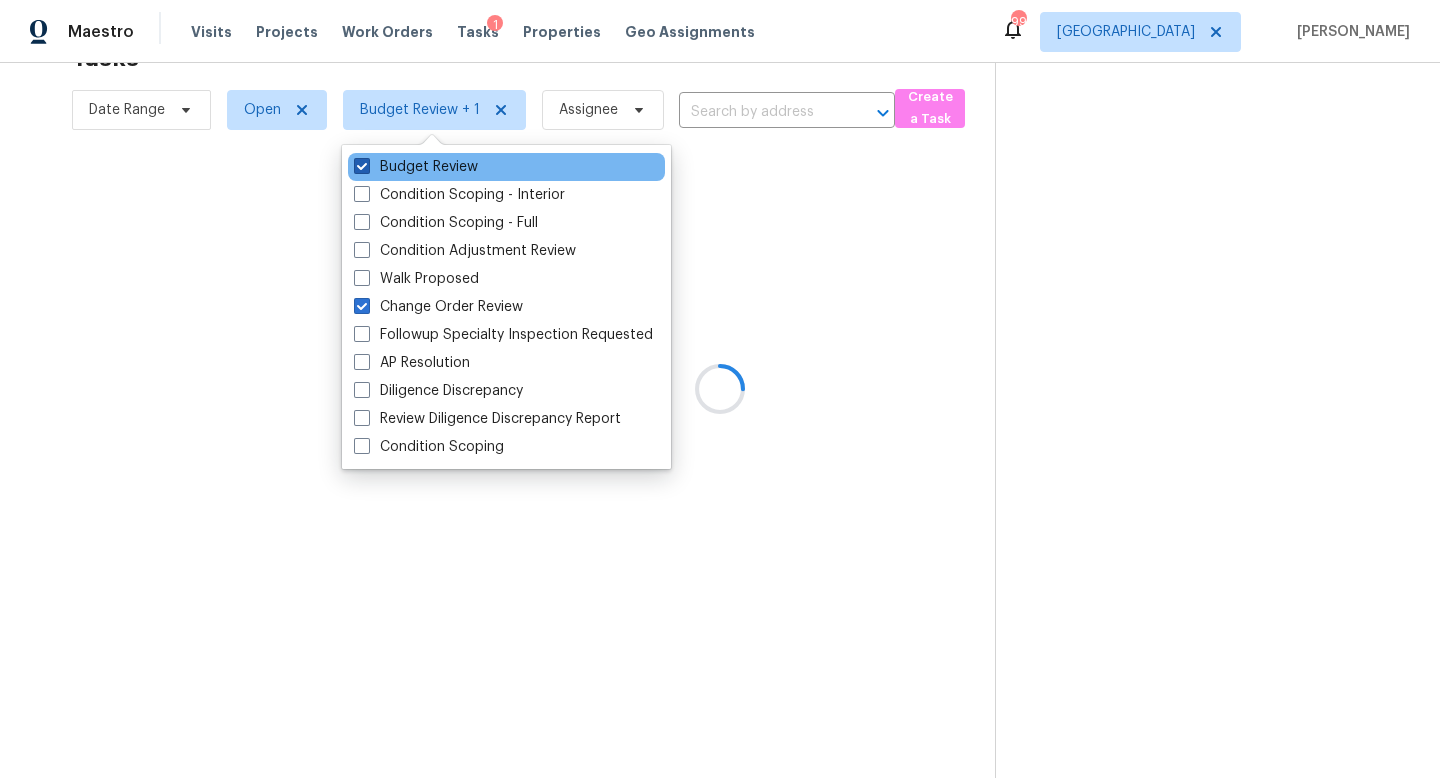 click at bounding box center (362, 166) 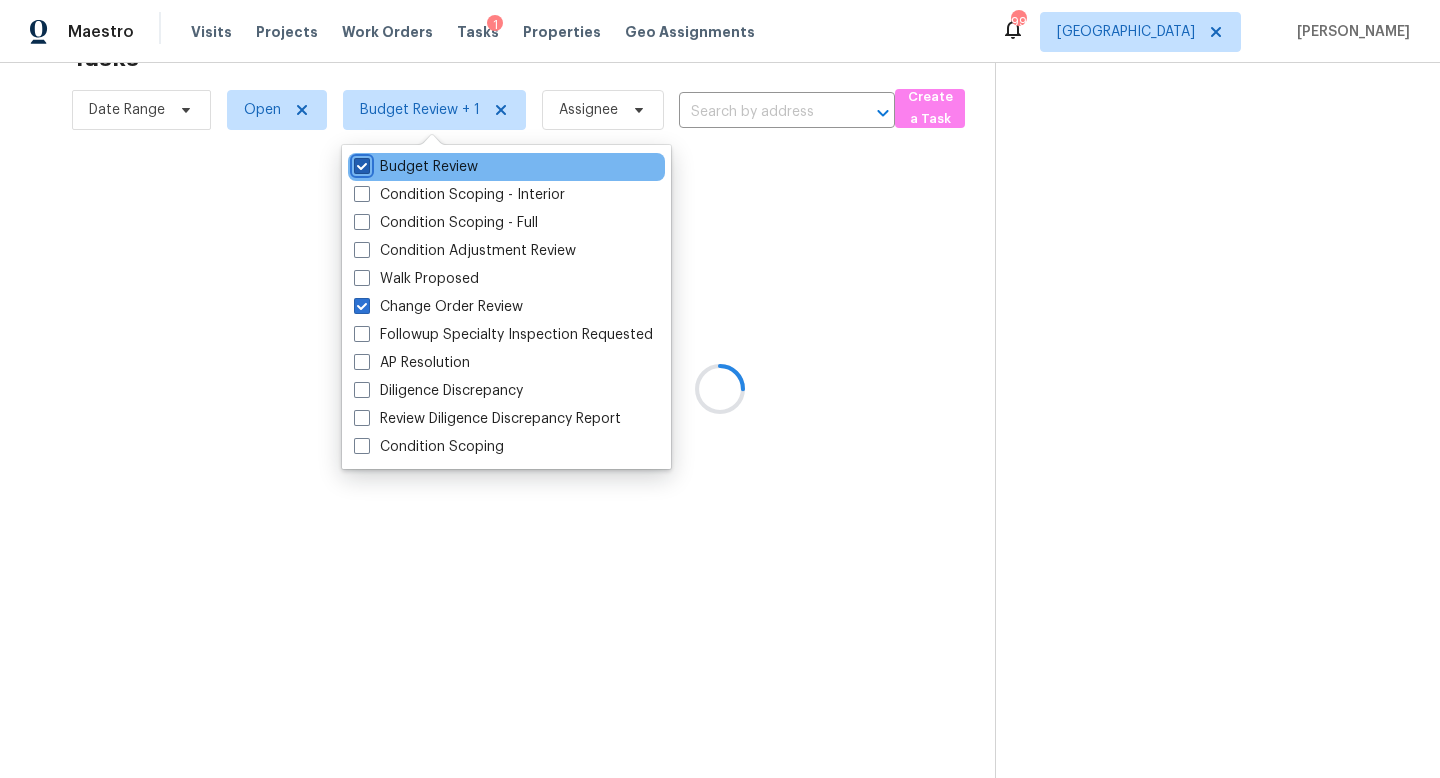 click on "Budget Review" at bounding box center [360, 163] 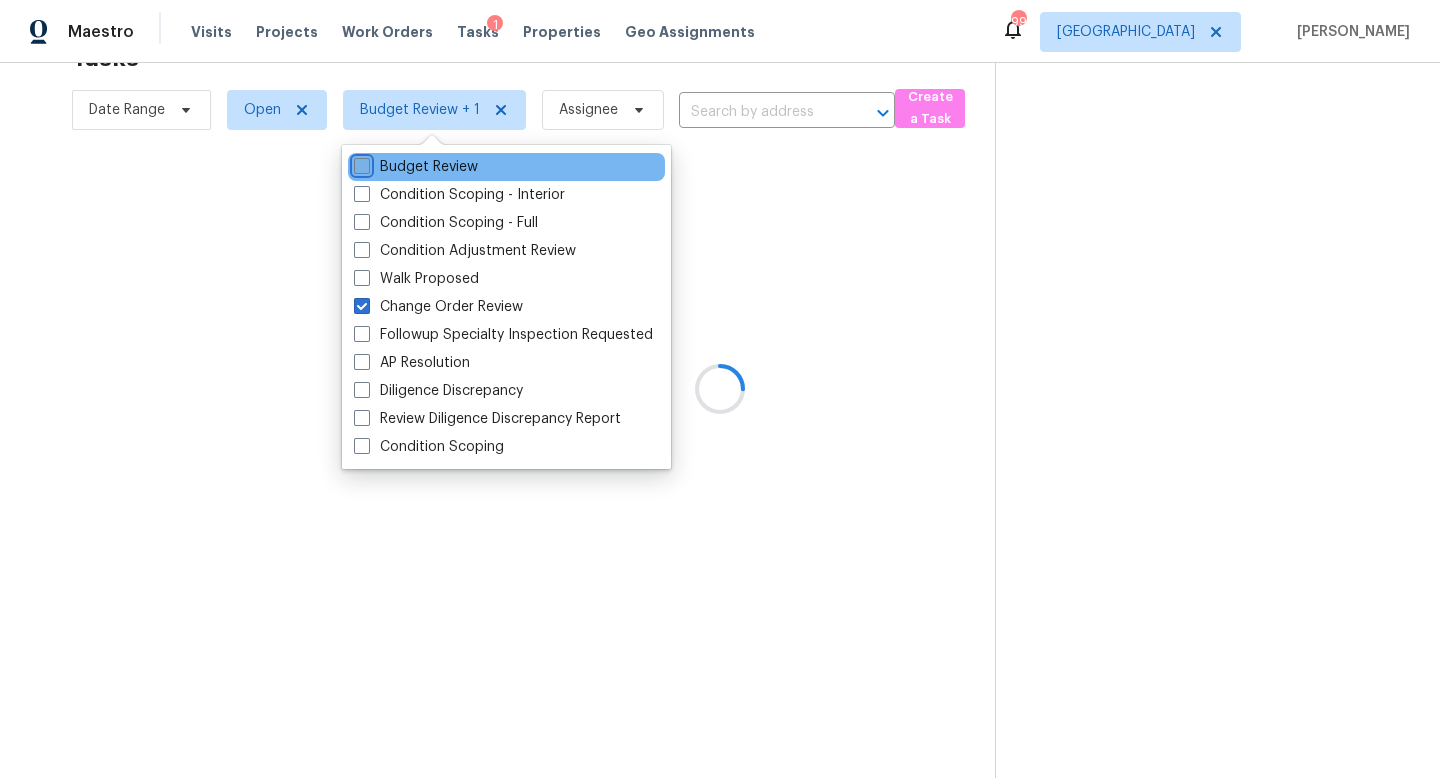 checkbox on "false" 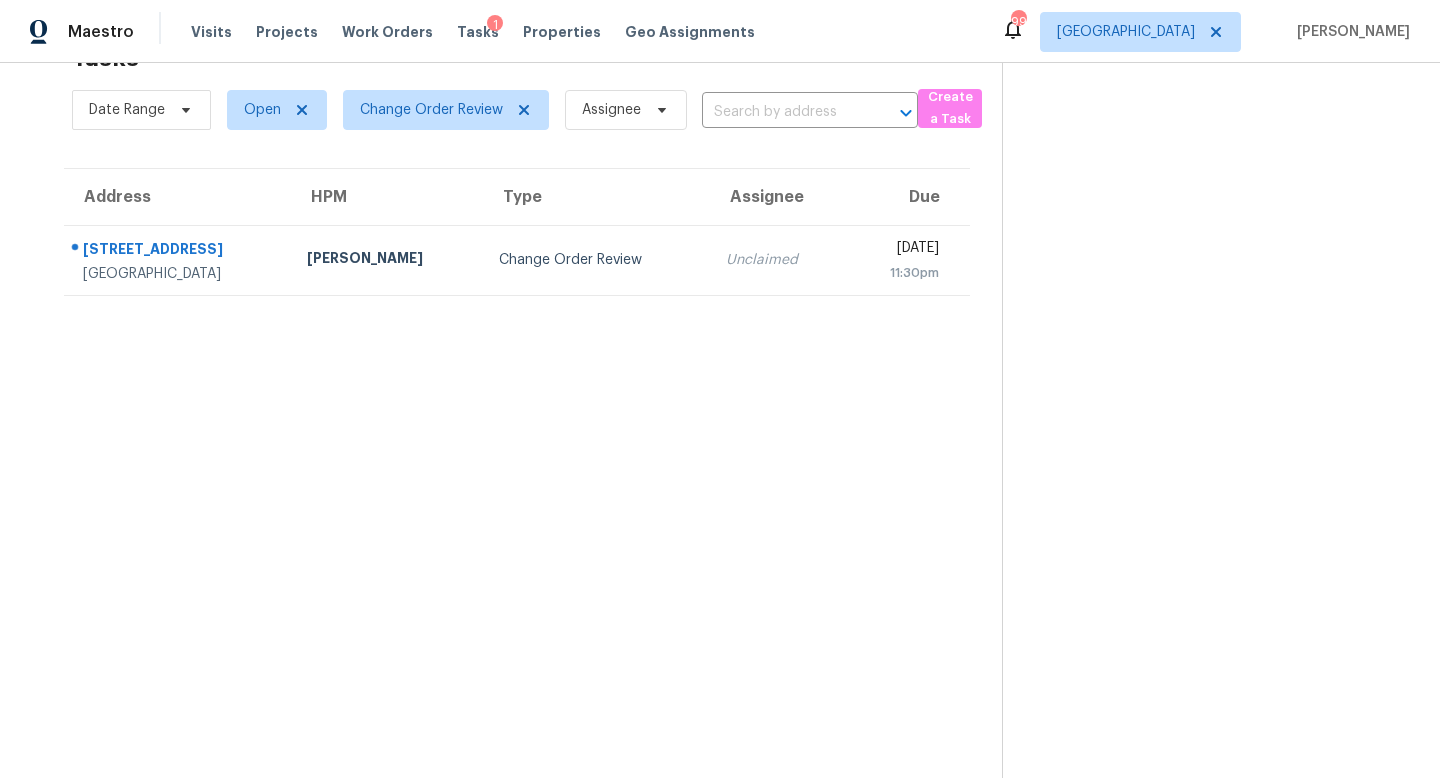 click on "Tasks 1  Results Date Range Open Change Order Review Assignee ​ Create a Task Address HPM Type Assignee Due [STREET_ADDRESS] [PERSON_NAME] Change Order Review Unclaimed [DATE] 11:30pm" at bounding box center [517, 405] 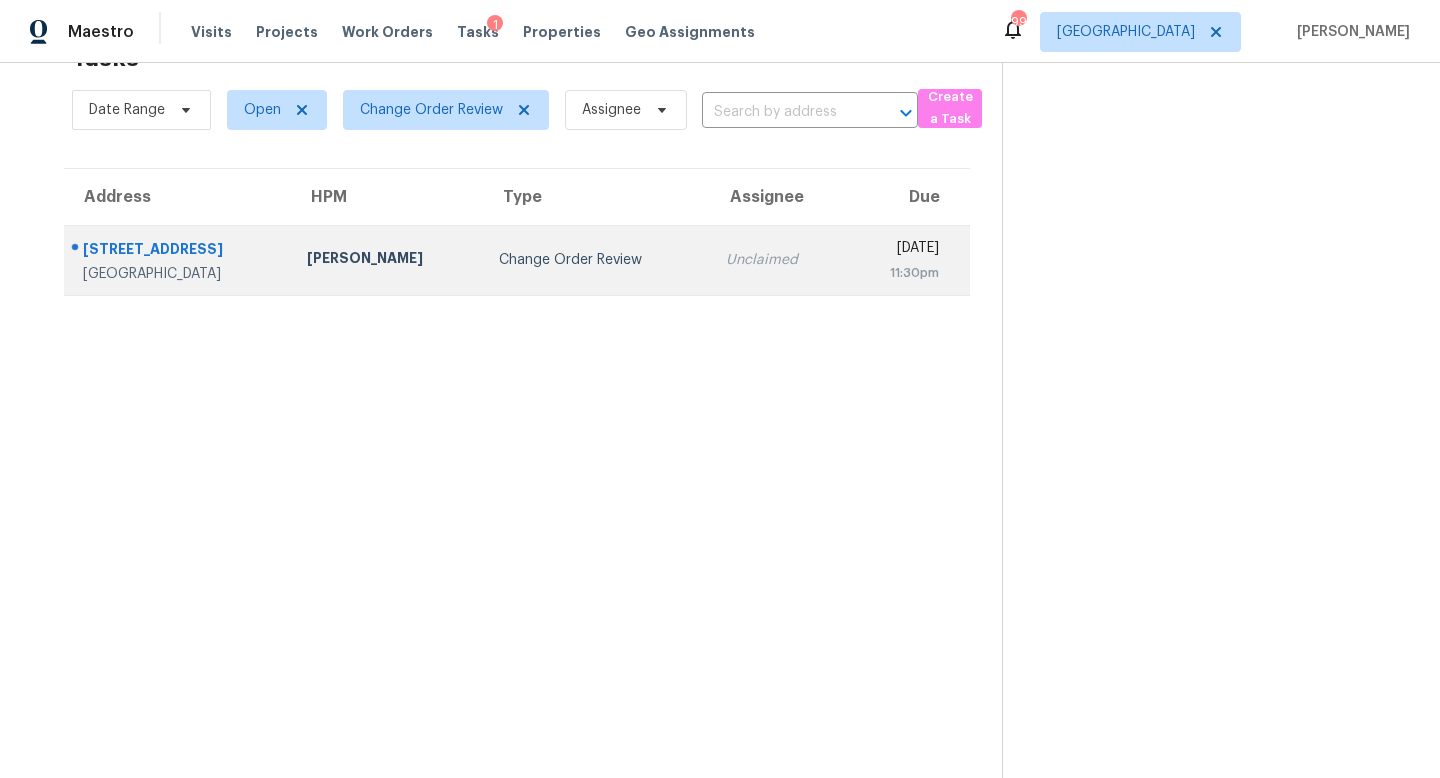 click on "[PERSON_NAME]" at bounding box center (387, 260) 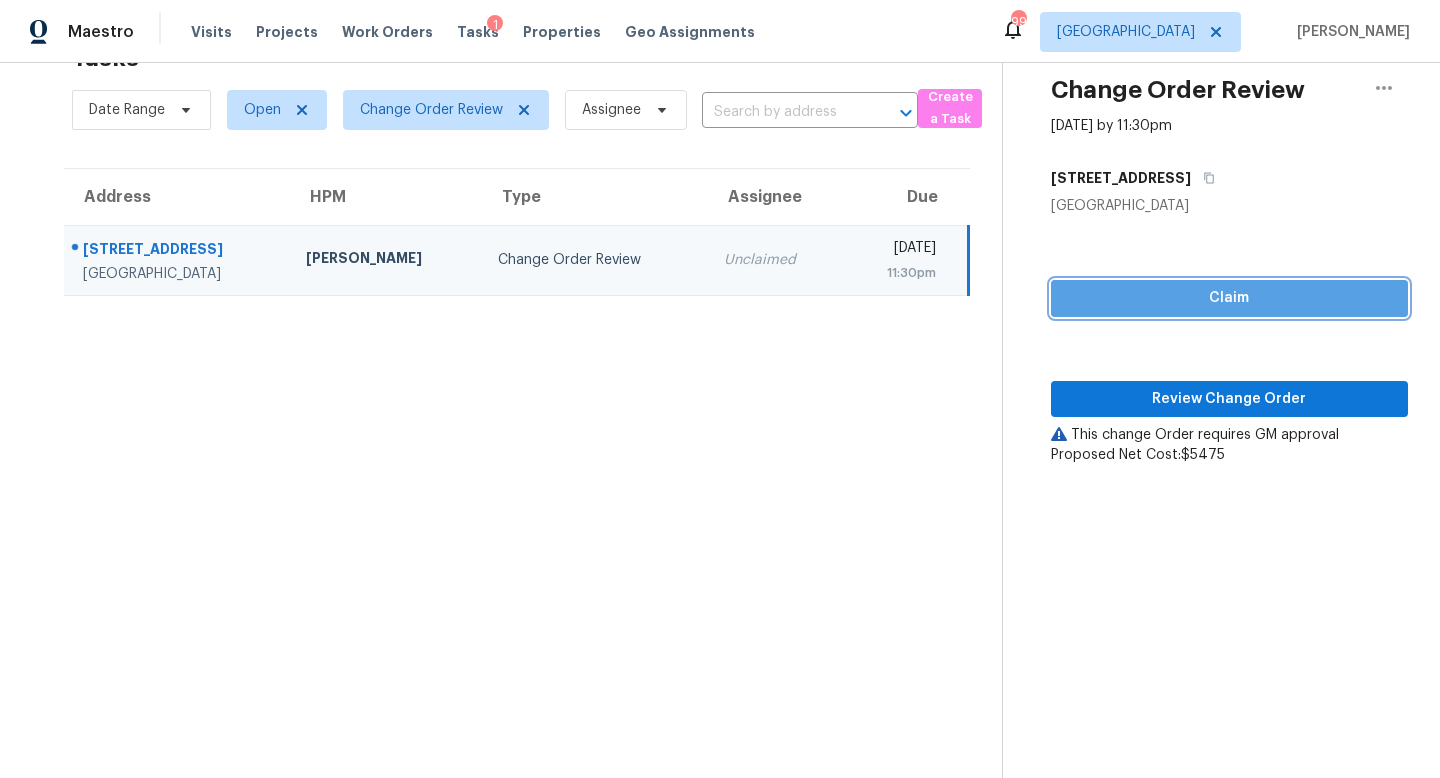 click on "Claim" at bounding box center (1229, 298) 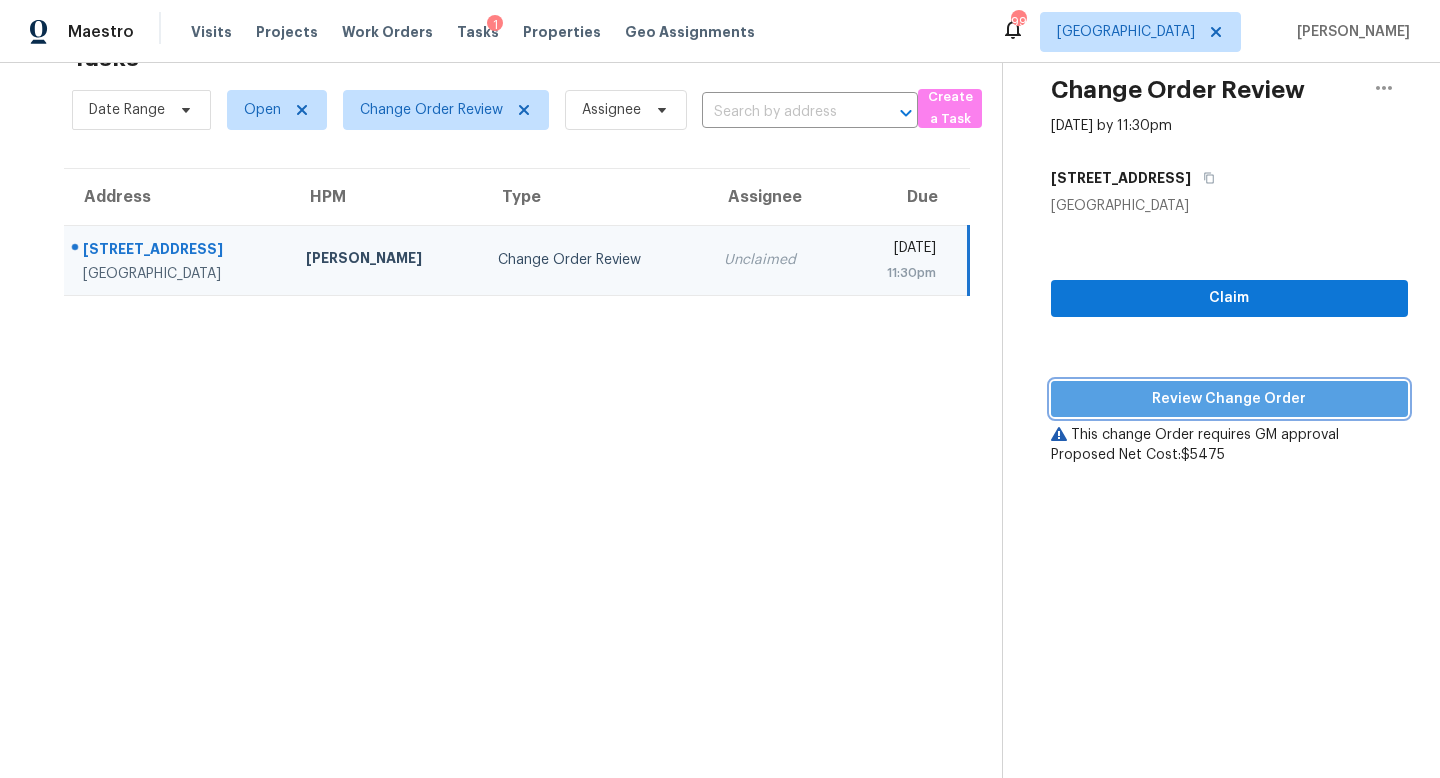 click on "Review Change Order" at bounding box center [1229, 399] 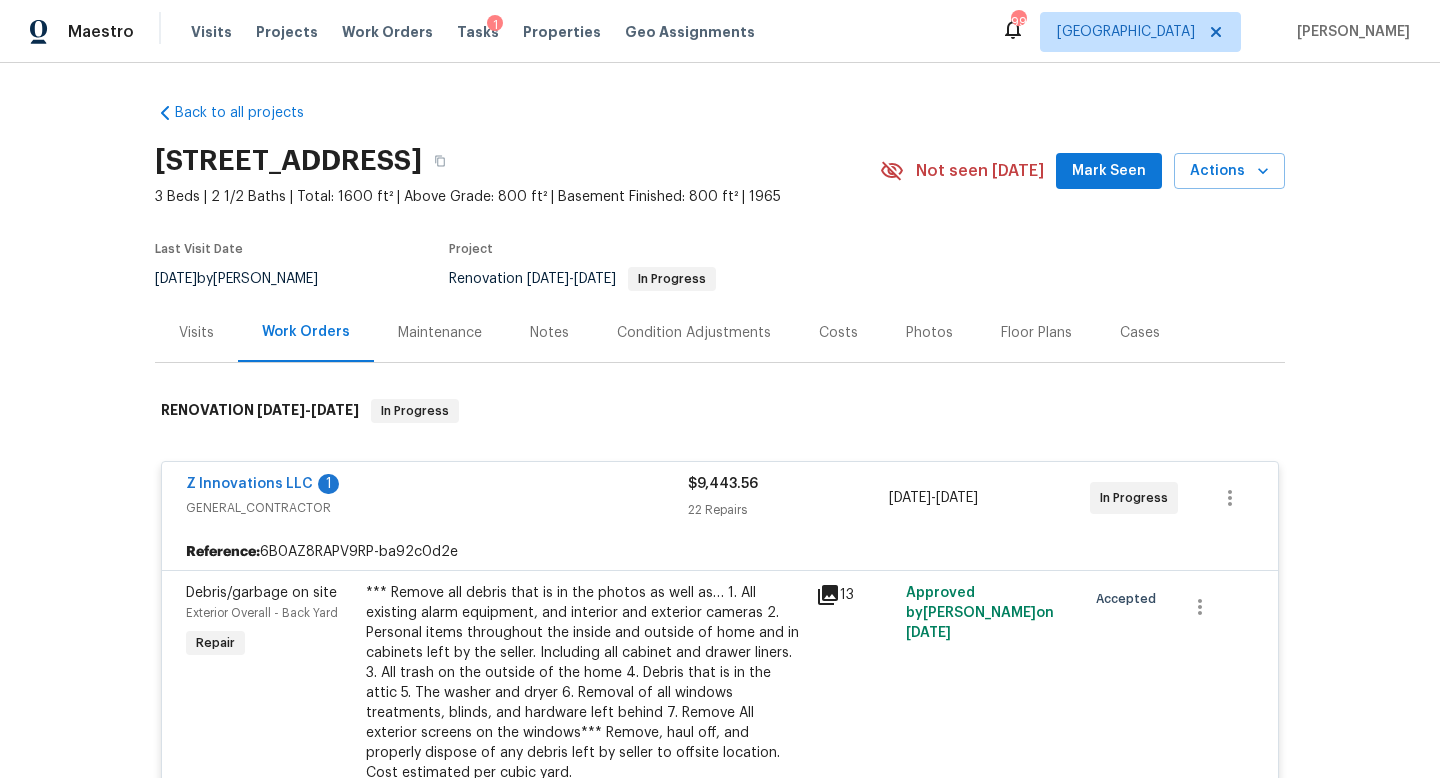 scroll, scrollTop: 313, scrollLeft: 0, axis: vertical 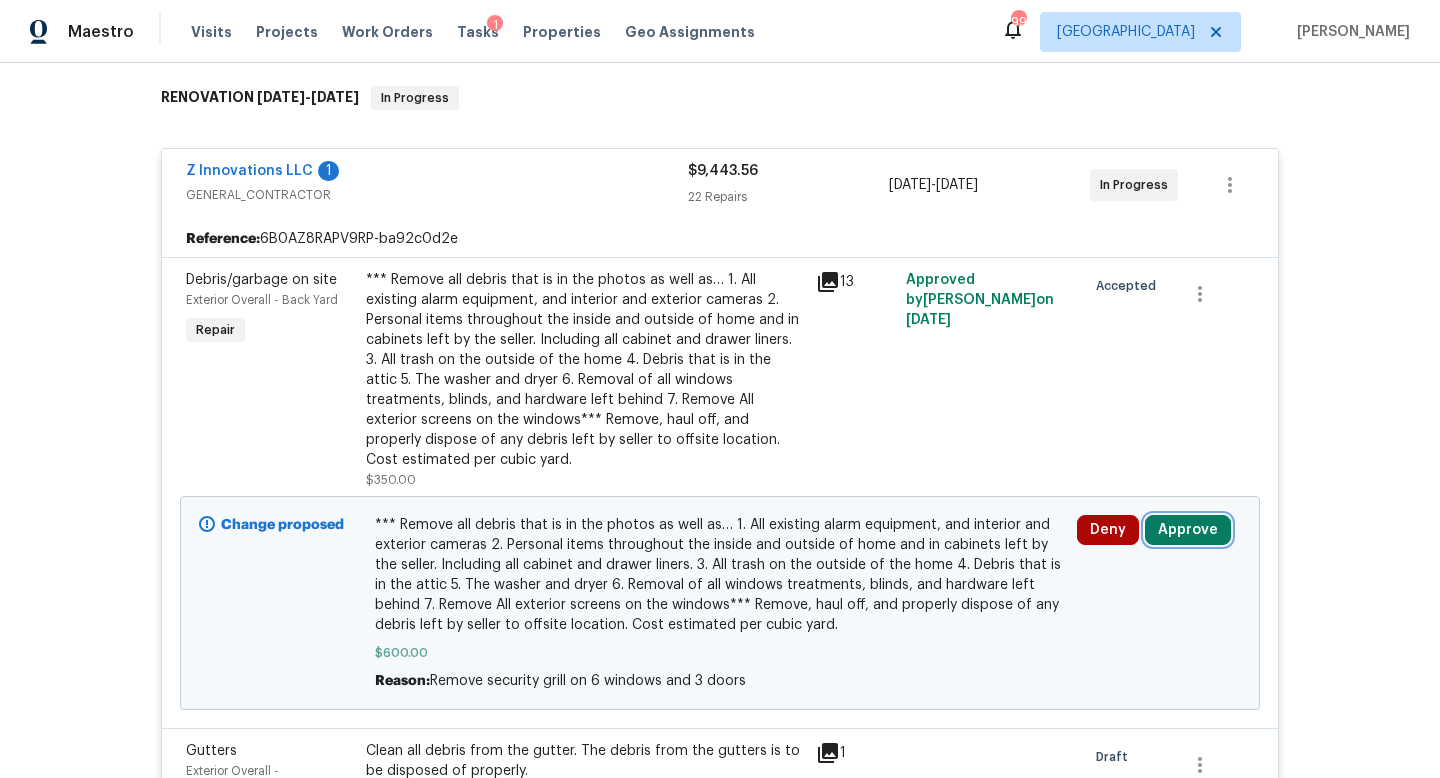 click on "Approve" at bounding box center [1188, 530] 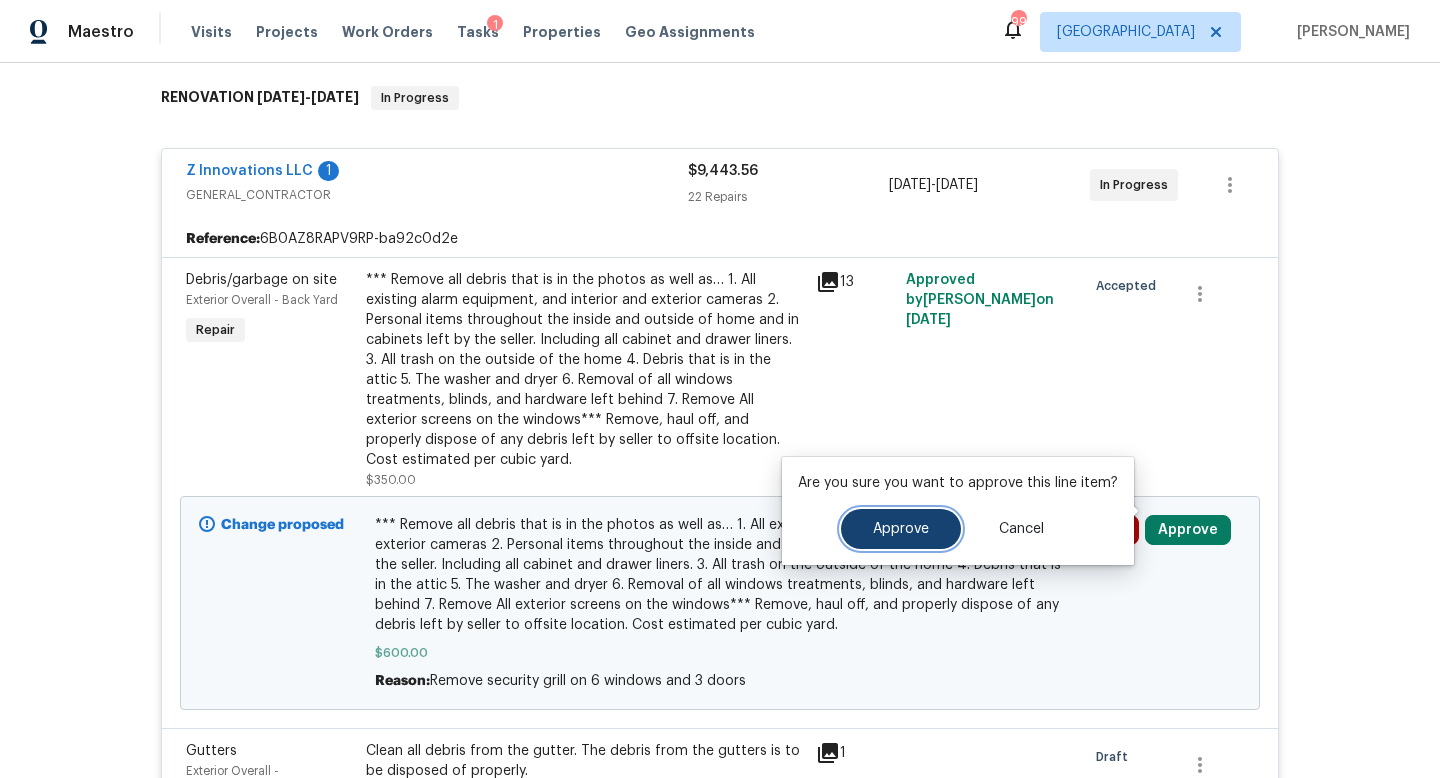 click on "Approve" at bounding box center [901, 529] 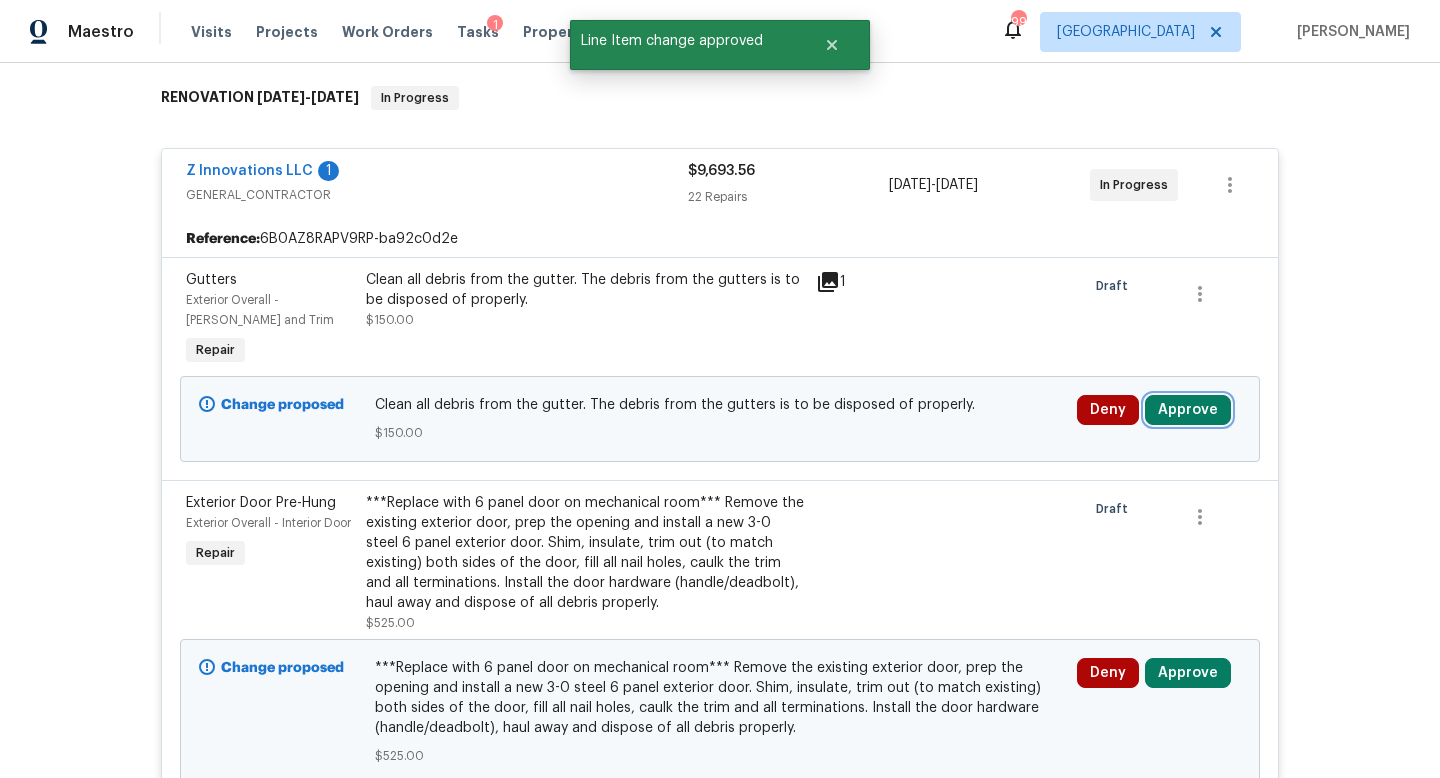 click on "Approve" at bounding box center (1188, 410) 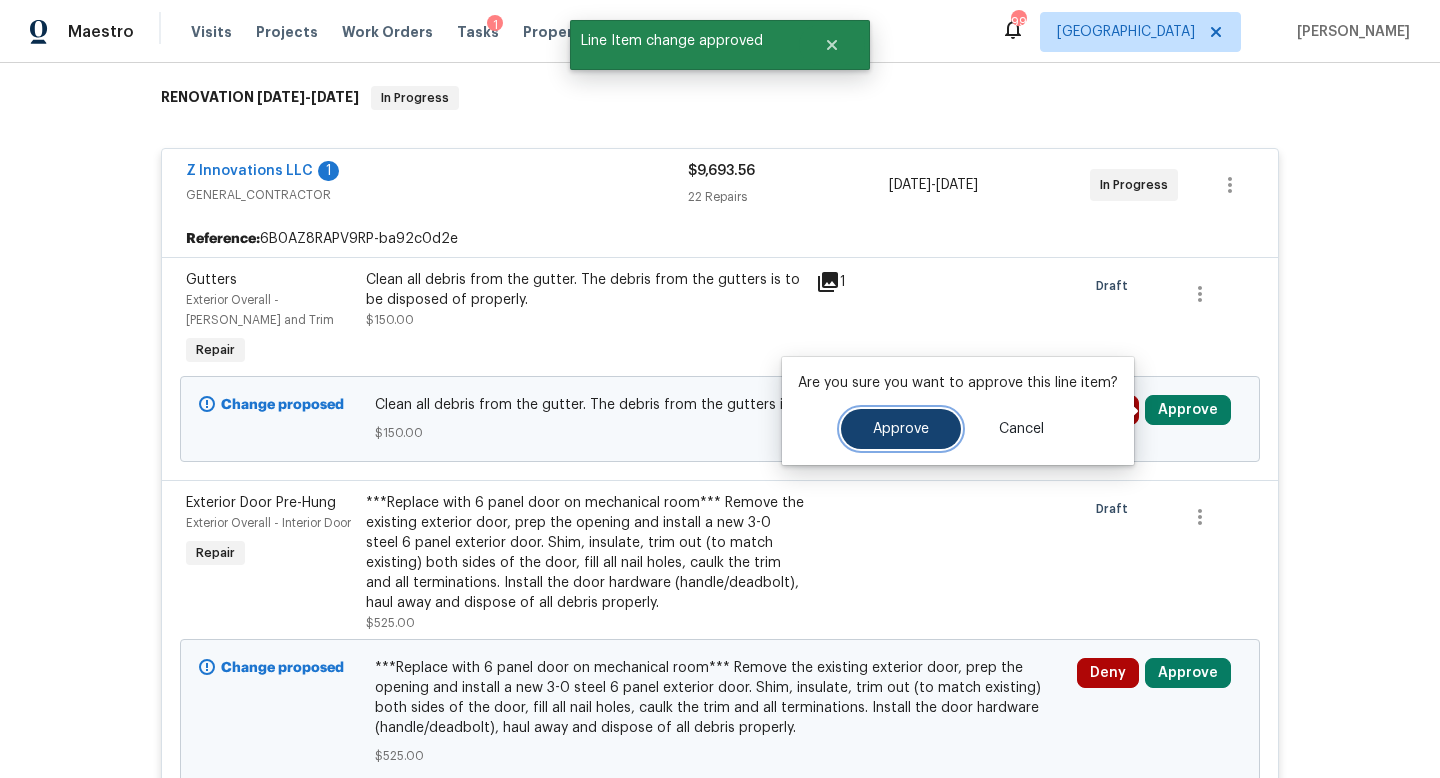 click on "Approve" at bounding box center [901, 429] 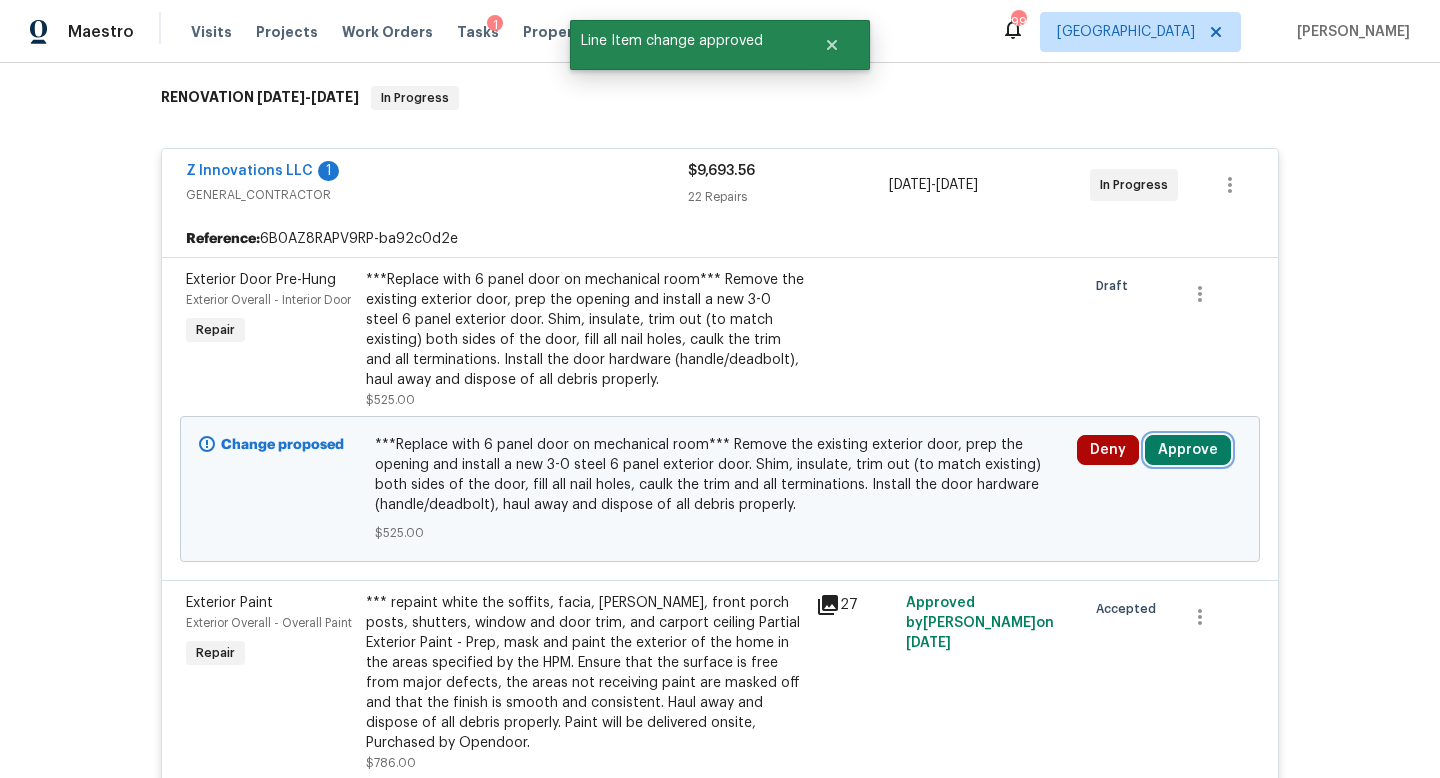 click on "Approve" at bounding box center (1188, 450) 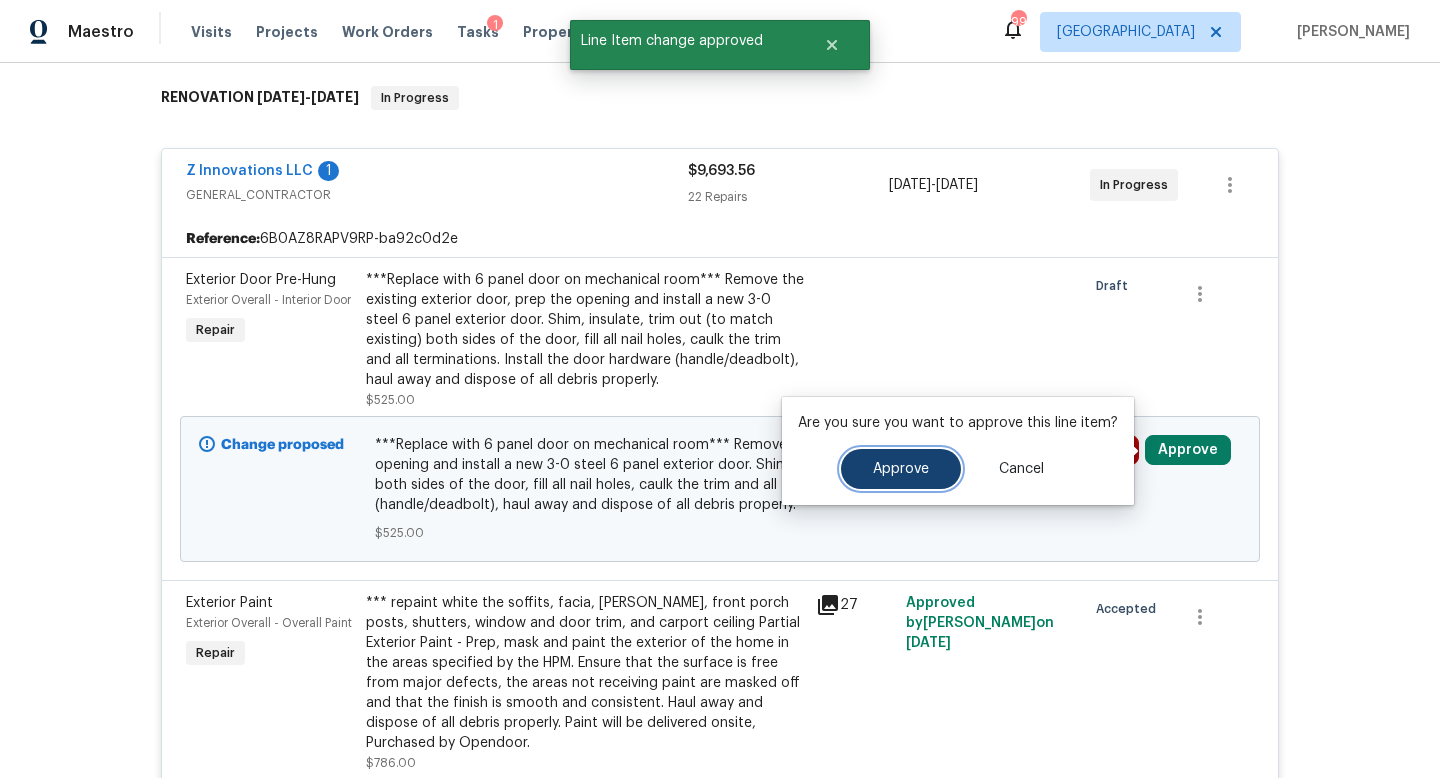 click on "Approve" at bounding box center [901, 469] 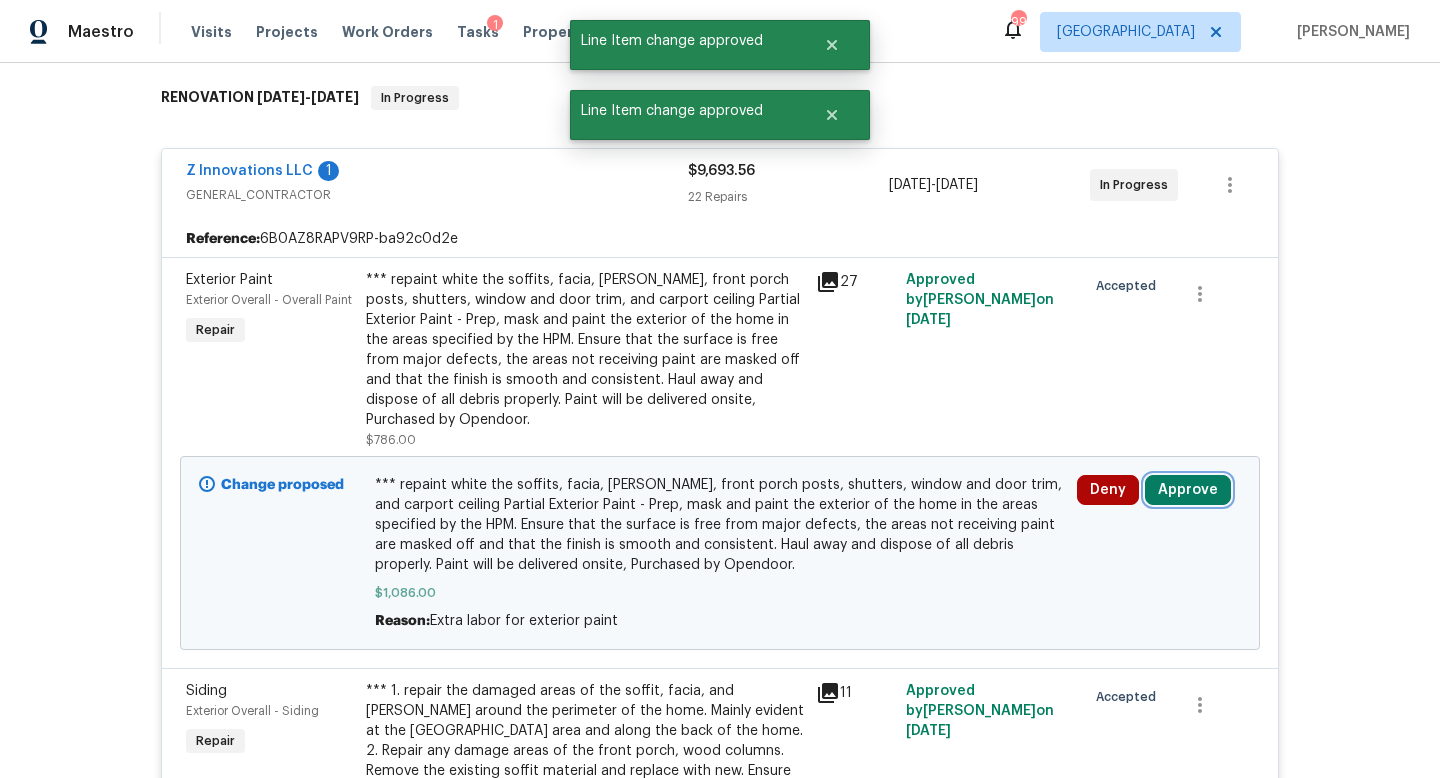 click on "Approve" at bounding box center (1188, 490) 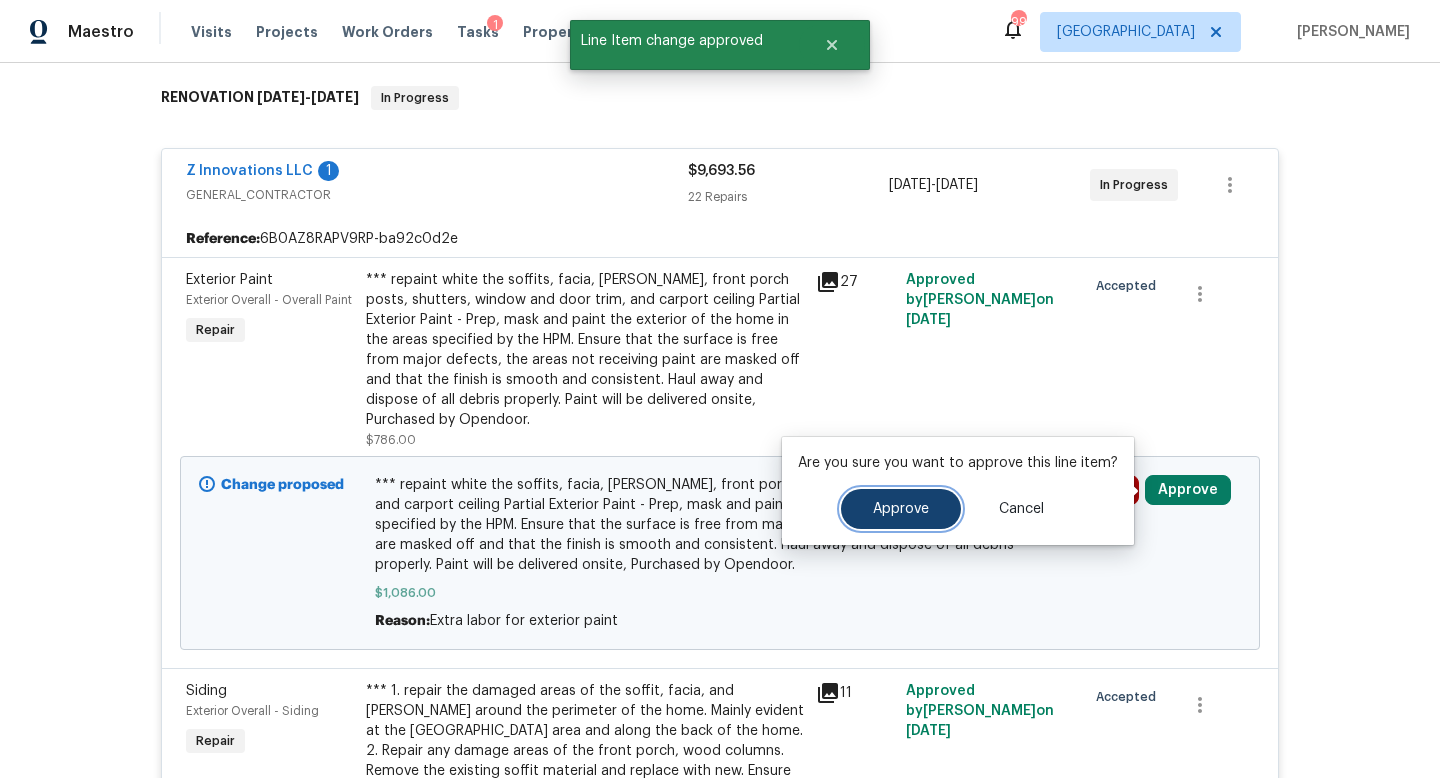 click on "Approve" at bounding box center (901, 509) 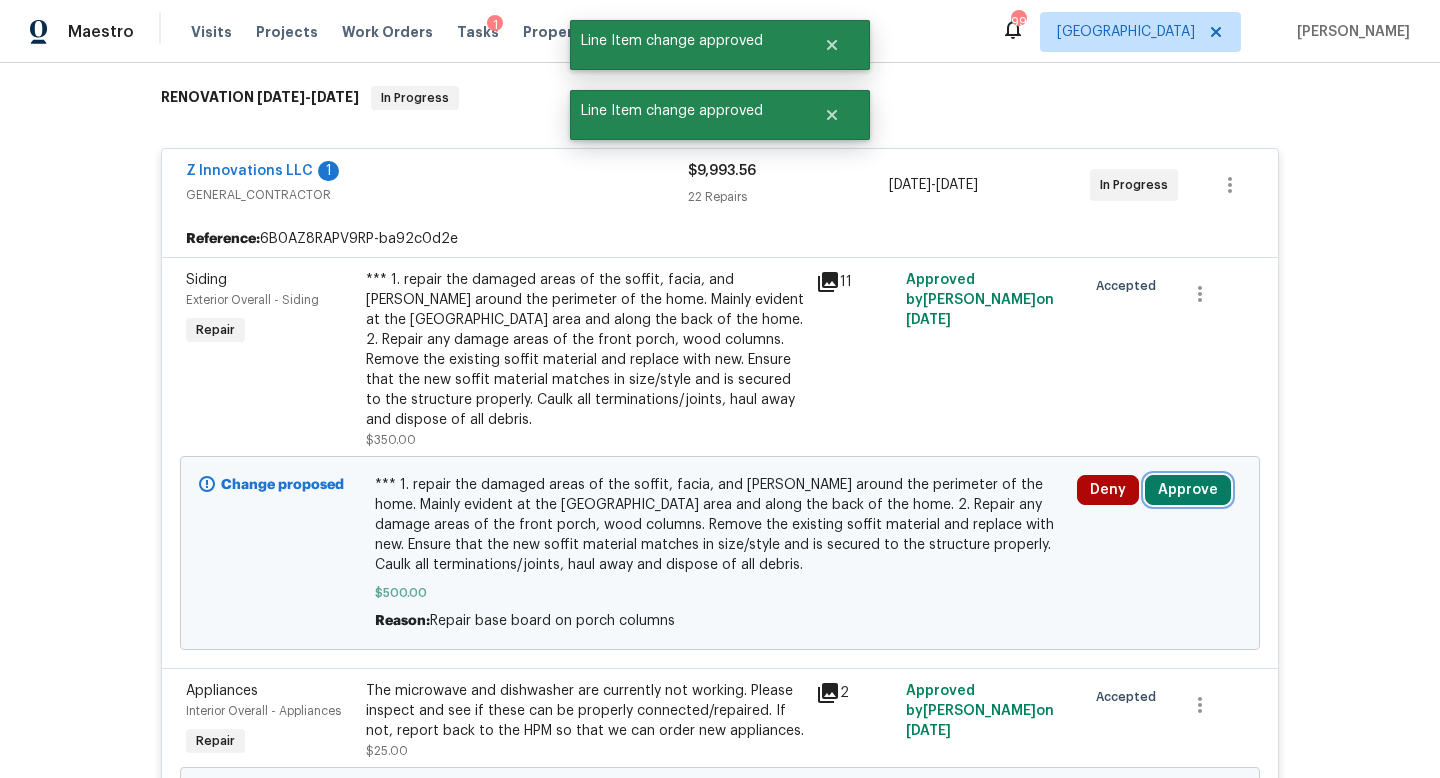 click on "Approve" at bounding box center (1188, 490) 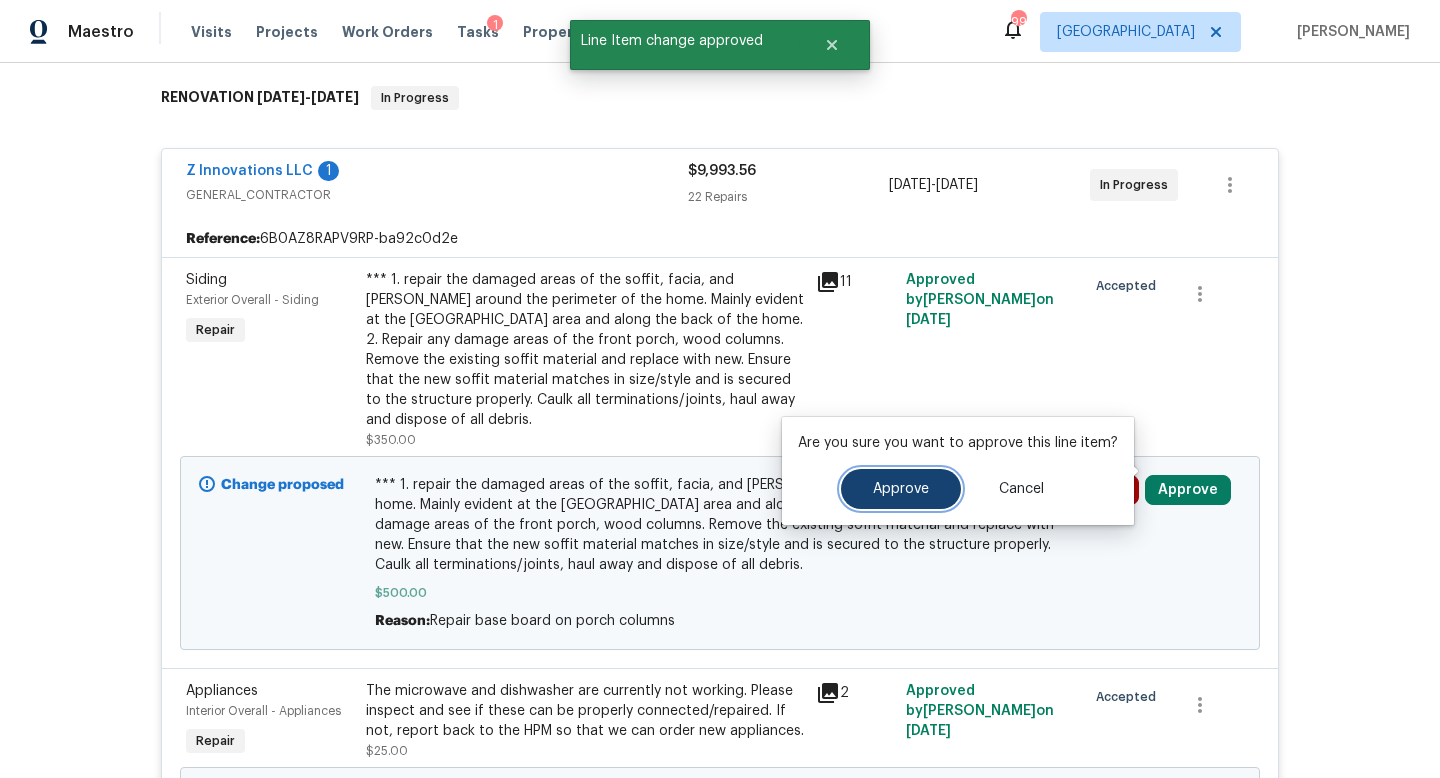 click on "Approve" at bounding box center [901, 489] 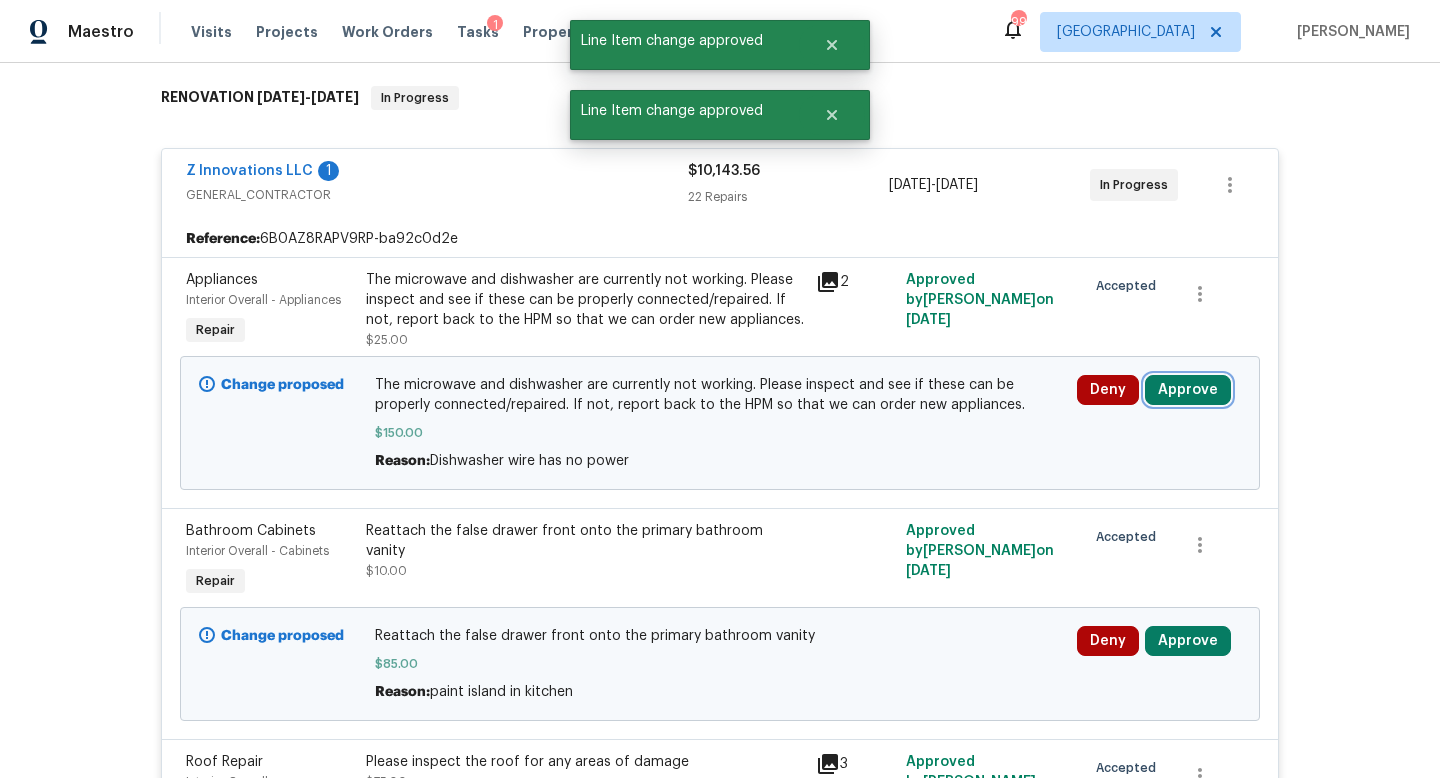 click on "Approve" at bounding box center [1188, 390] 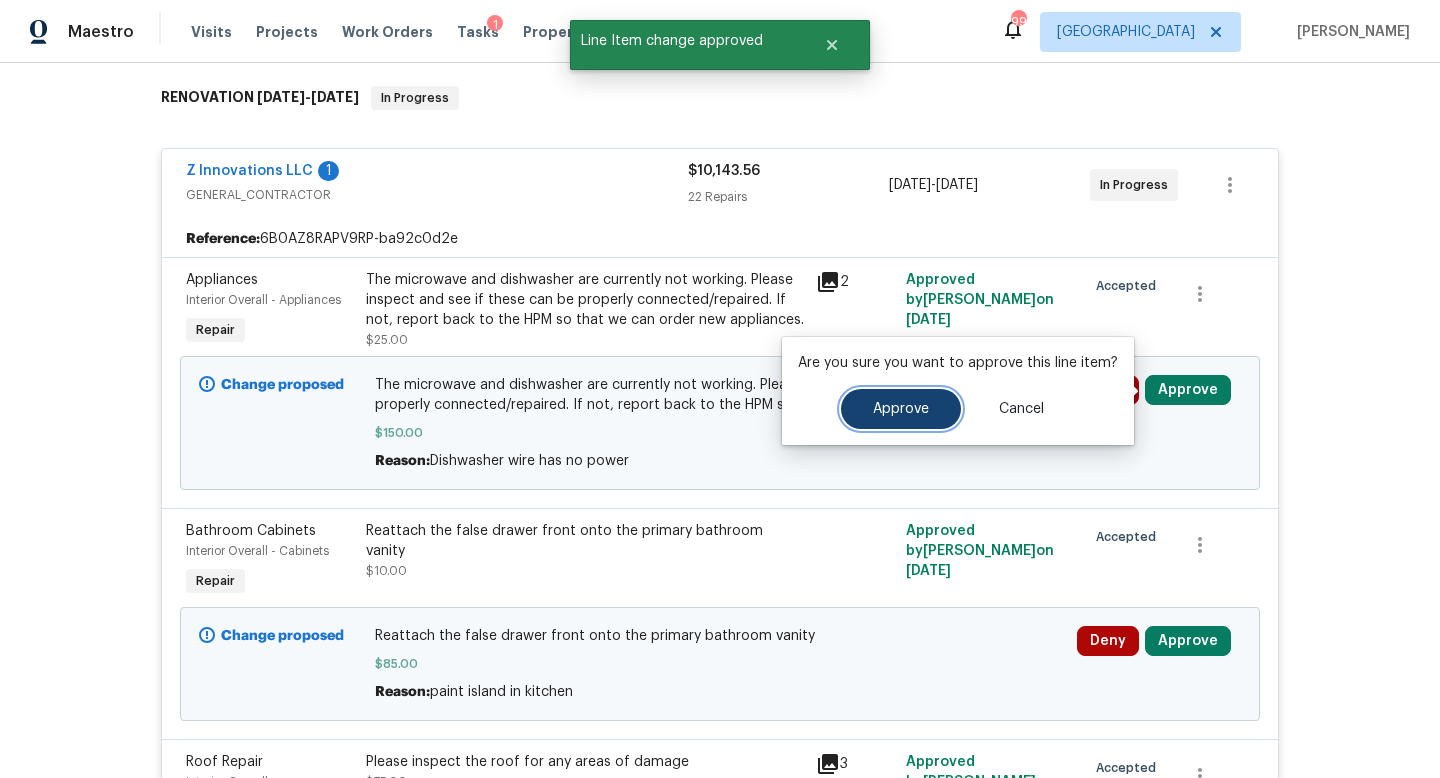 click on "Approve" at bounding box center (901, 409) 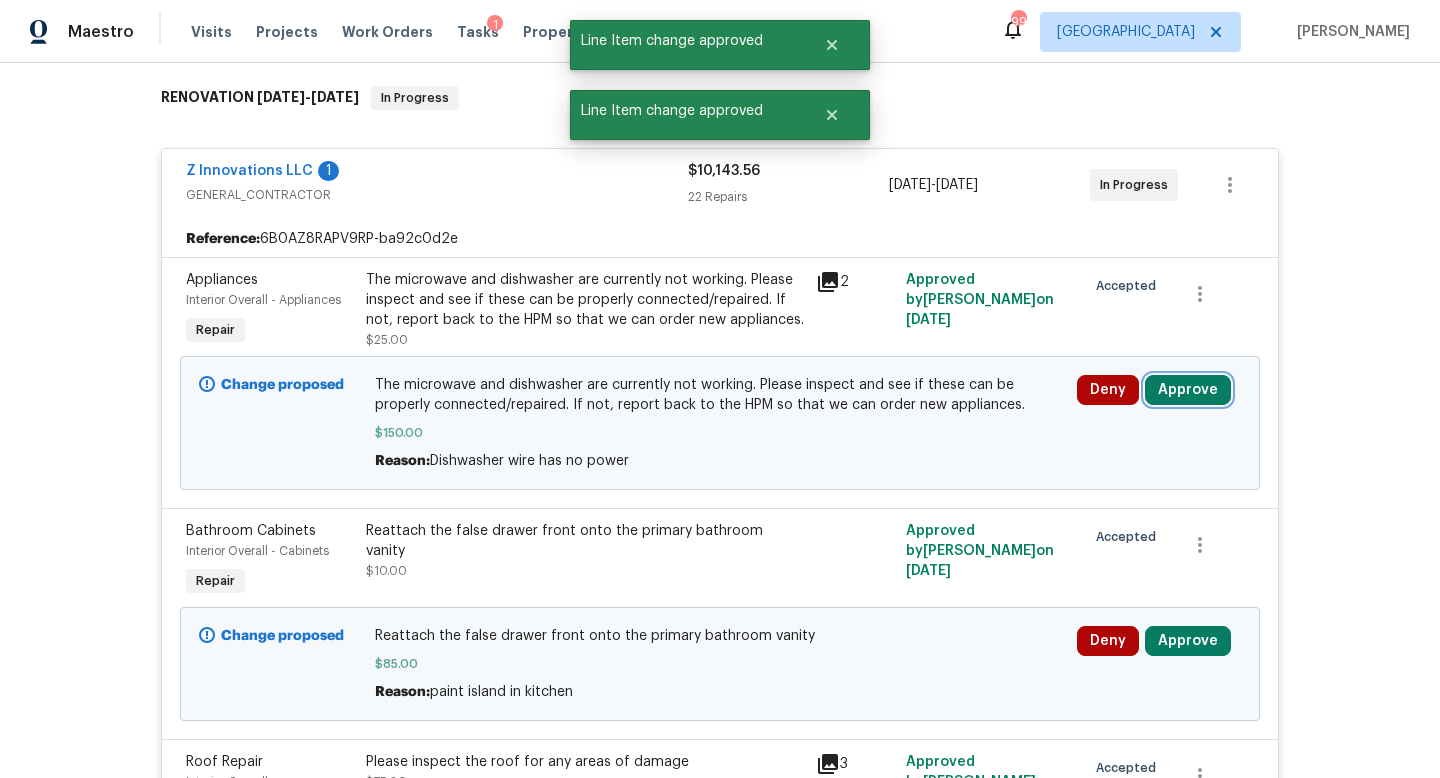 click on "Approve" at bounding box center (1188, 390) 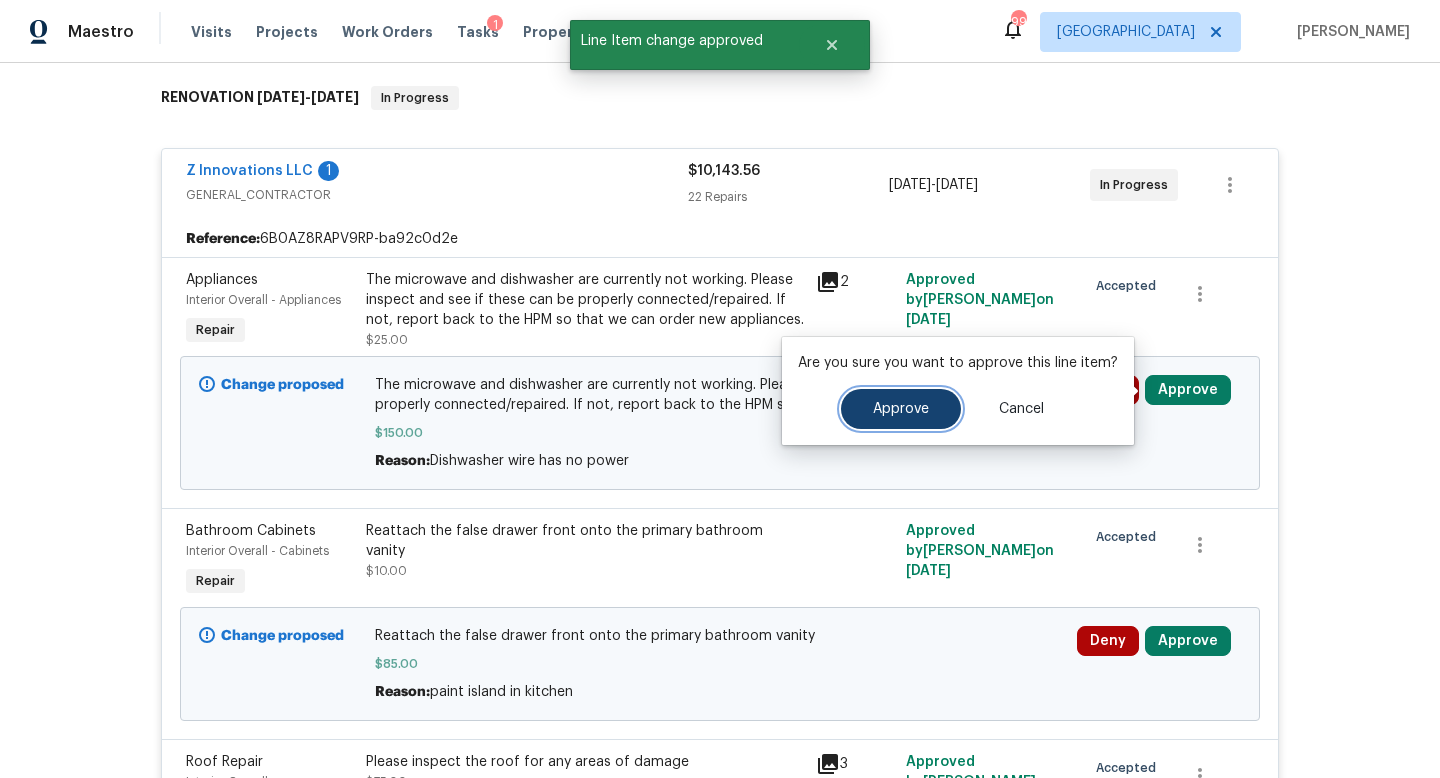 click on "Approve" at bounding box center [901, 409] 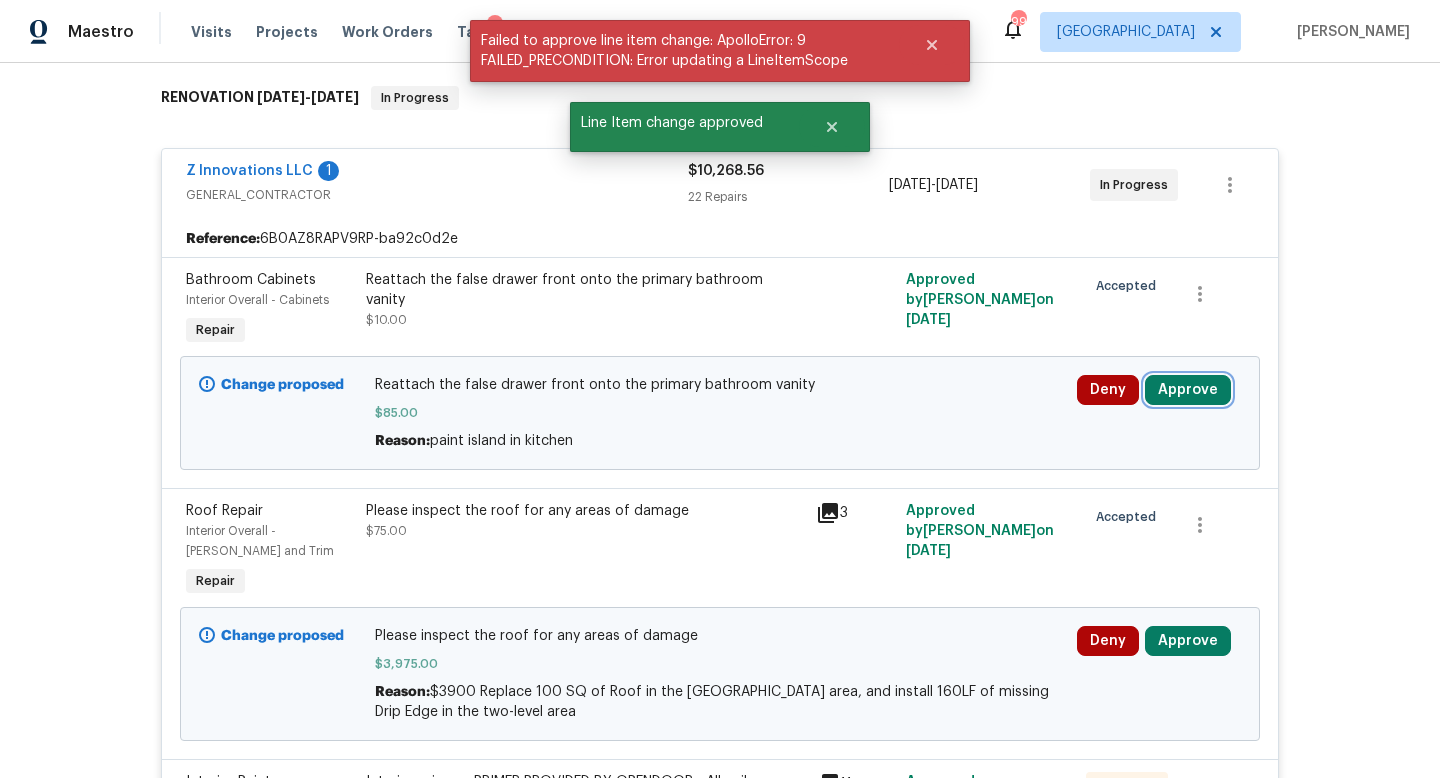 click on "Approve" at bounding box center [1188, 390] 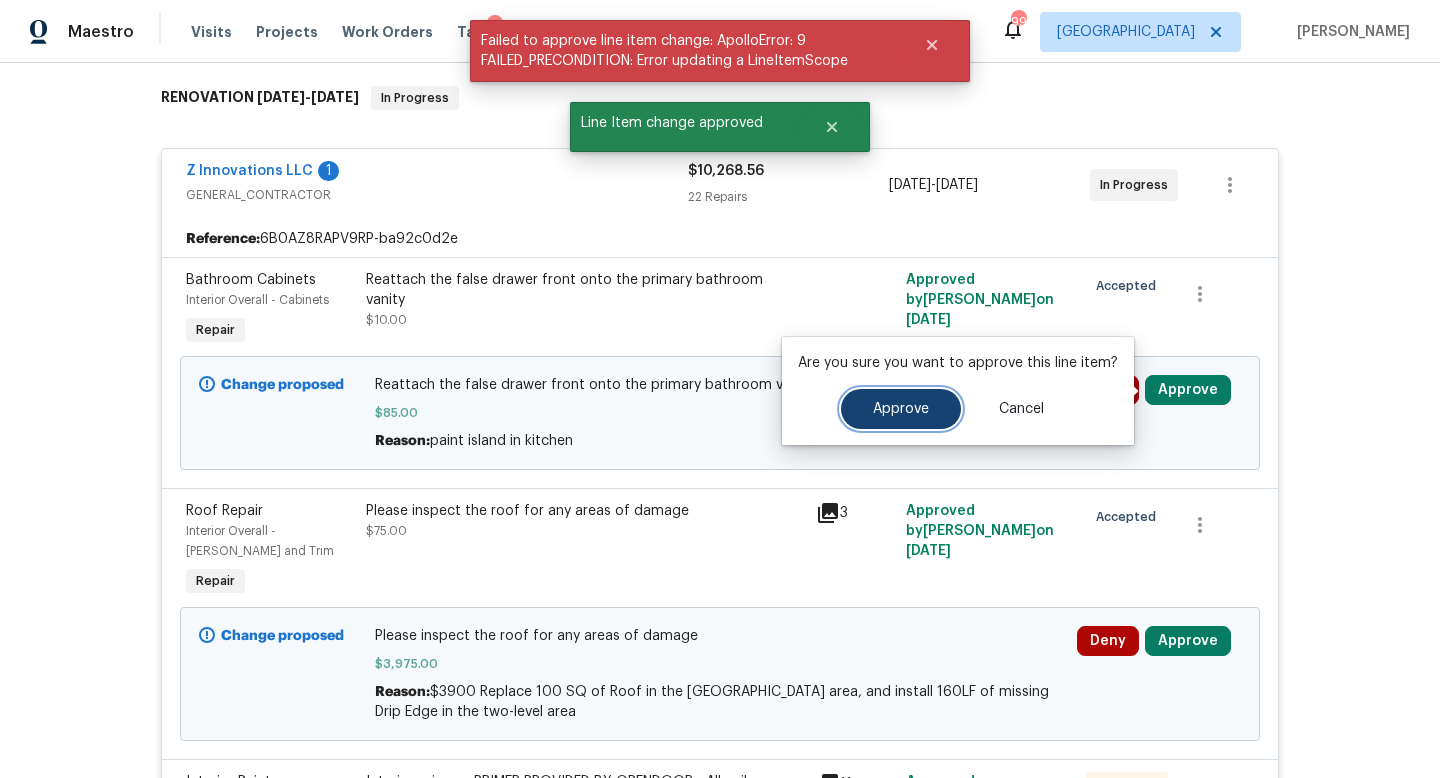 click on "Approve" at bounding box center (901, 409) 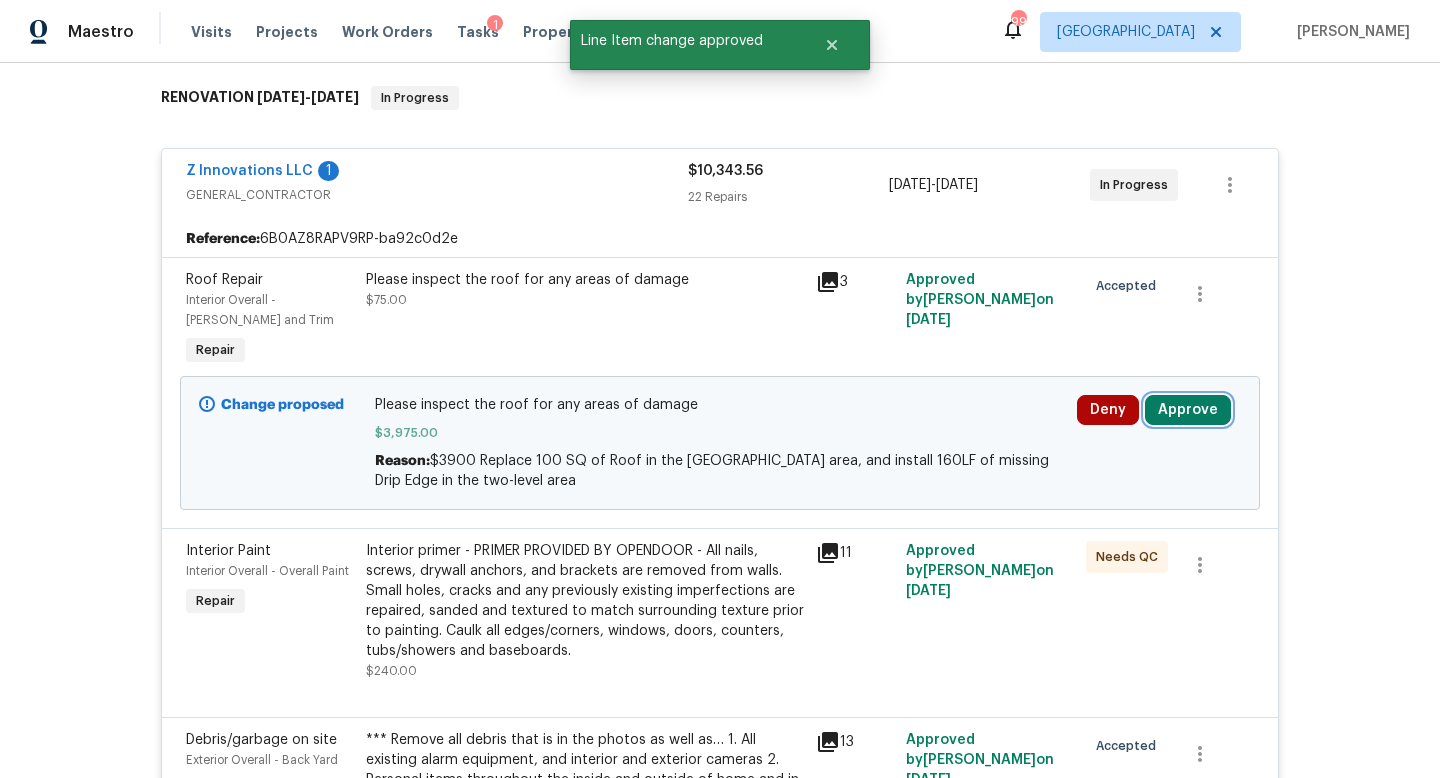 click on "Approve" at bounding box center [1188, 410] 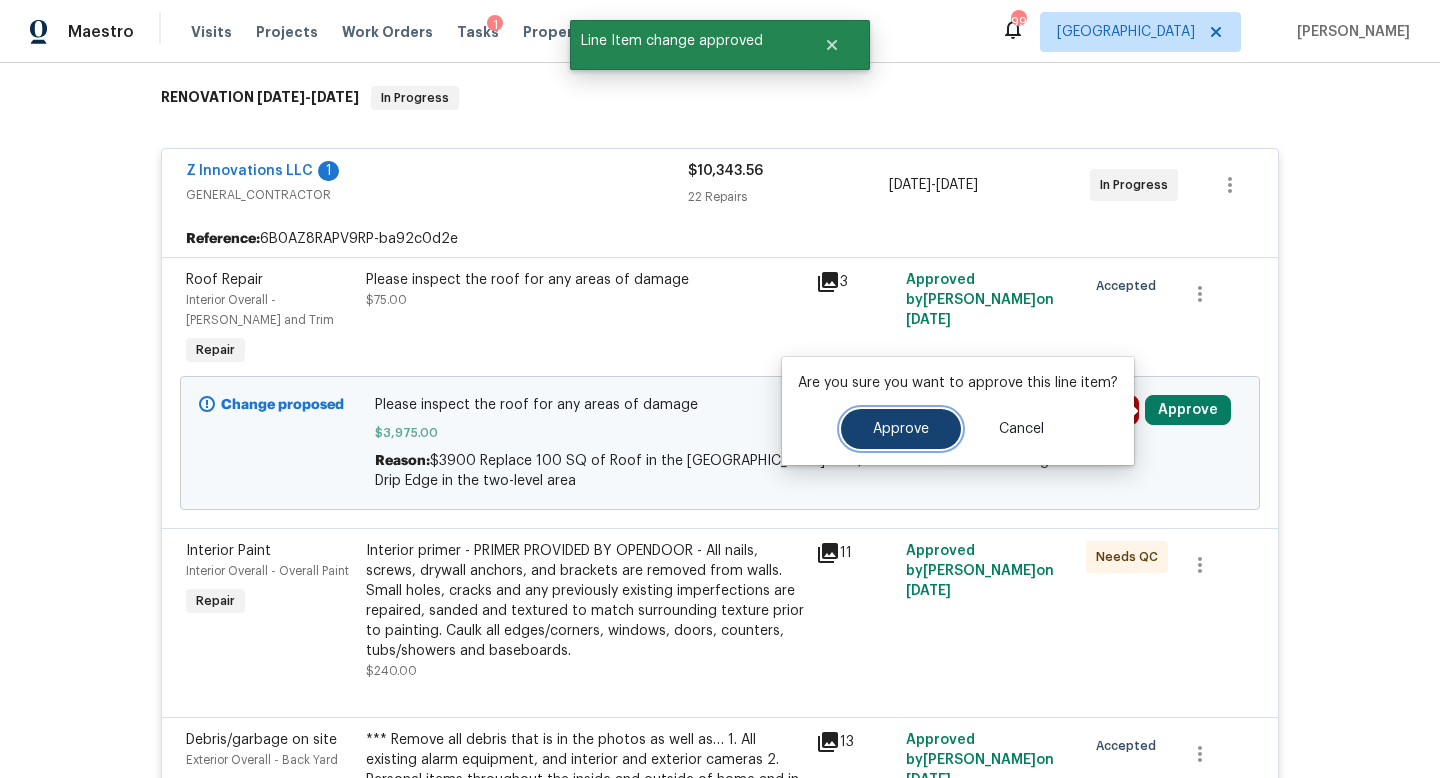 click on "Approve" at bounding box center [901, 429] 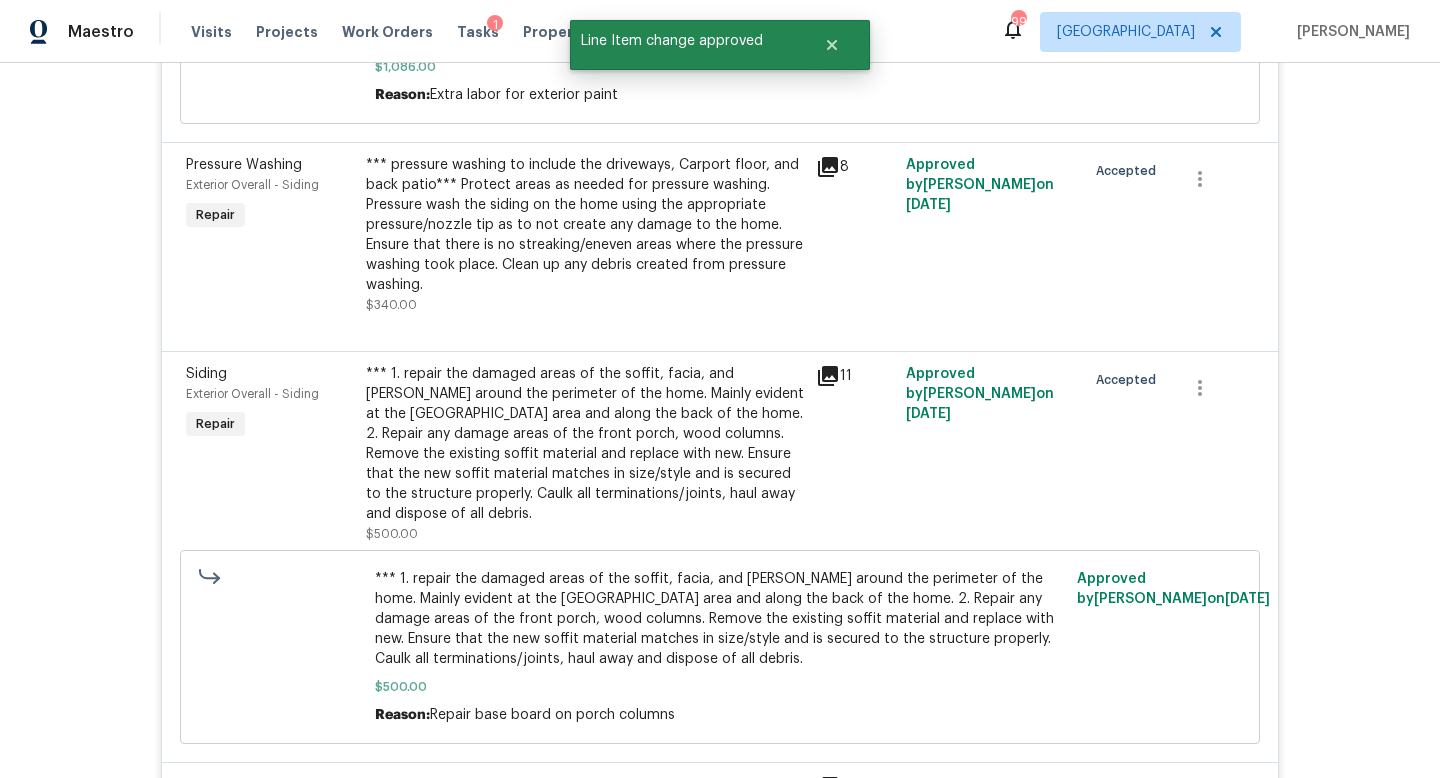 scroll, scrollTop: 0, scrollLeft: 0, axis: both 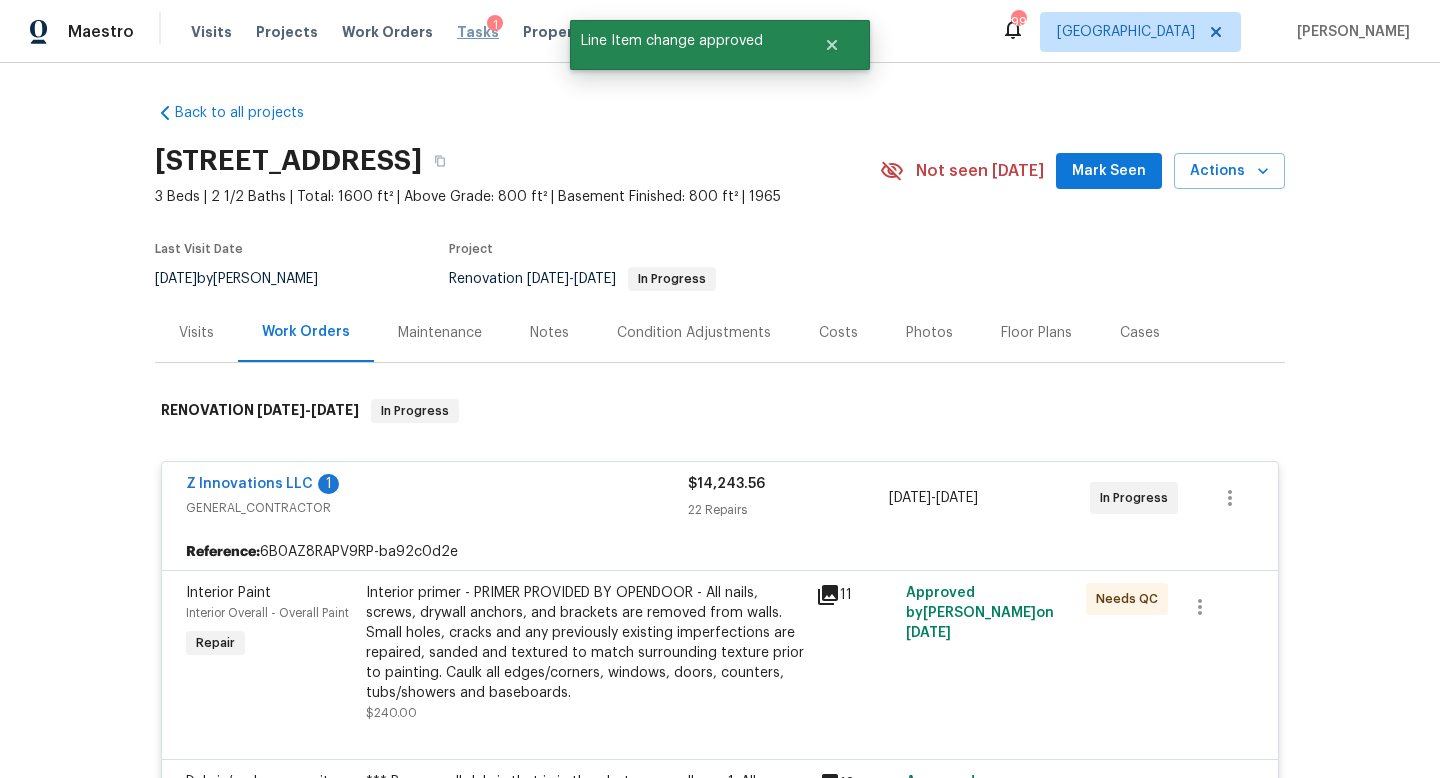 click on "Tasks" at bounding box center [478, 32] 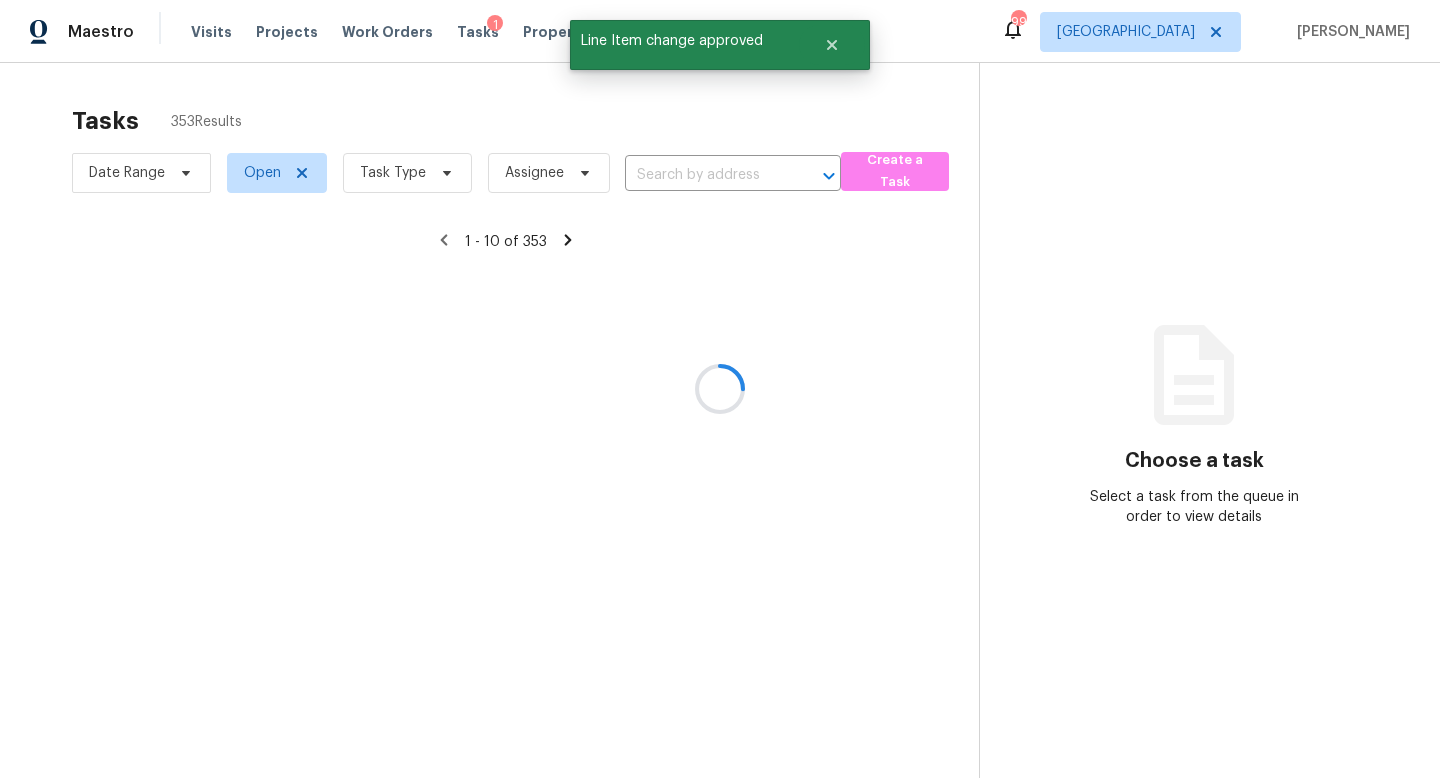 click at bounding box center (720, 389) 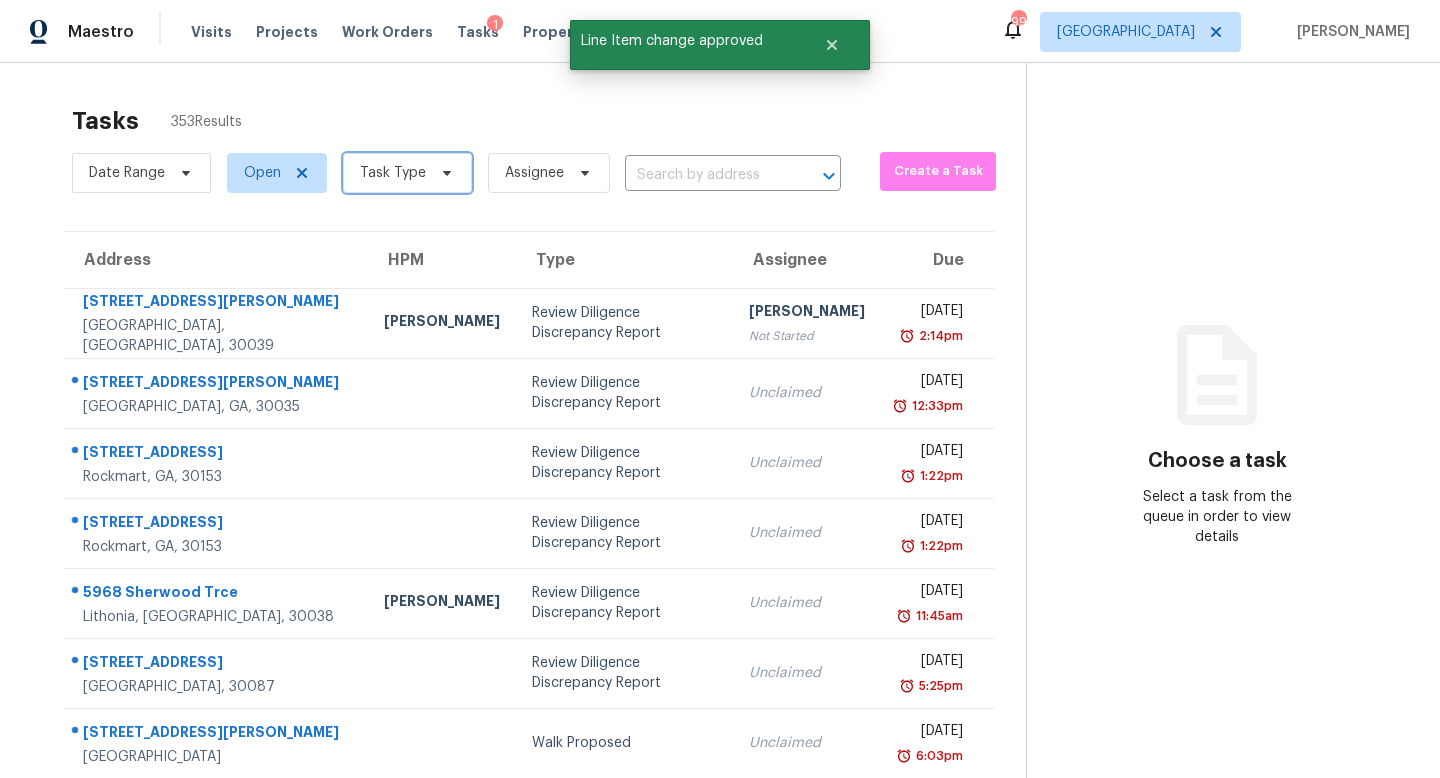click on "Task Type" at bounding box center [393, 173] 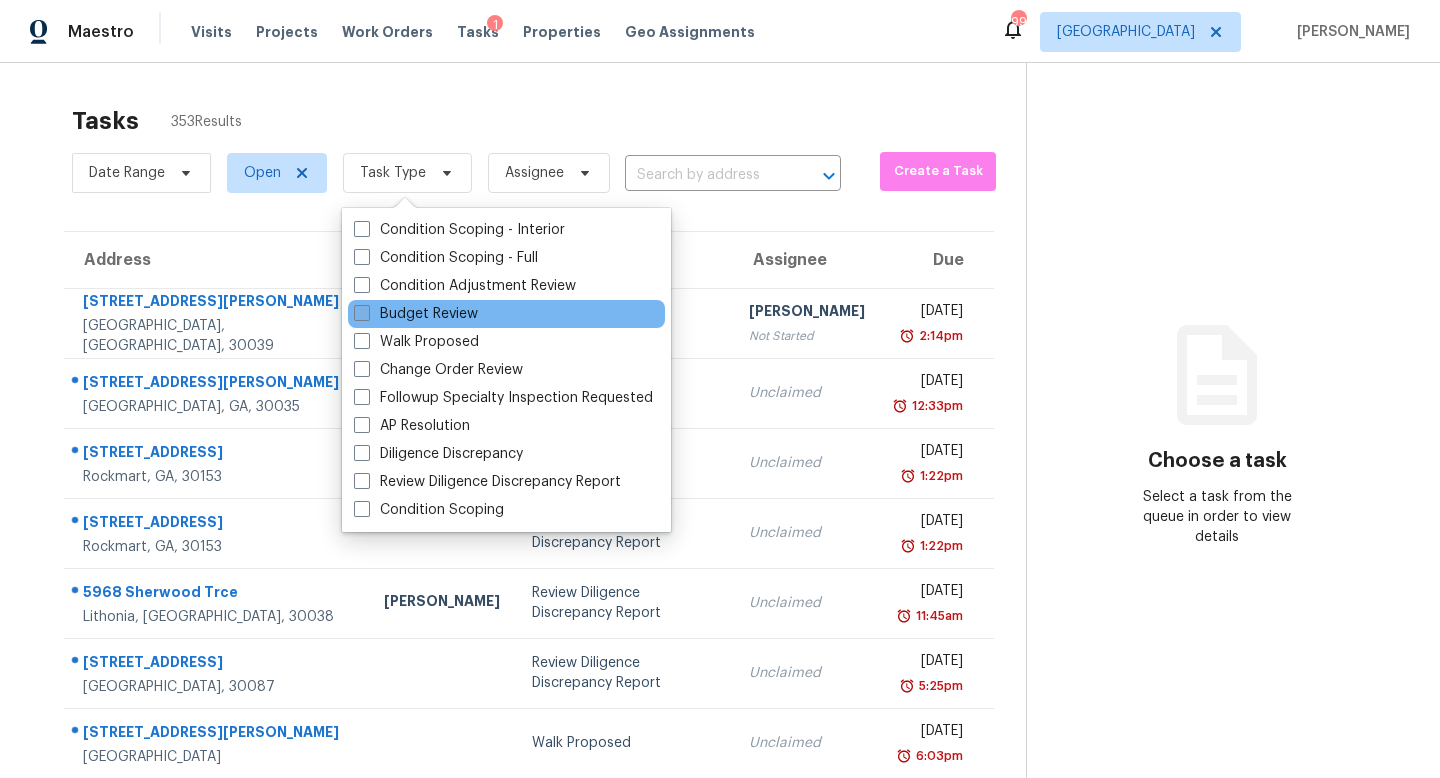 click on "Budget Review" at bounding box center (416, 314) 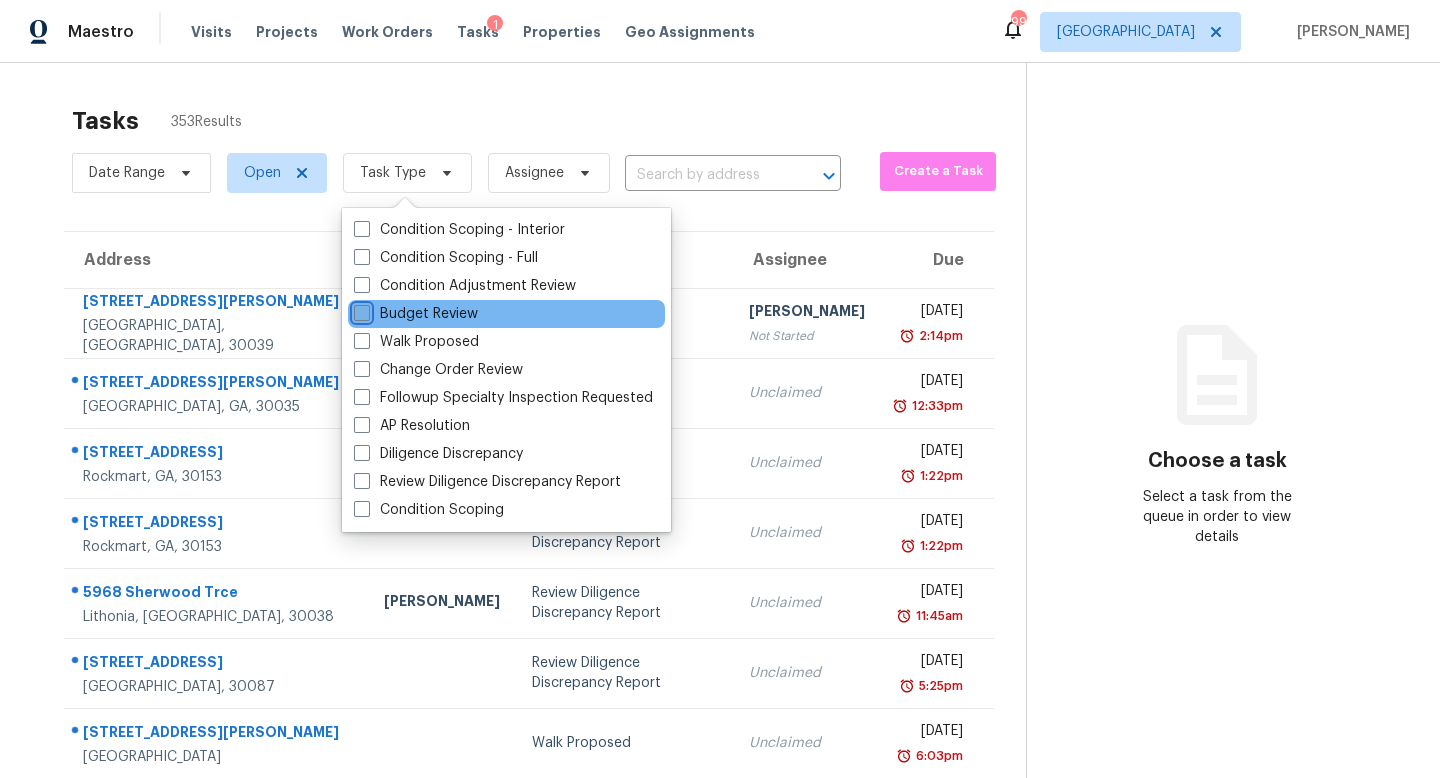 click on "Budget Review" at bounding box center (360, 310) 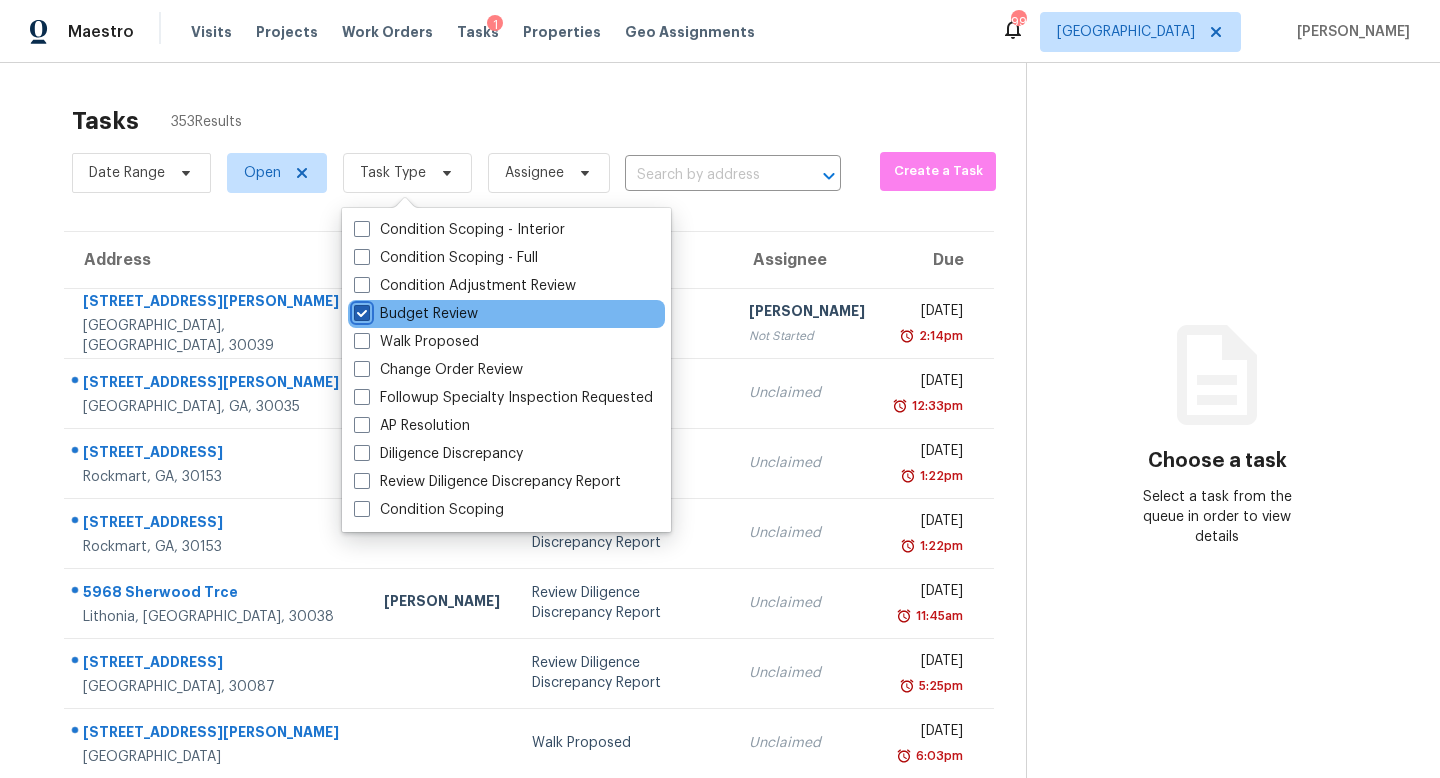 checkbox on "true" 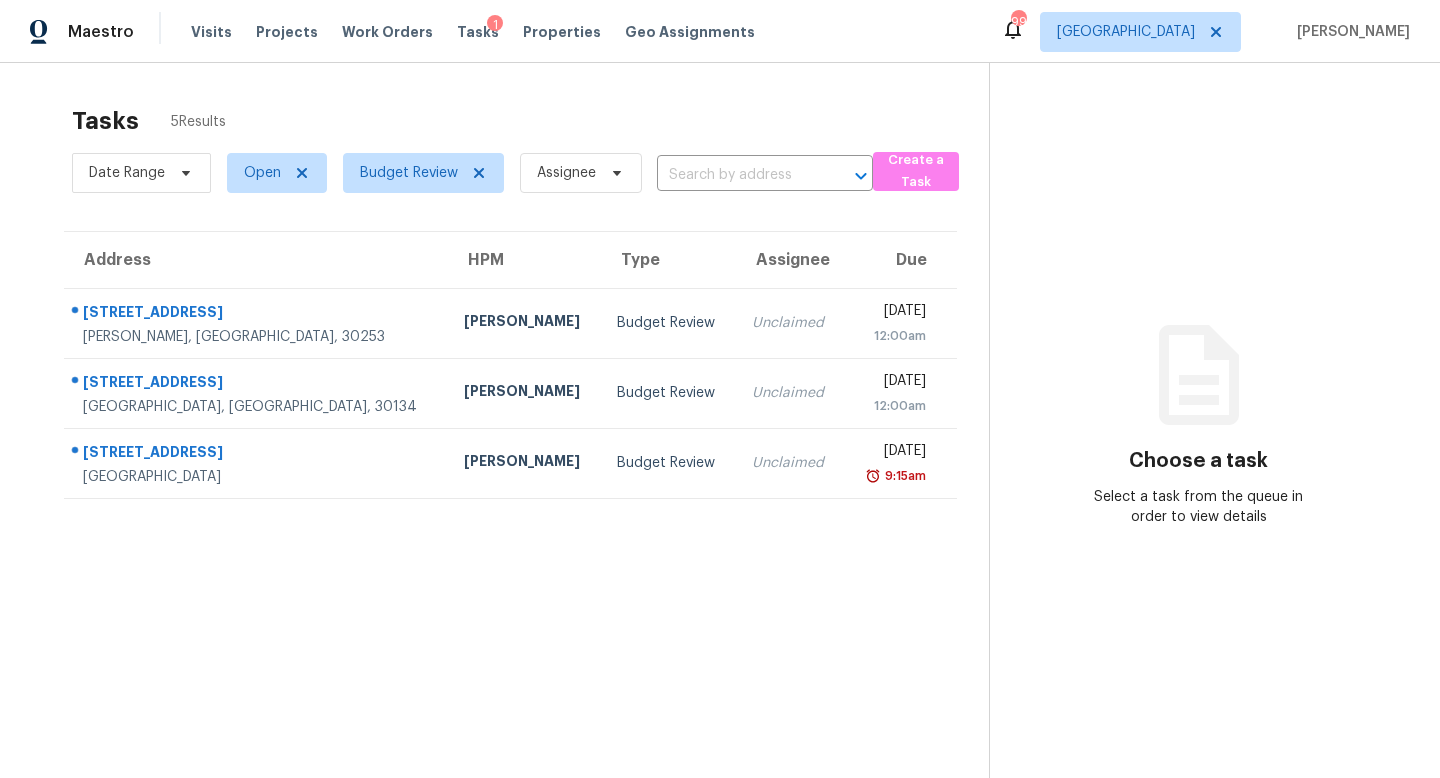 click on "Tasks 5  Results" at bounding box center [530, 121] 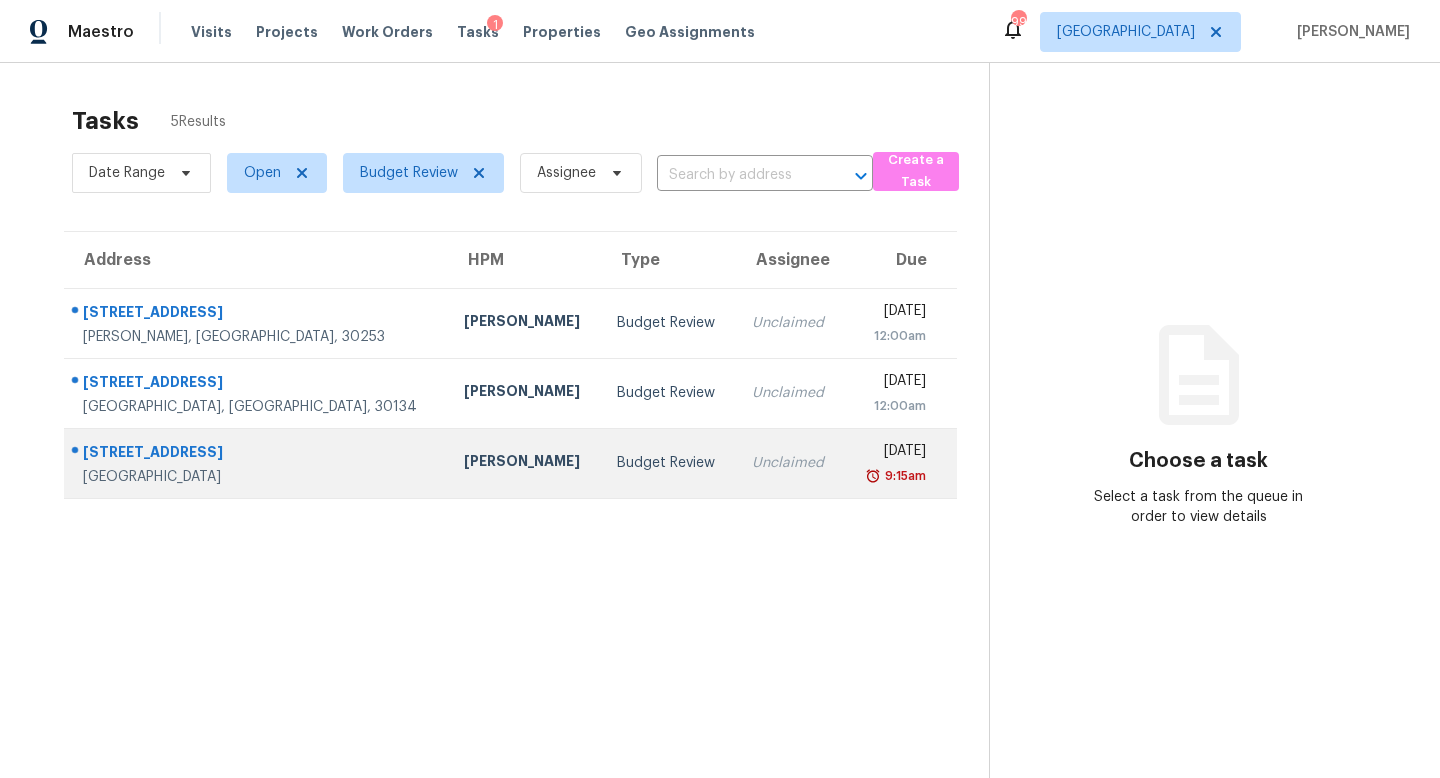 click on "[PERSON_NAME]" at bounding box center [525, 463] 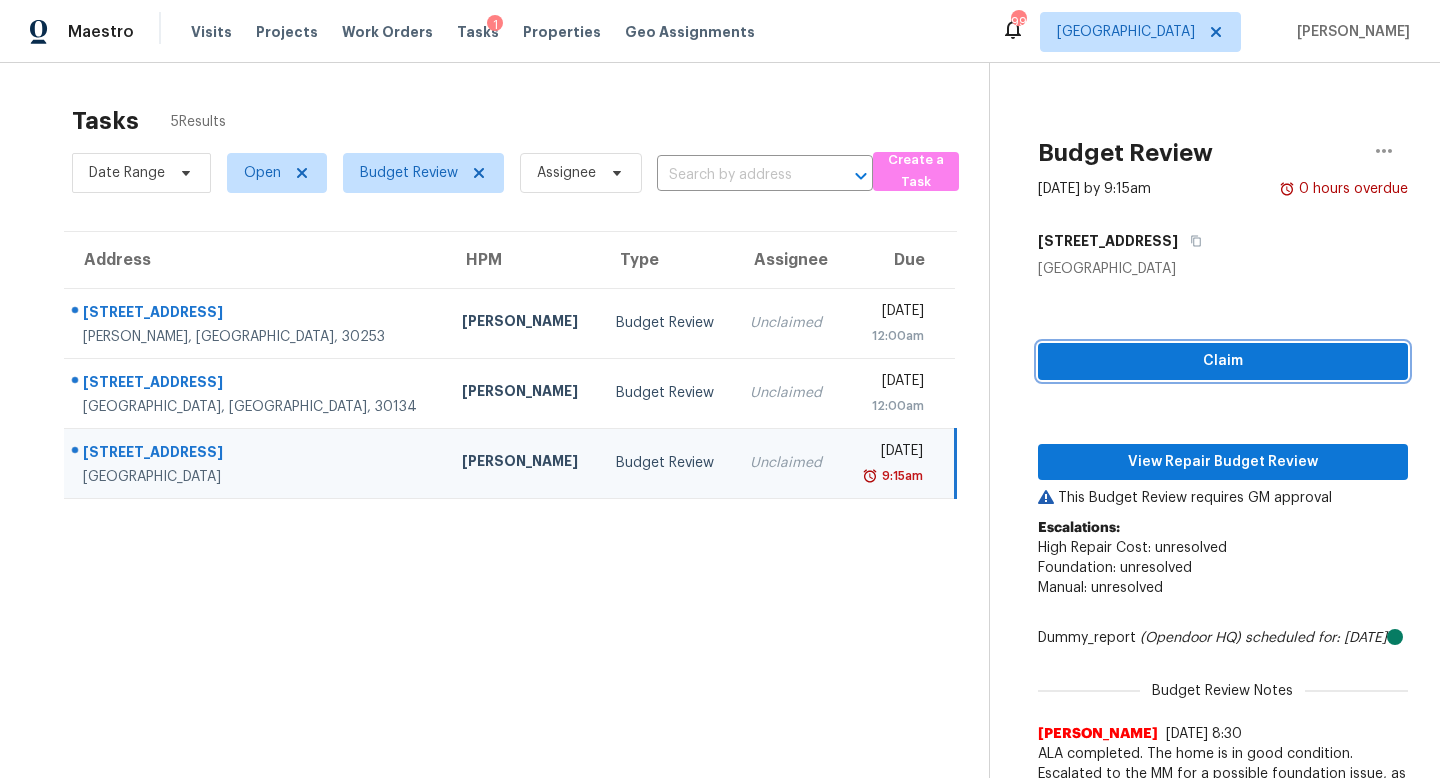 click on "Claim" at bounding box center (1223, 361) 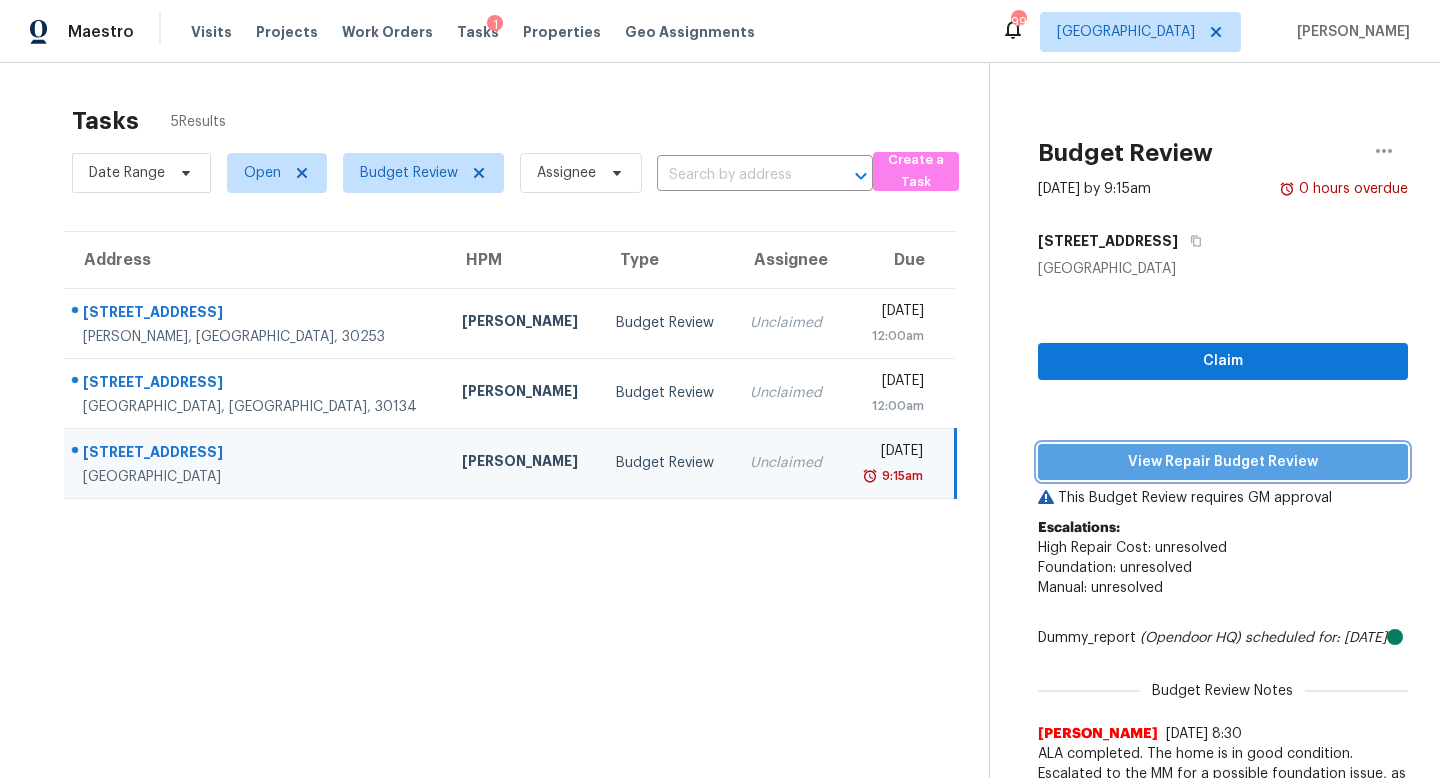 click on "View Repair Budget Review" at bounding box center [1223, 462] 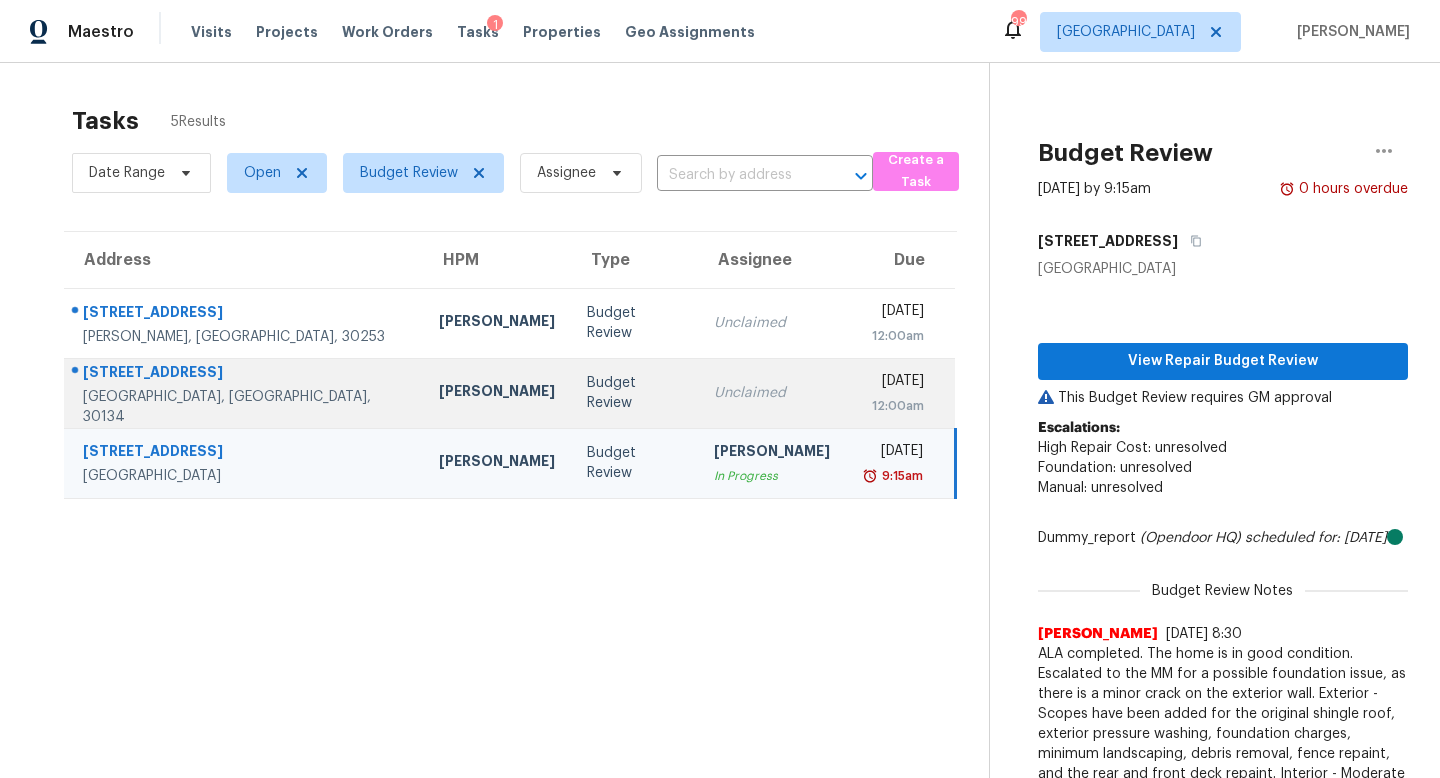 click on "Budget Review" at bounding box center [634, 393] 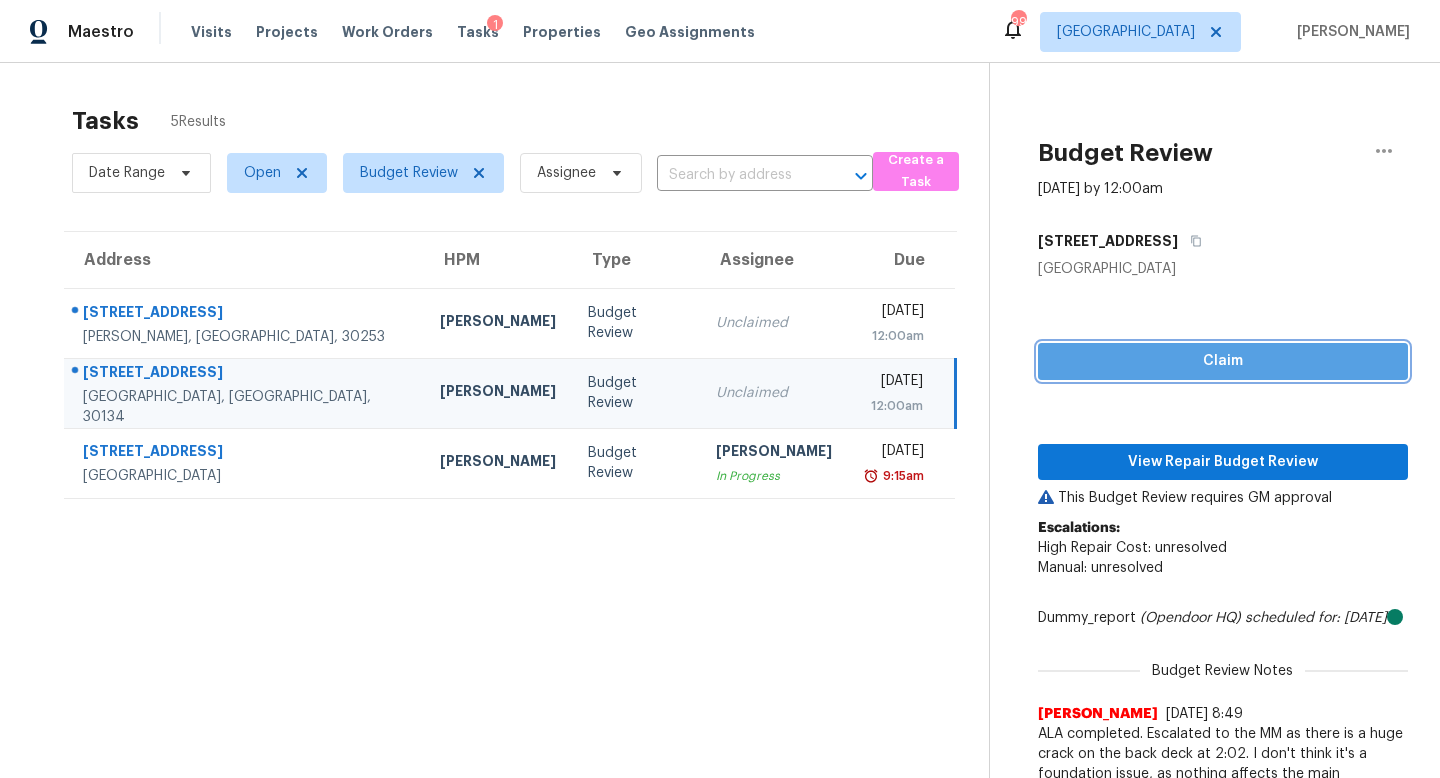 click on "Claim" at bounding box center [1223, 361] 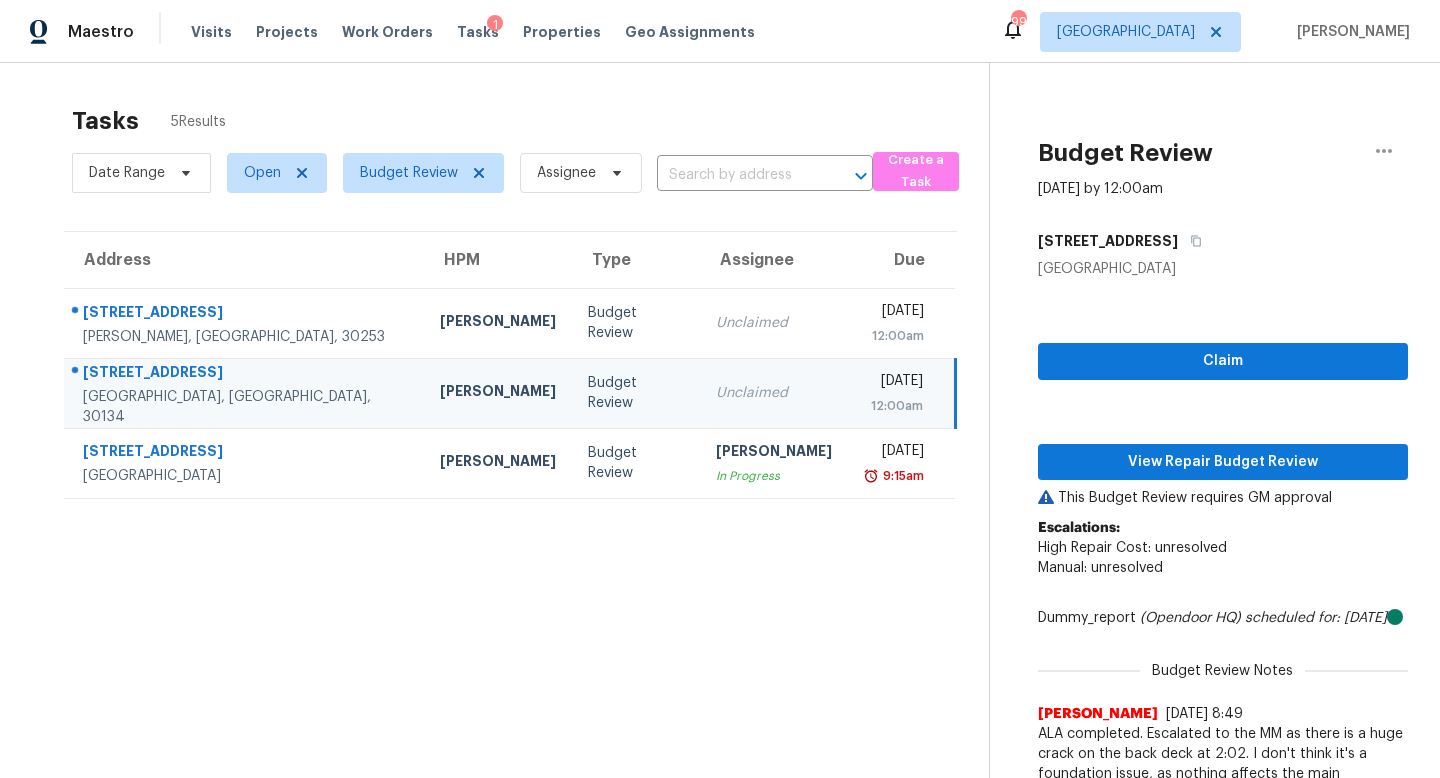 click on "Claim View Repair Budget Review This Budget Review requires GM approval Escalations:  High Repair Cost: unresolved Manual: unresolved Dummy_report   (Opendoor HQ)    scheduled for: [DATE]  Budget Review Notes [PERSON_NAME] B [DATE] 8:49 ALA completed. Escalated to the MM as there is a huge crack on the back deck at 2:02. I don't think it's a foundation issue, as nothing affects the main structure, hence no scope has been added.
Exterior - Scopes have been added for full roof replacement, a [DEMOGRAPHIC_DATA] HVAC, exterior pressure washing, minimum landscaping, minor siding repair, and fence repaint.
Interior - Minimum paint, minimum flooring, and primer for bold colors have been scoped.
ACC has been scoped as Good based on the condition of the home." at bounding box center [1223, 616] 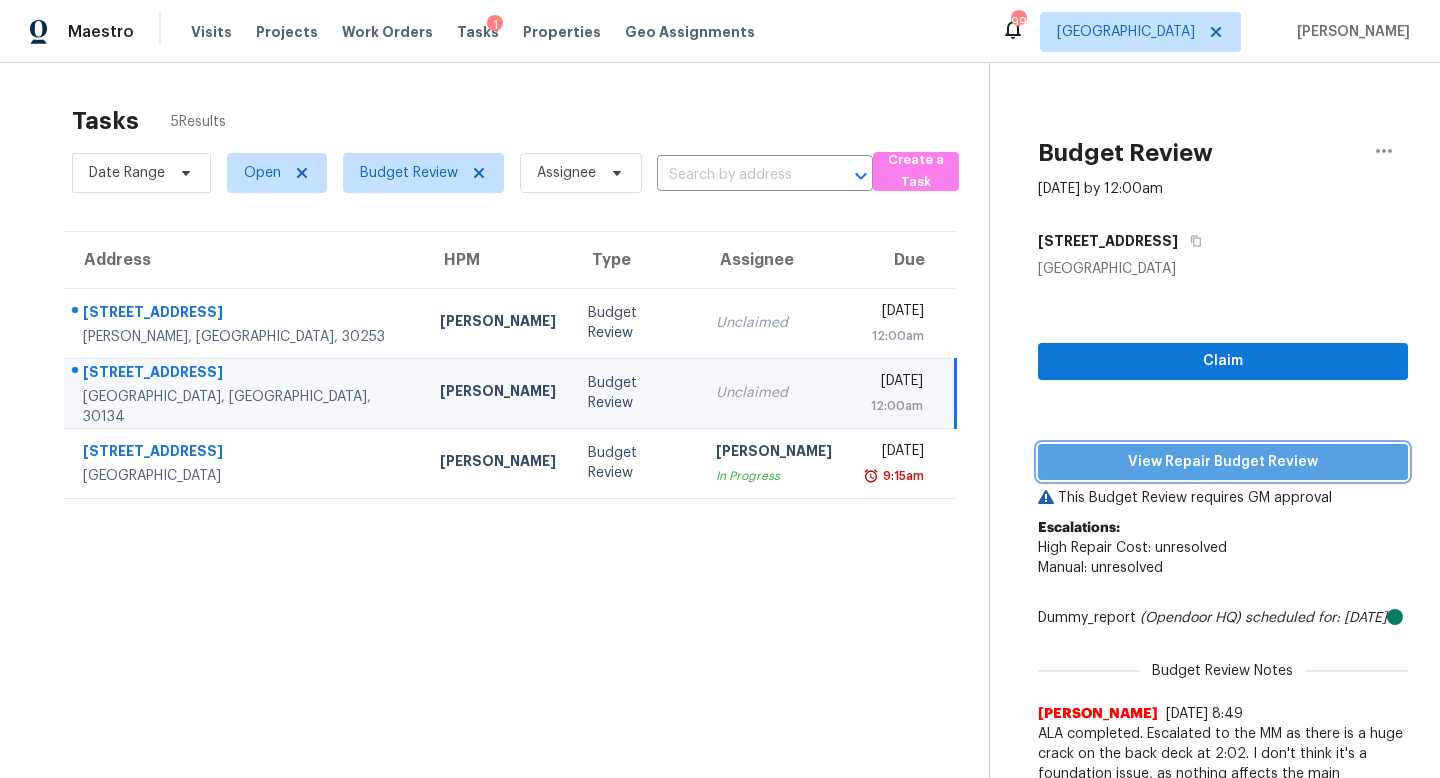 click on "View Repair Budget Review" at bounding box center (1223, 462) 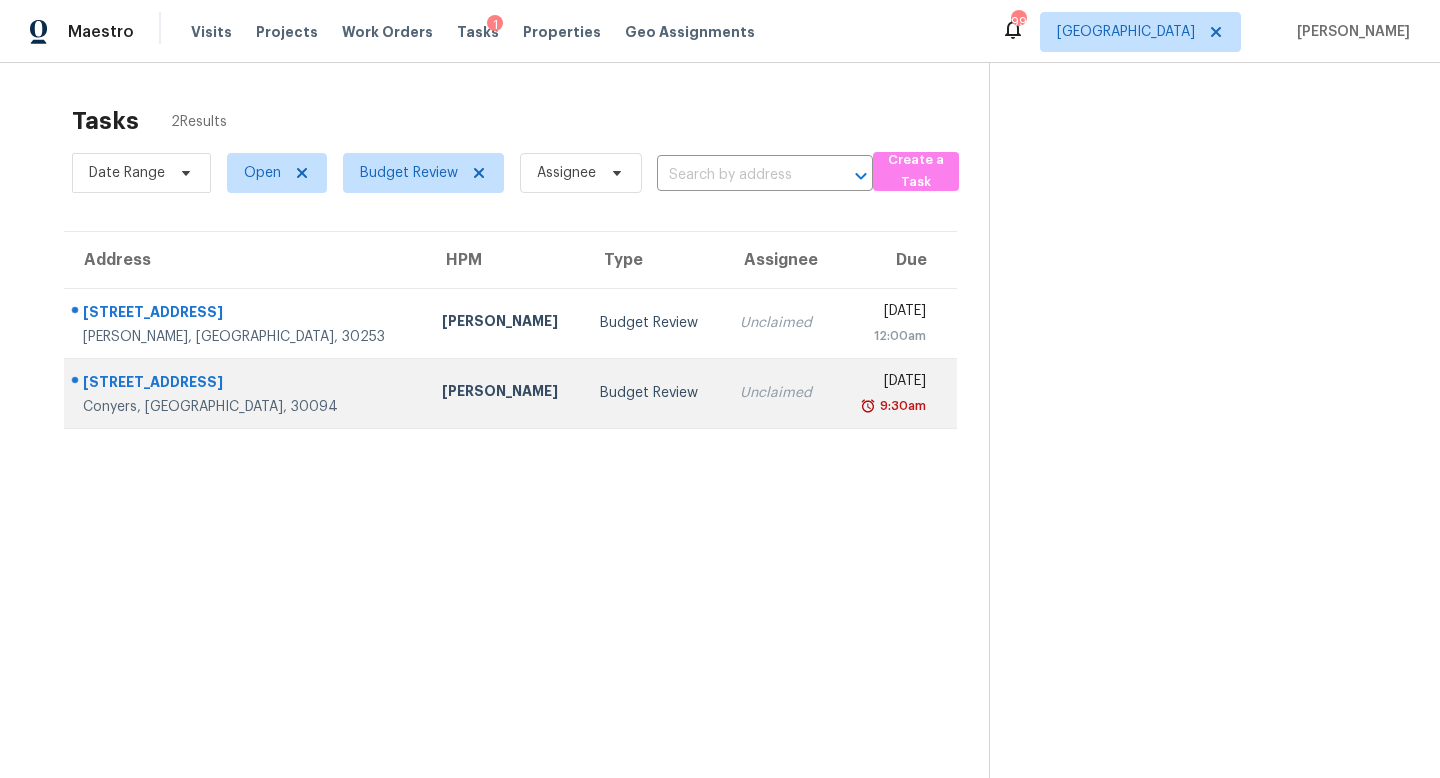 click on "[PERSON_NAME]" at bounding box center [505, 393] 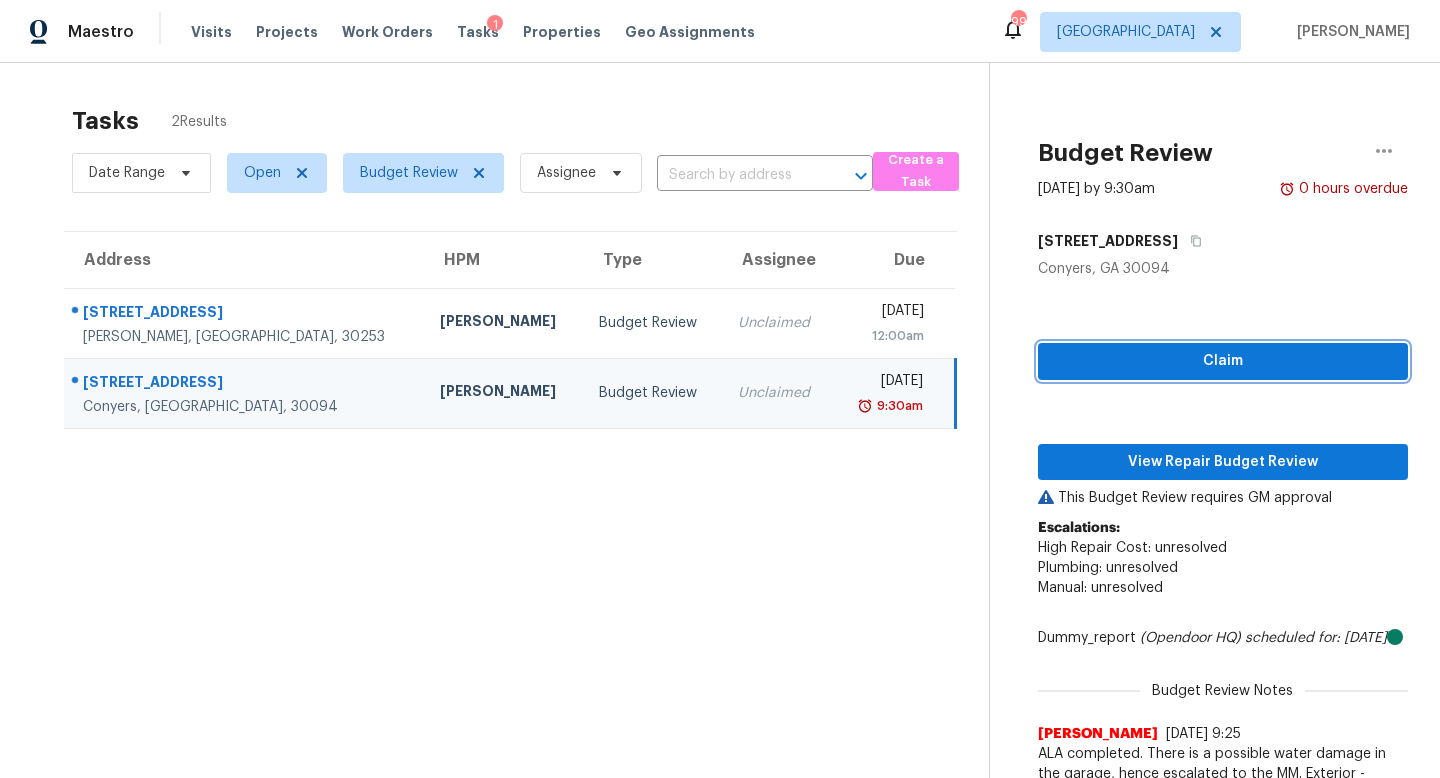 click on "Claim" at bounding box center (1223, 361) 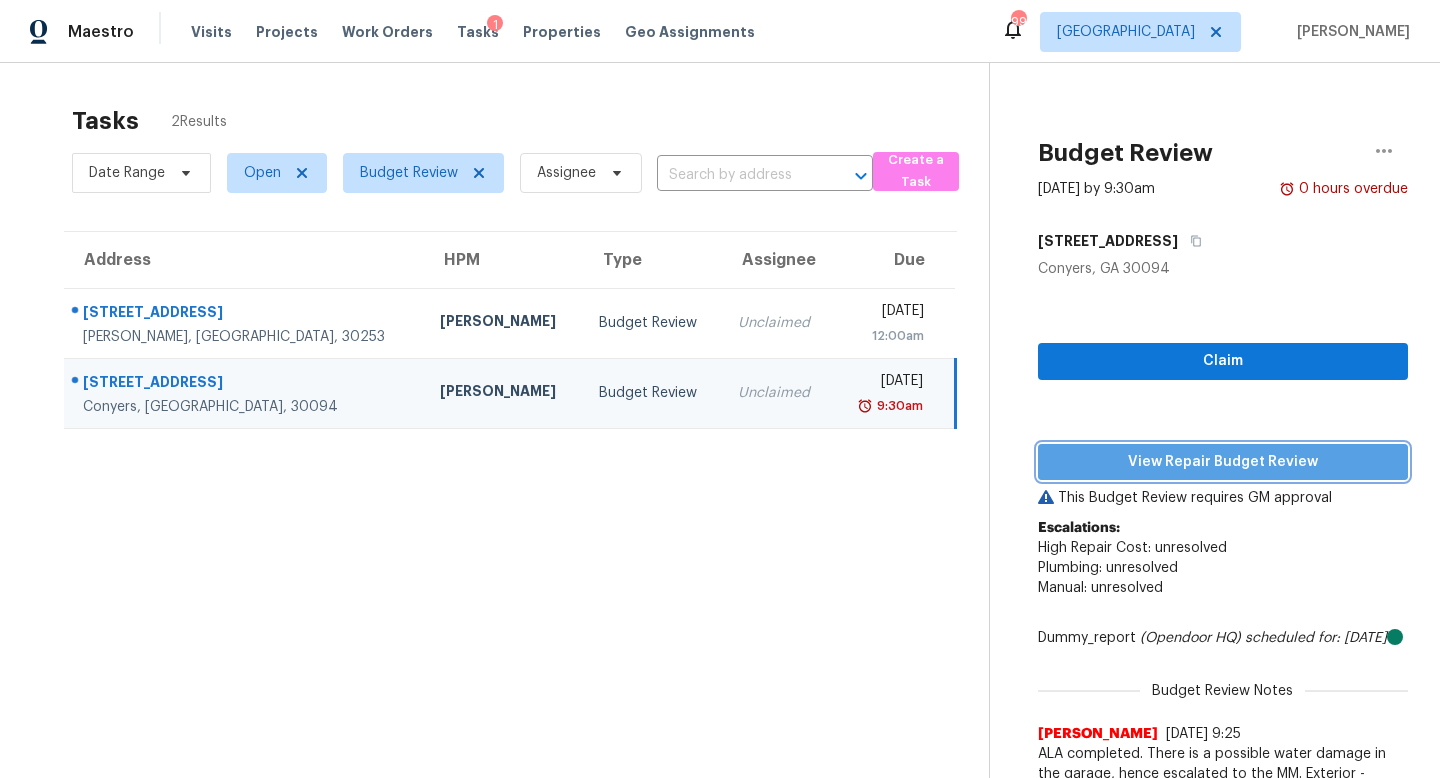 click on "View Repair Budget Review" at bounding box center [1223, 462] 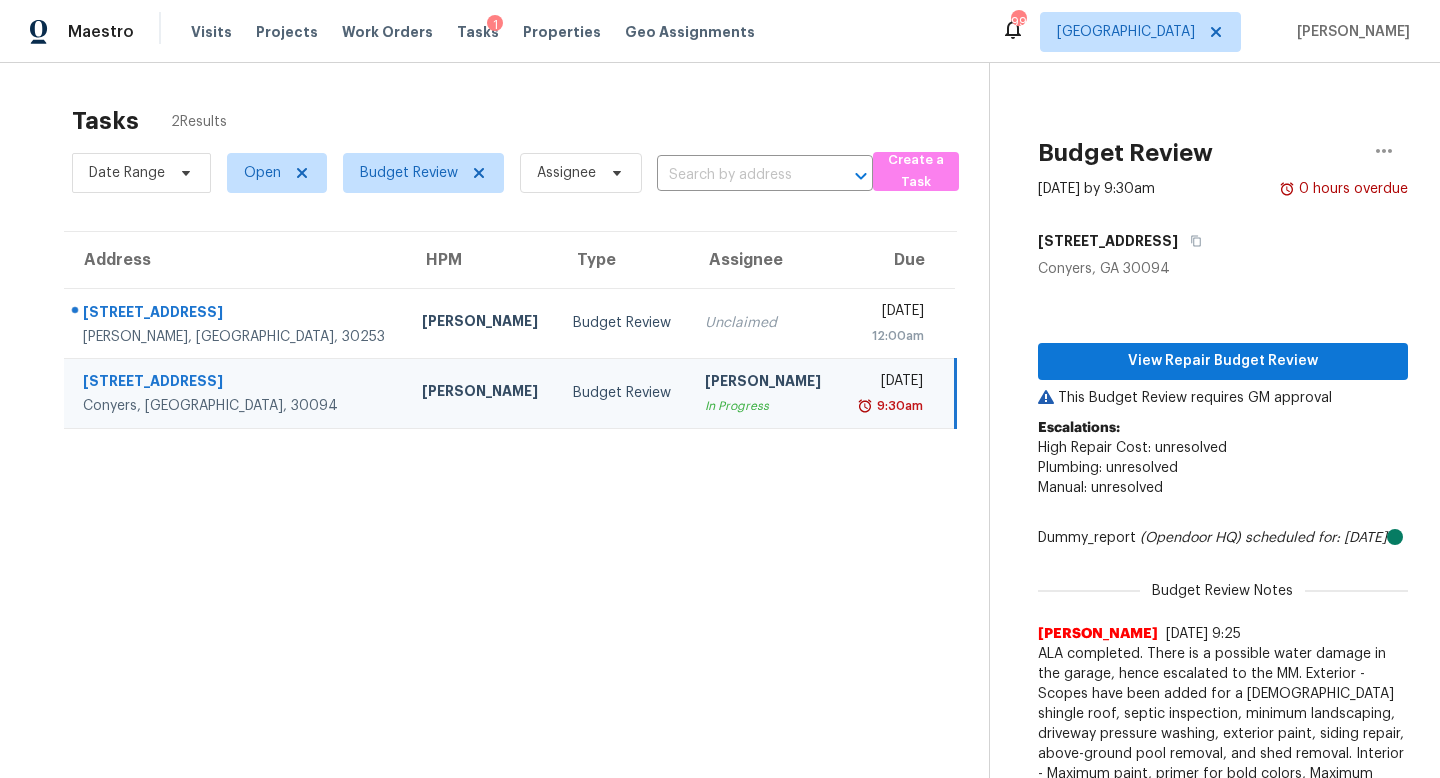 click on "Visits Projects Work Orders Tasks 1 Properties Geo Assignments" at bounding box center [485, 32] 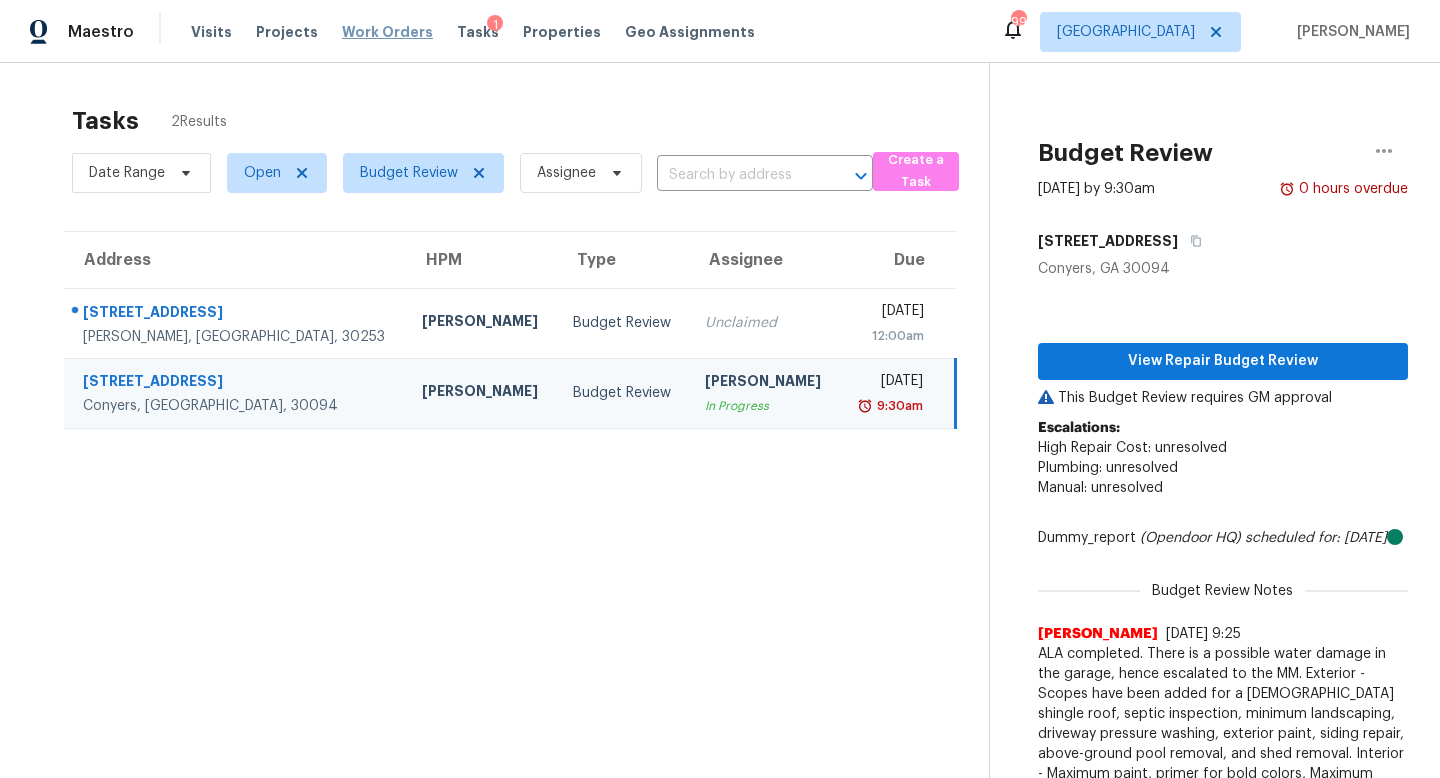 click on "Work Orders" at bounding box center (387, 32) 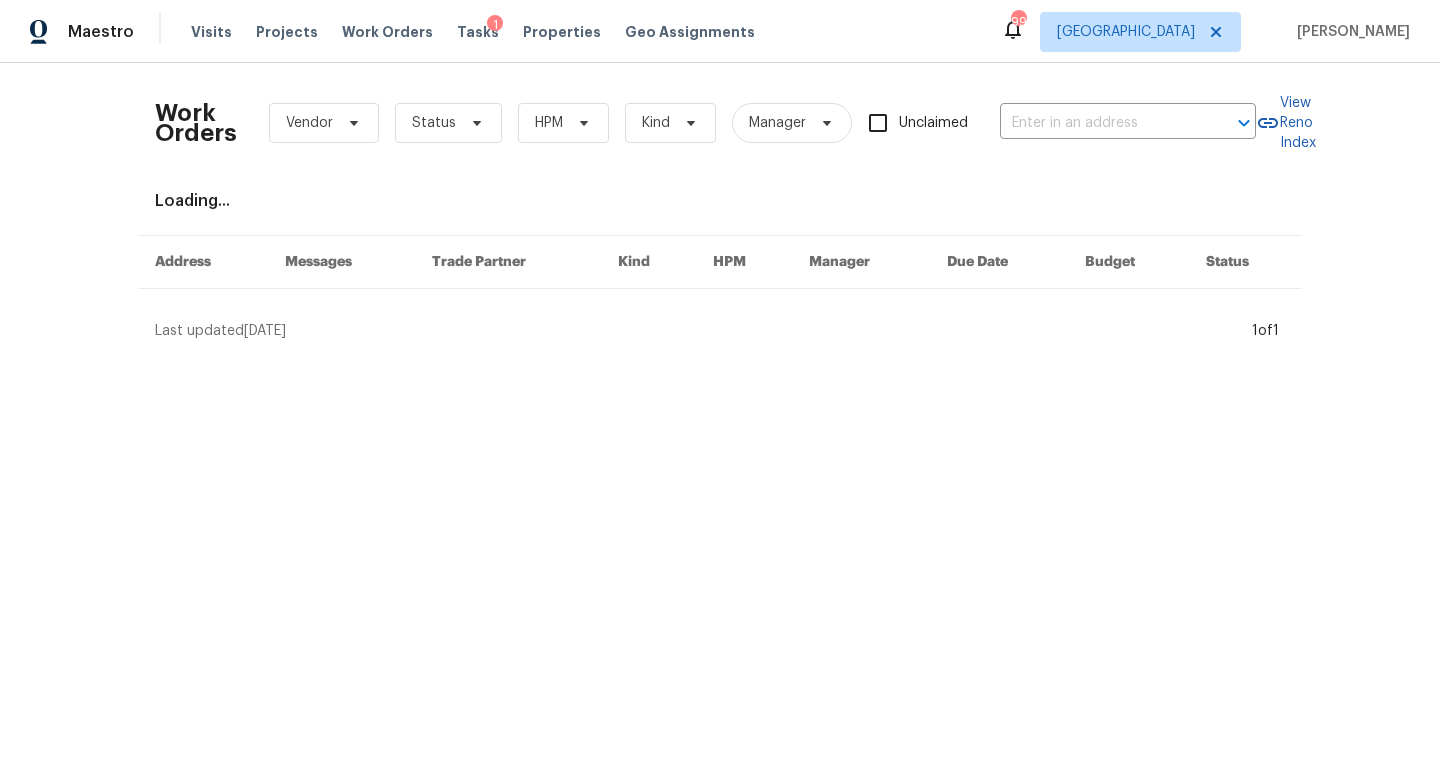 click on "Work Orders Vendor Status HPM Kind Manager Unclaimed ​" at bounding box center [705, 123] 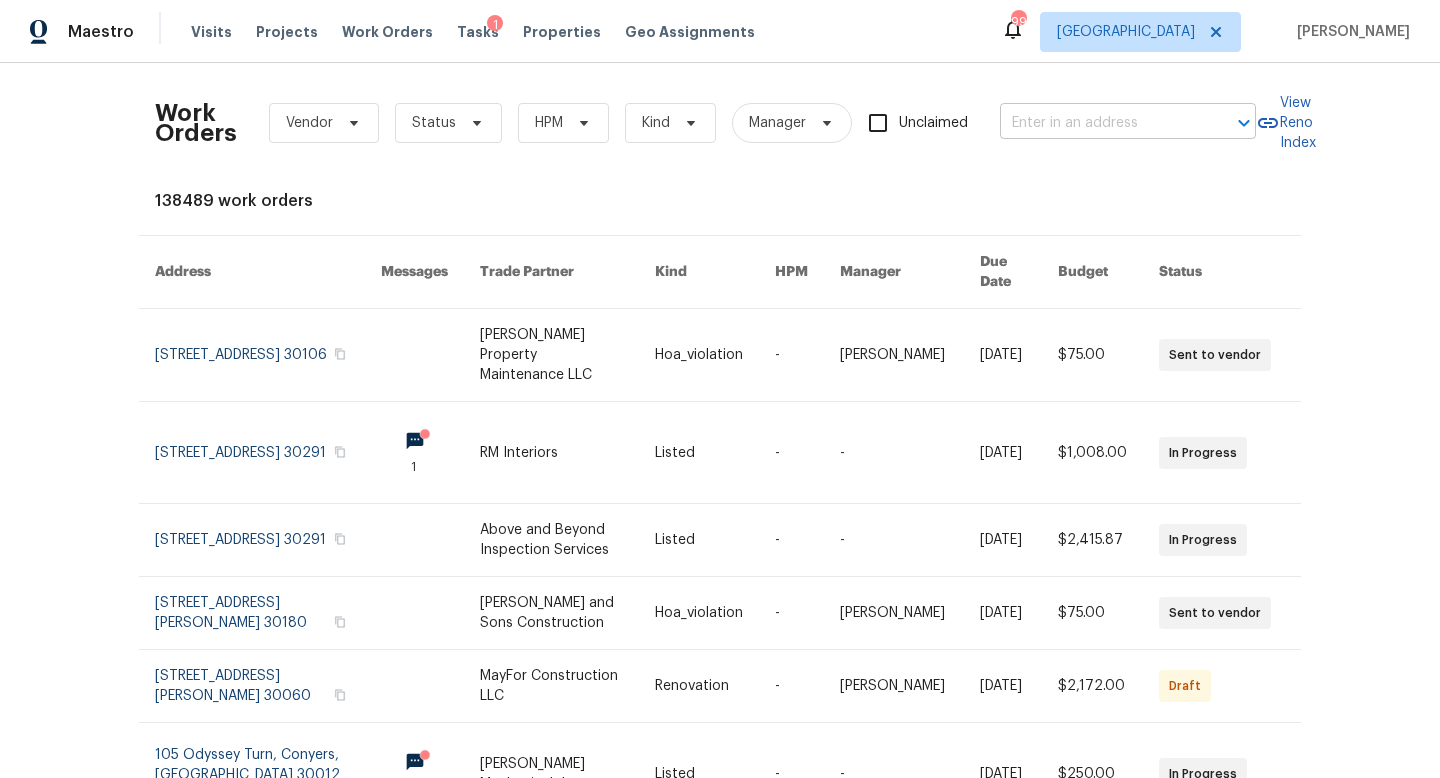 click at bounding box center (1100, 123) 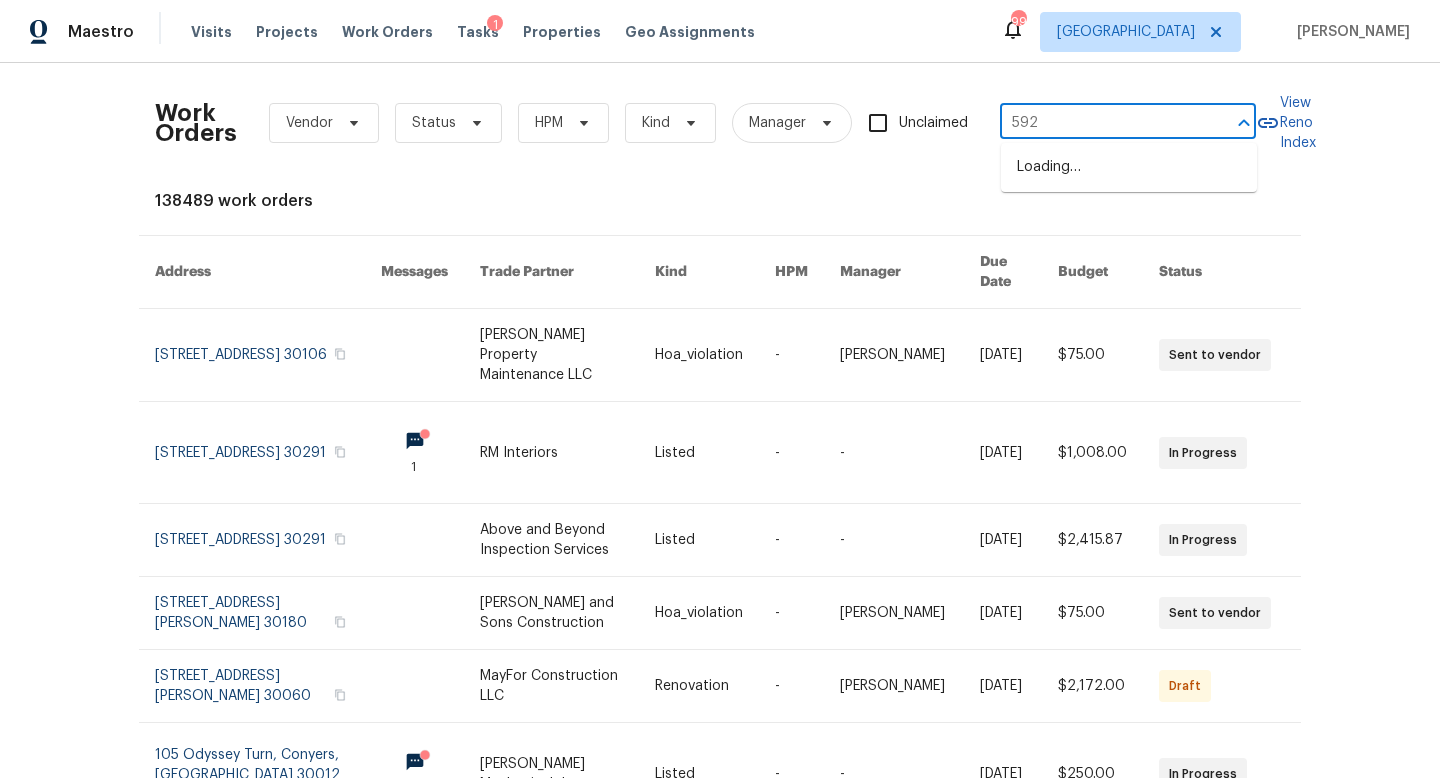 type on "5926" 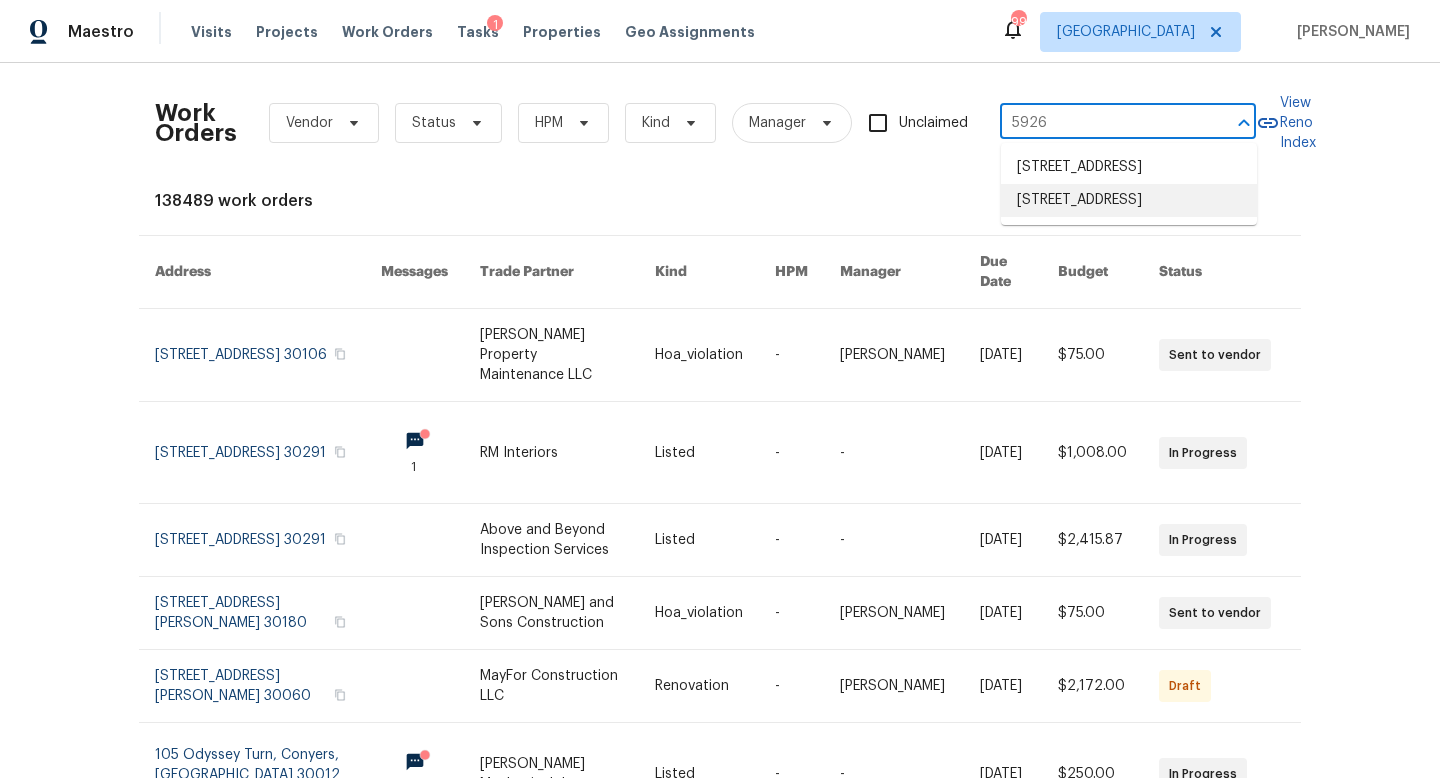click on "[STREET_ADDRESS]" at bounding box center (1129, 200) 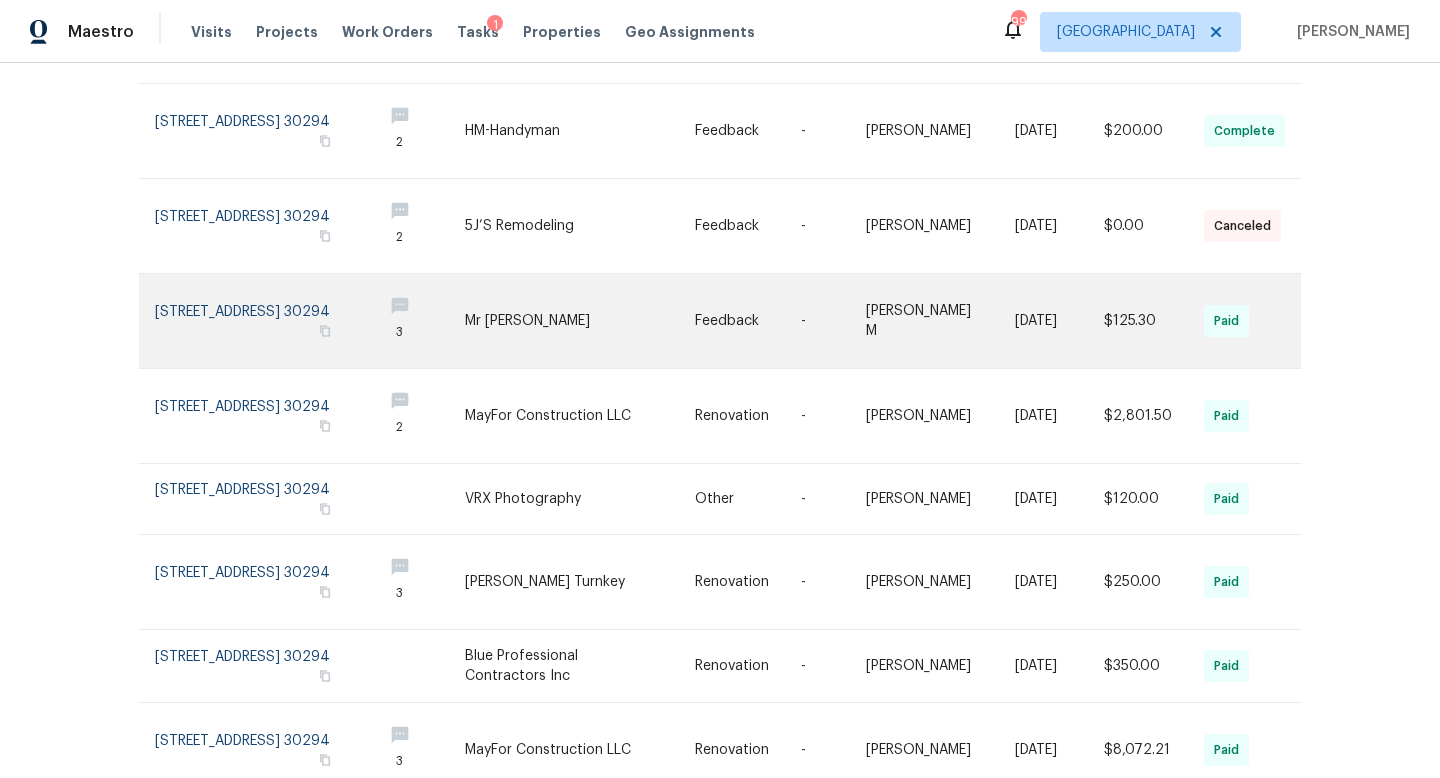 scroll, scrollTop: 292, scrollLeft: 0, axis: vertical 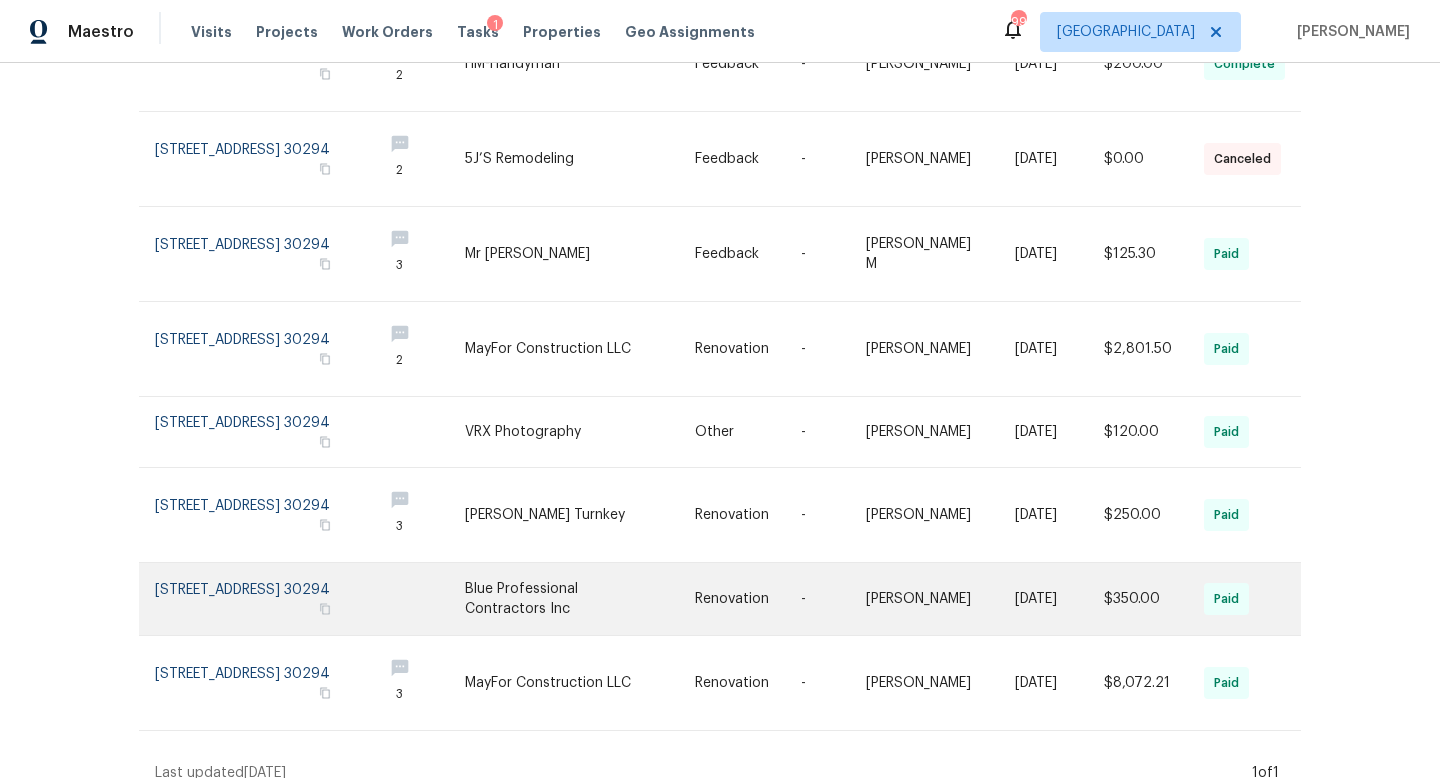 click at bounding box center (260, 599) 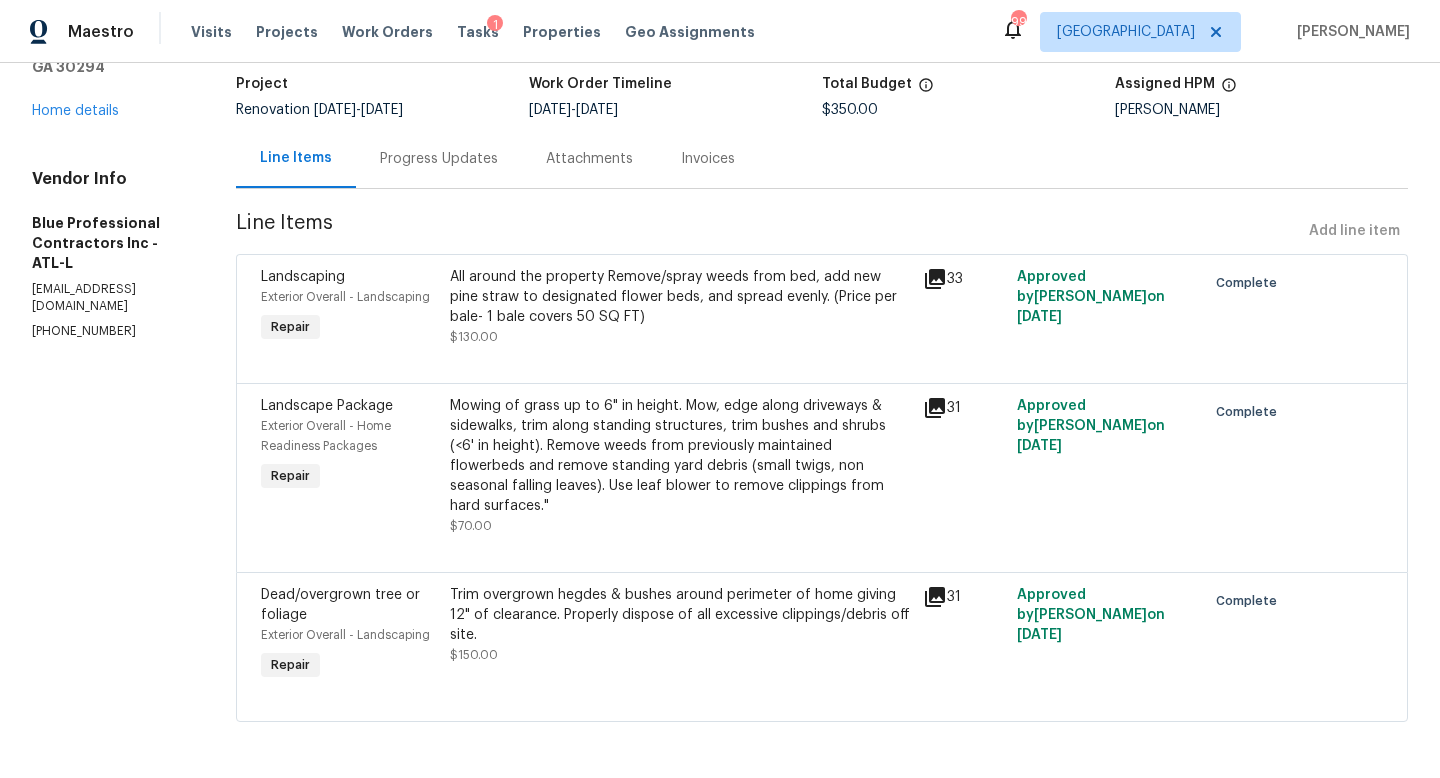 scroll, scrollTop: 0, scrollLeft: 0, axis: both 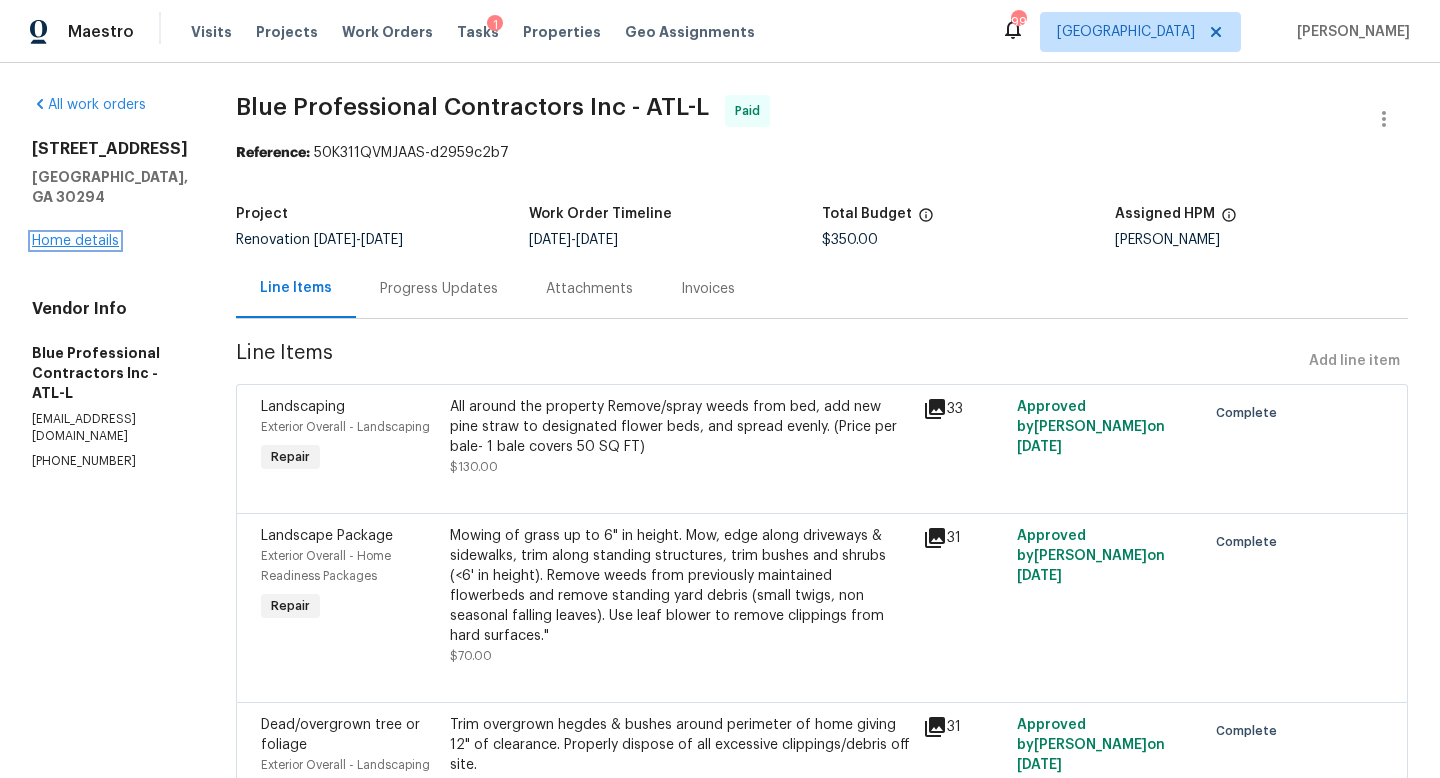 click on "Home details" at bounding box center [75, 241] 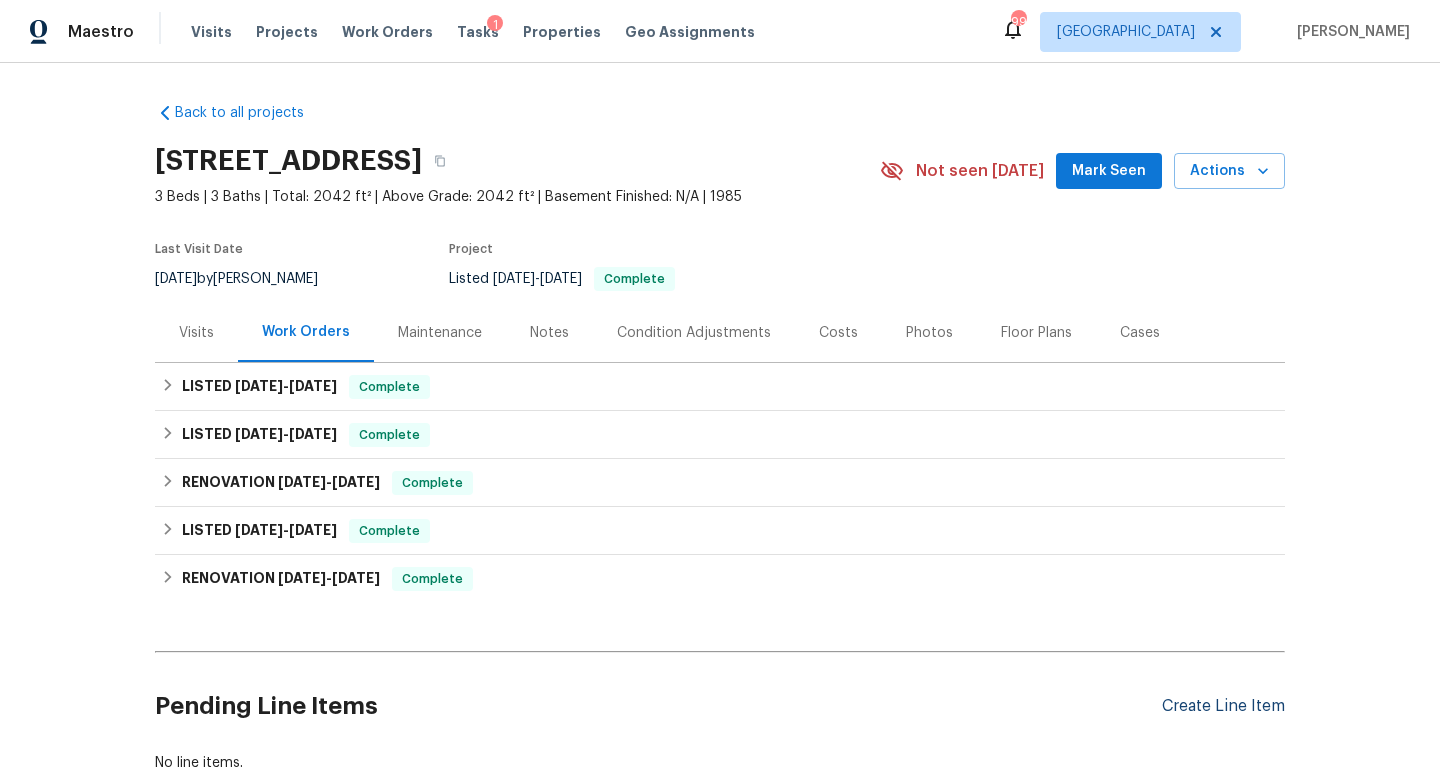 click on "Create Line Item" at bounding box center (1223, 706) 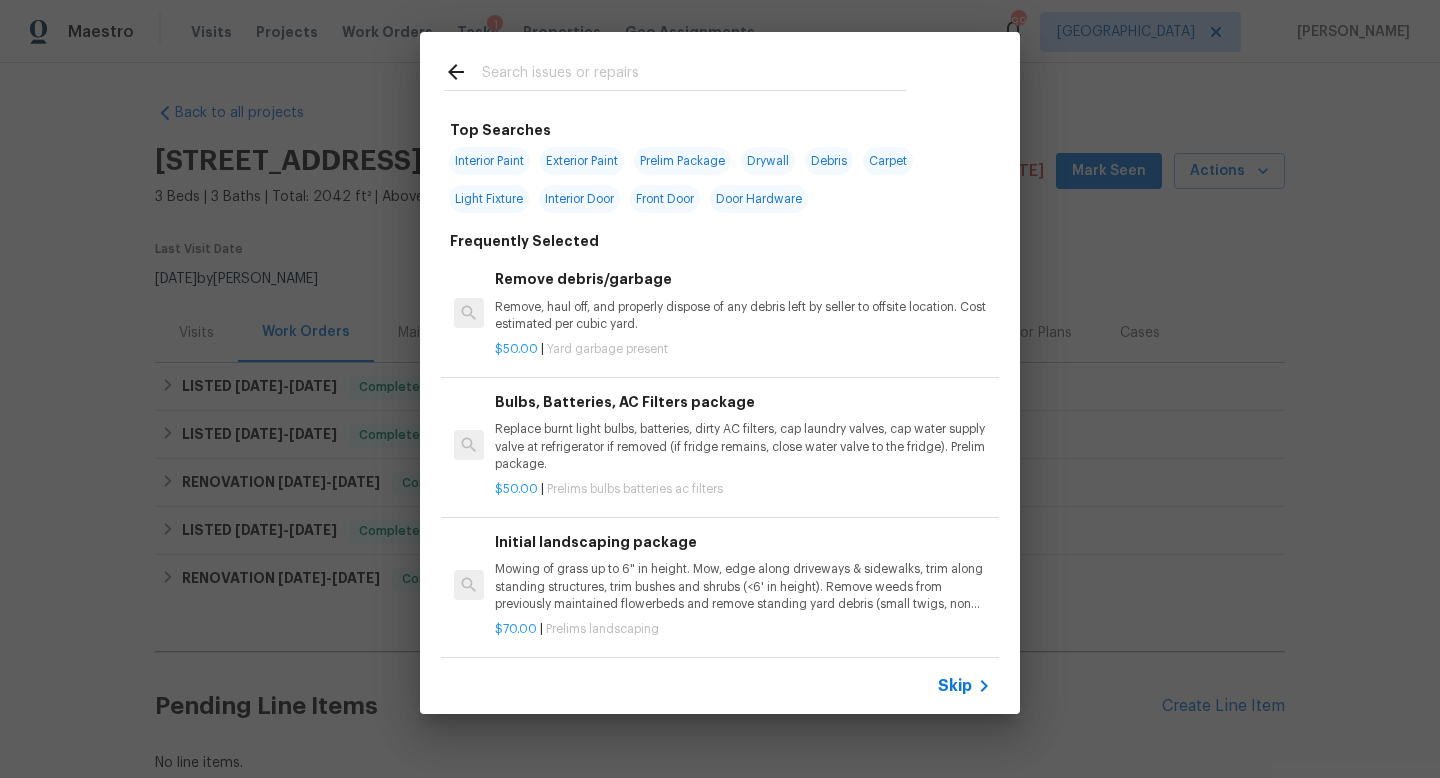 click at bounding box center [694, 75] 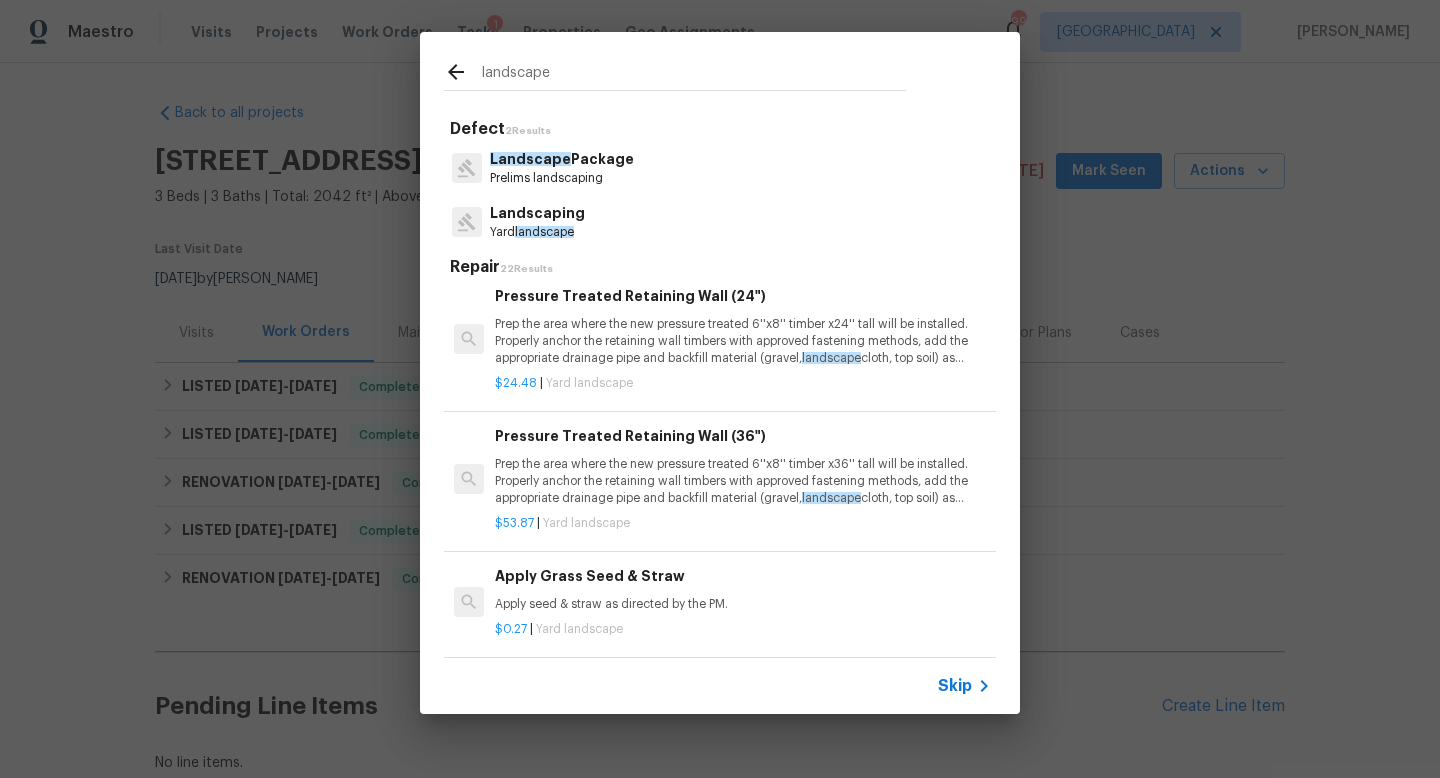 scroll, scrollTop: 160, scrollLeft: 0, axis: vertical 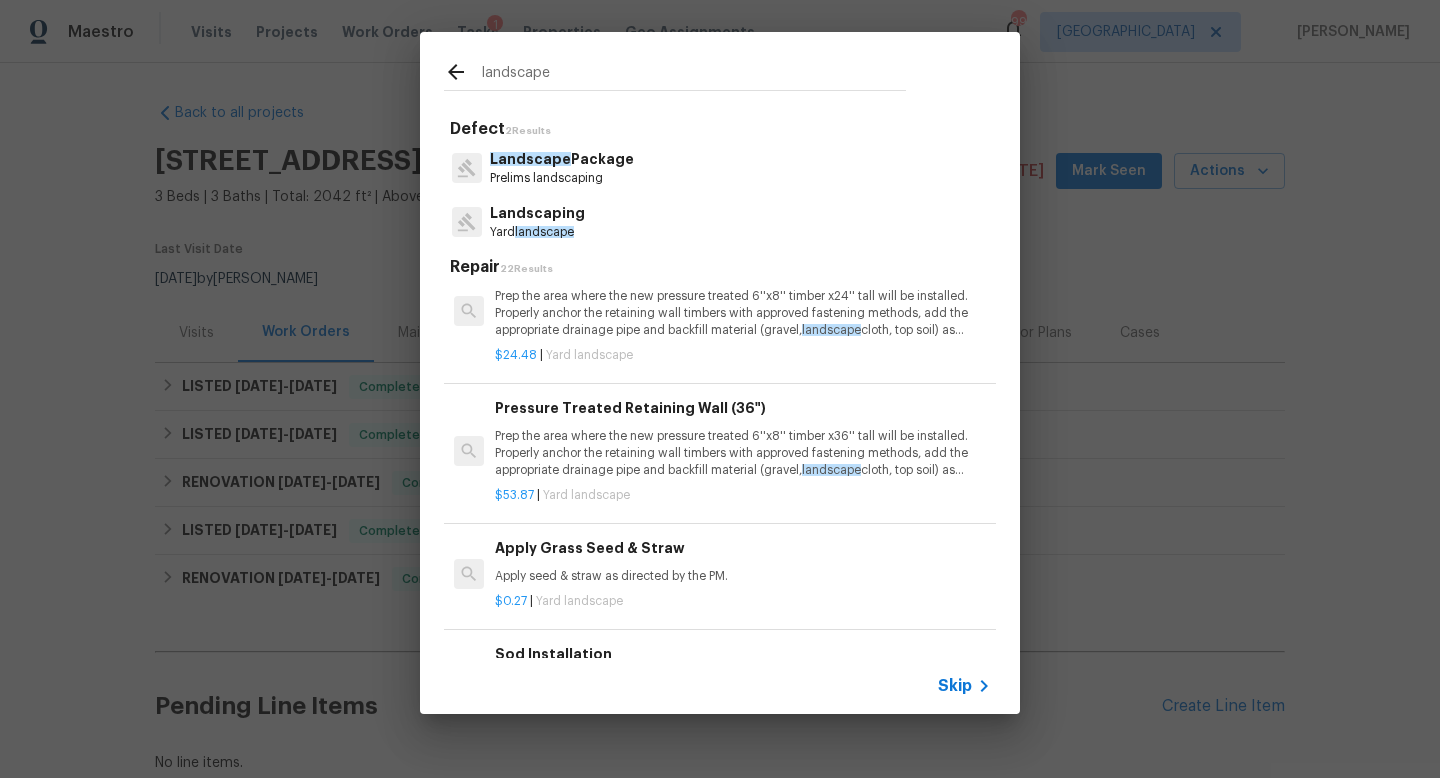 type on "landscape" 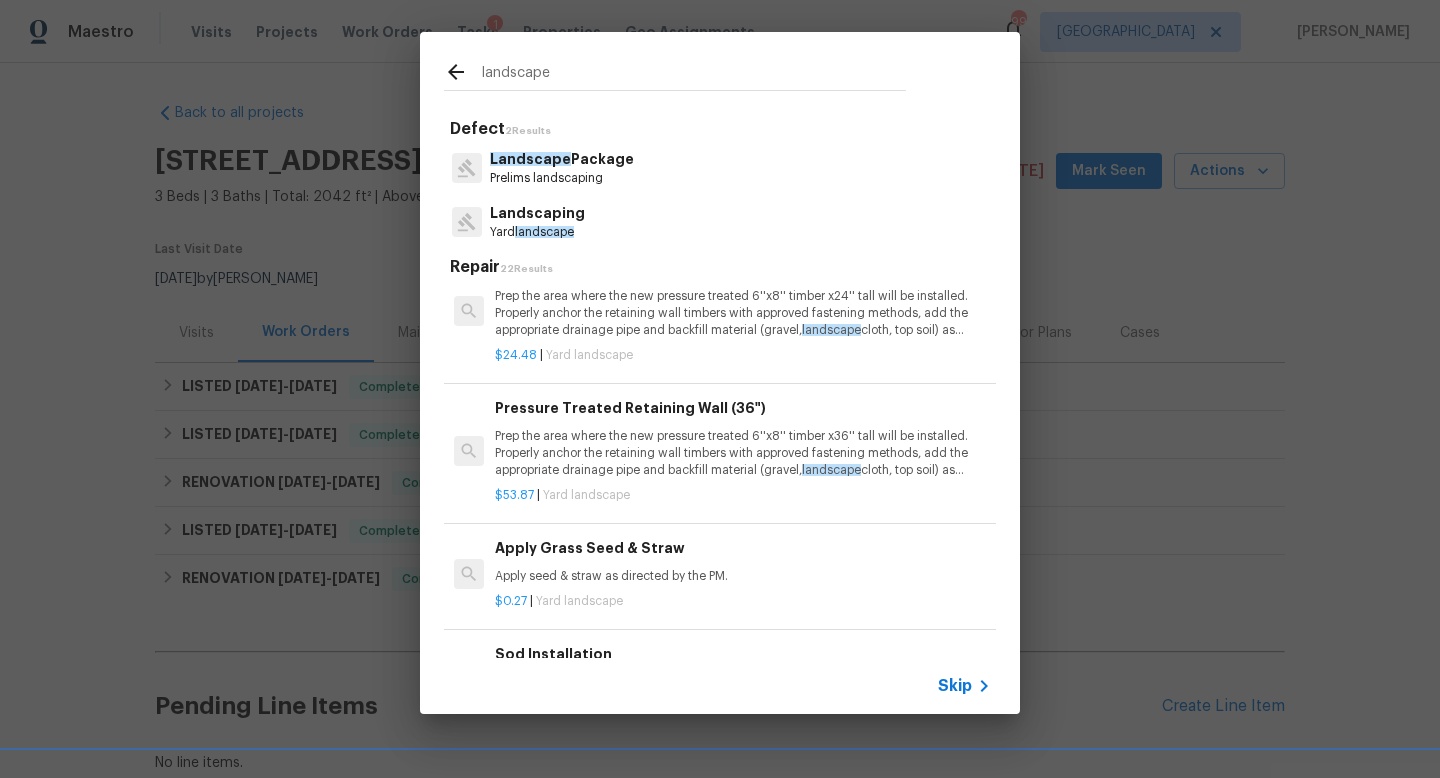 click on "Landscaping Yard  landscape" at bounding box center [720, 222] 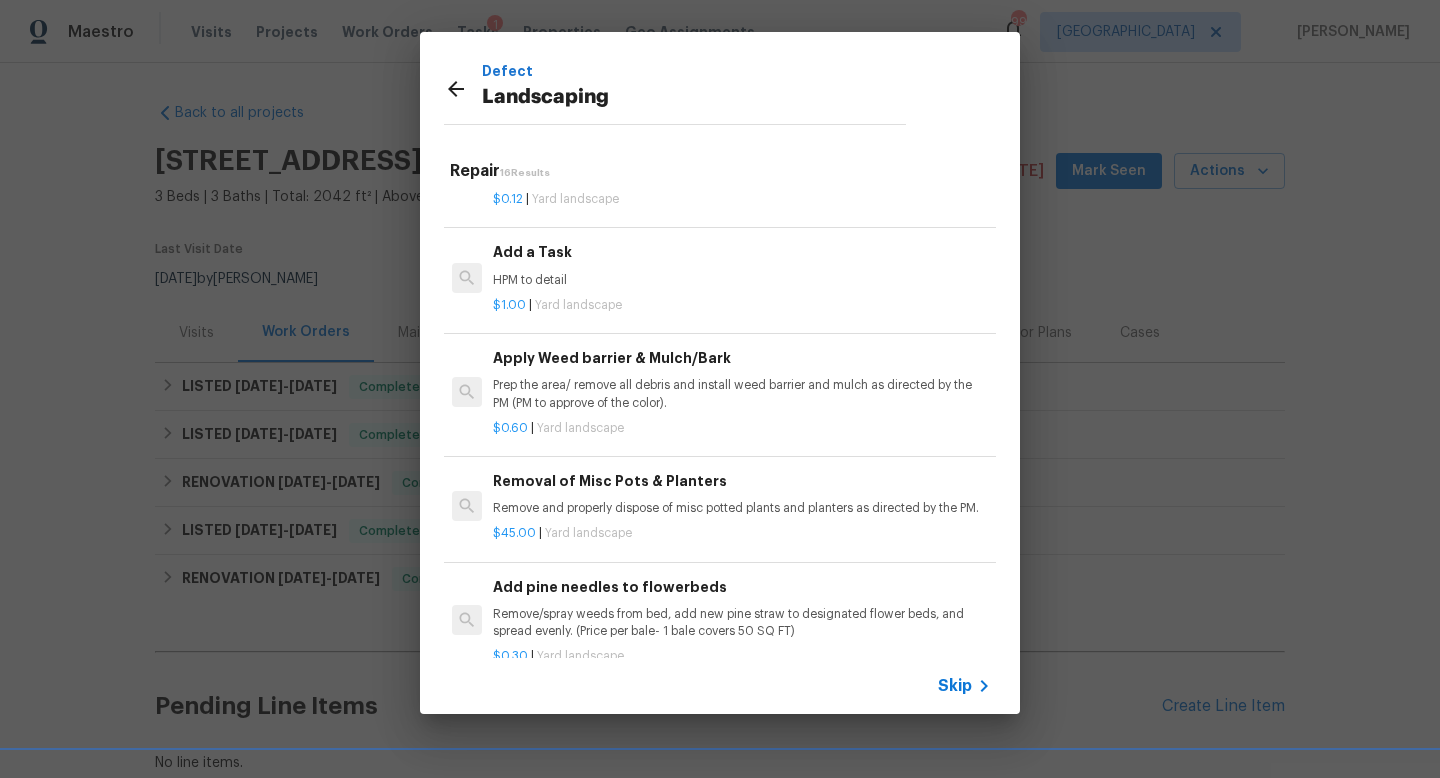 scroll, scrollTop: 1147, scrollLeft: 2, axis: both 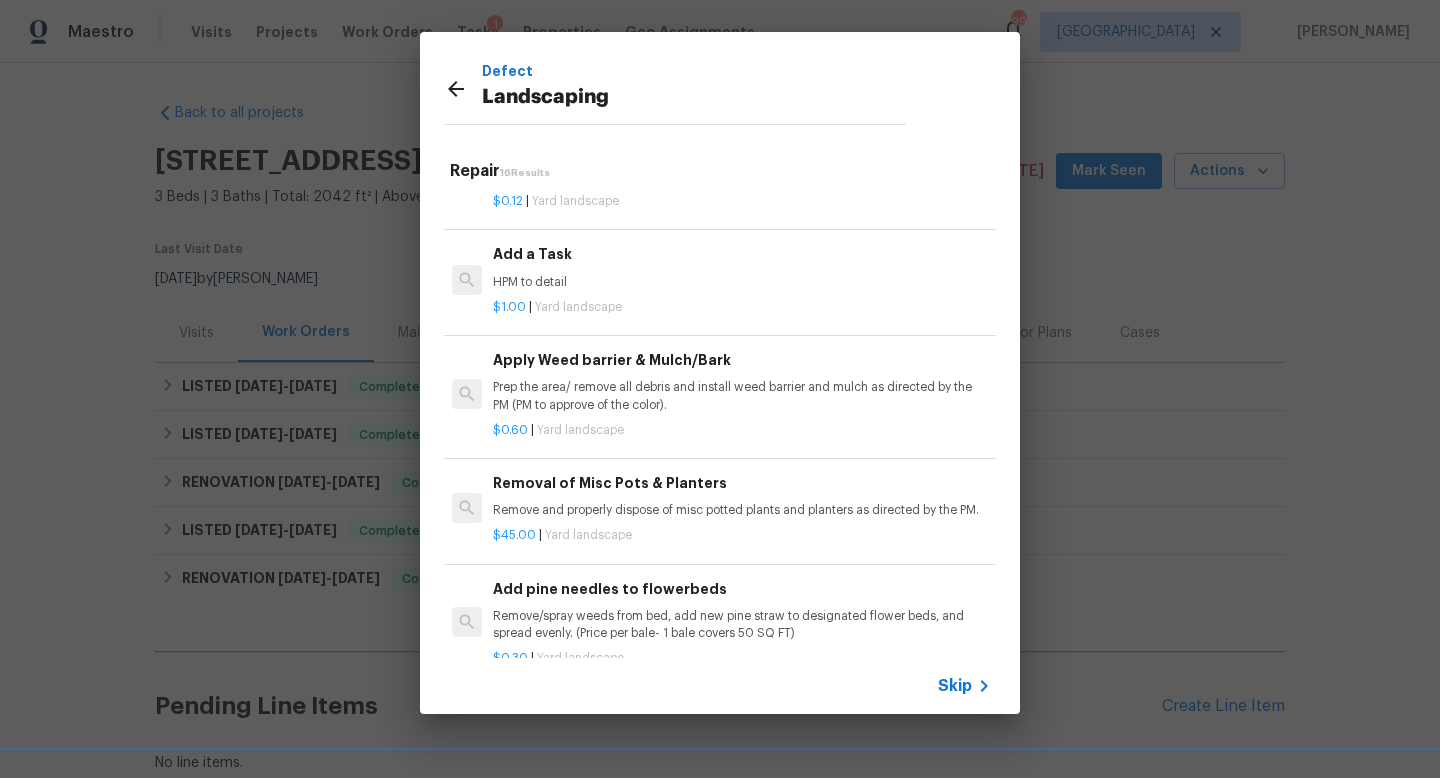 click on "Add a Task" at bounding box center [741, 254] 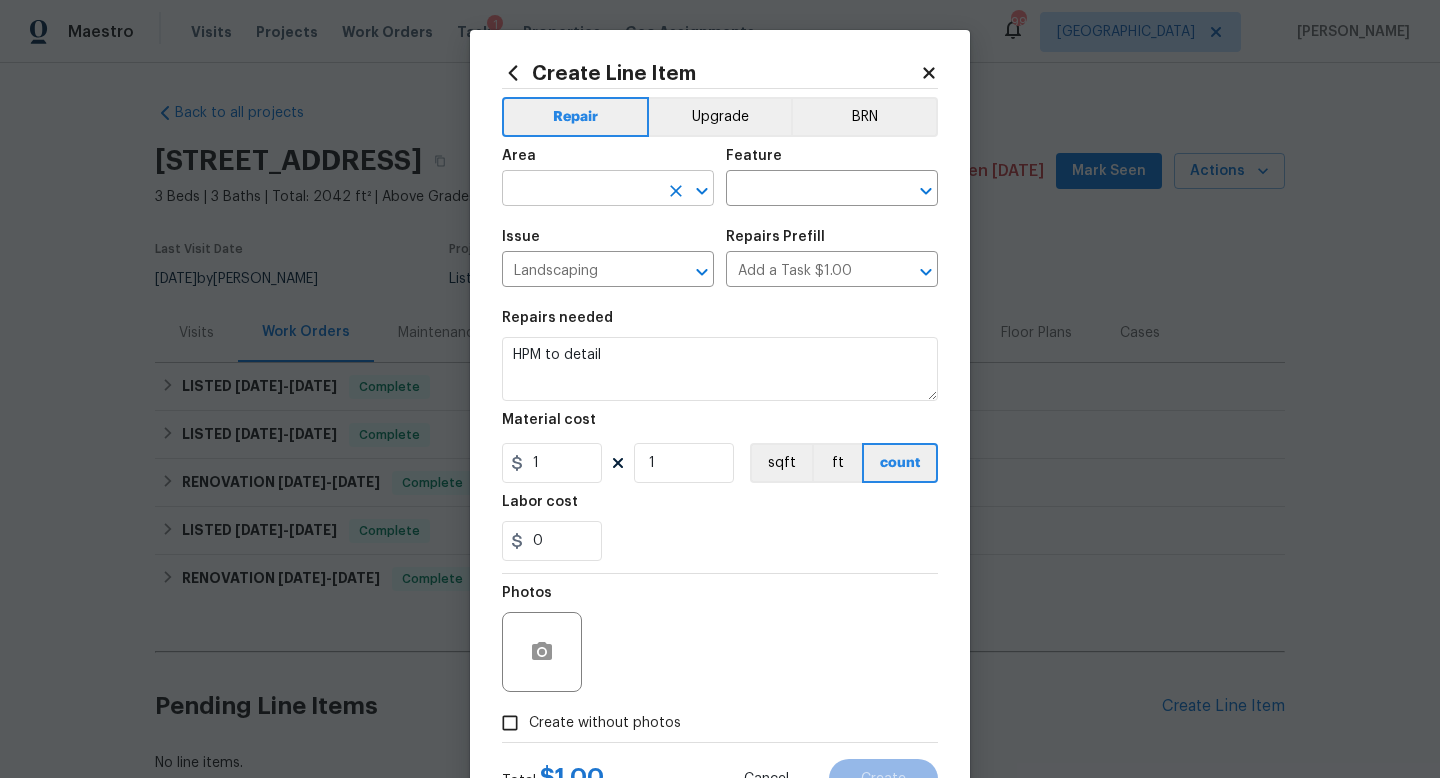 click at bounding box center (580, 190) 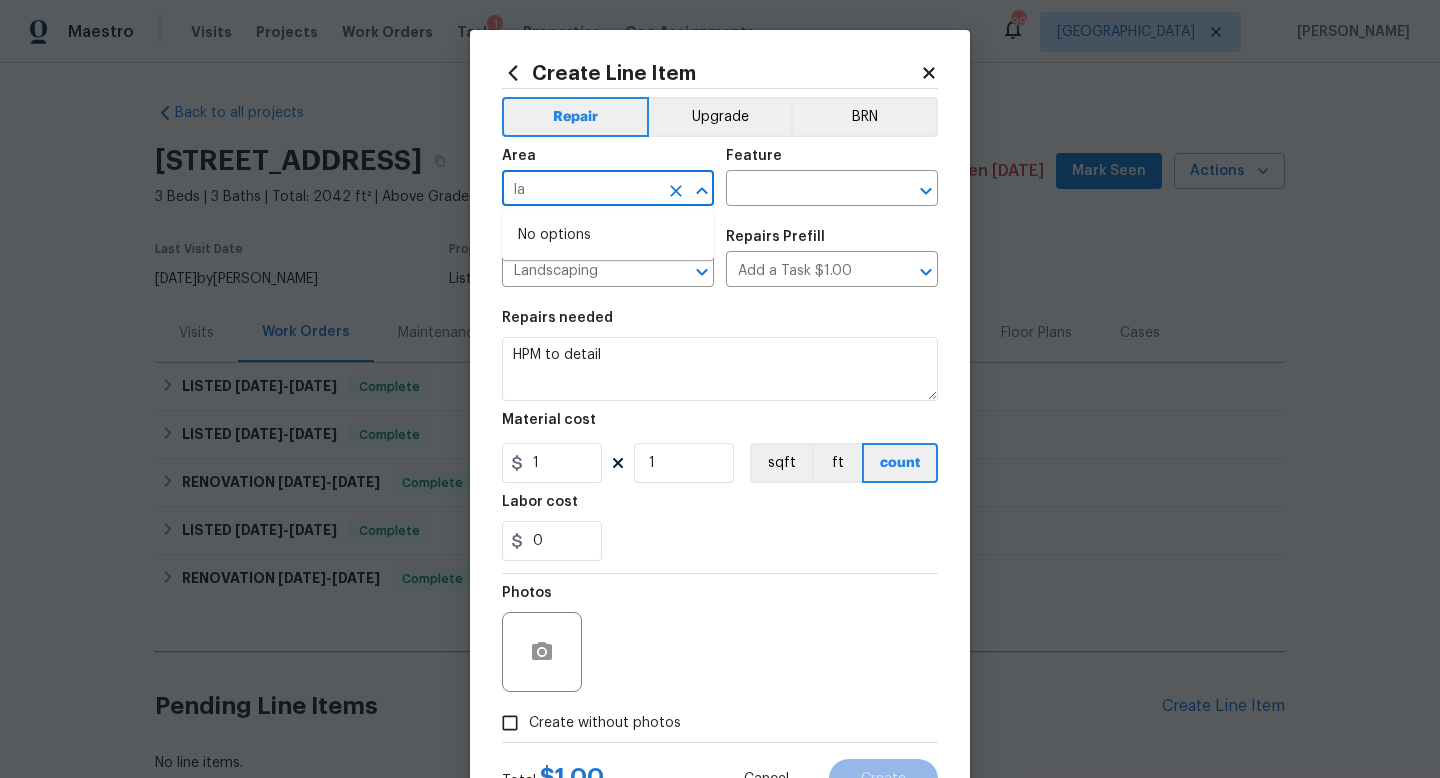type on "l" 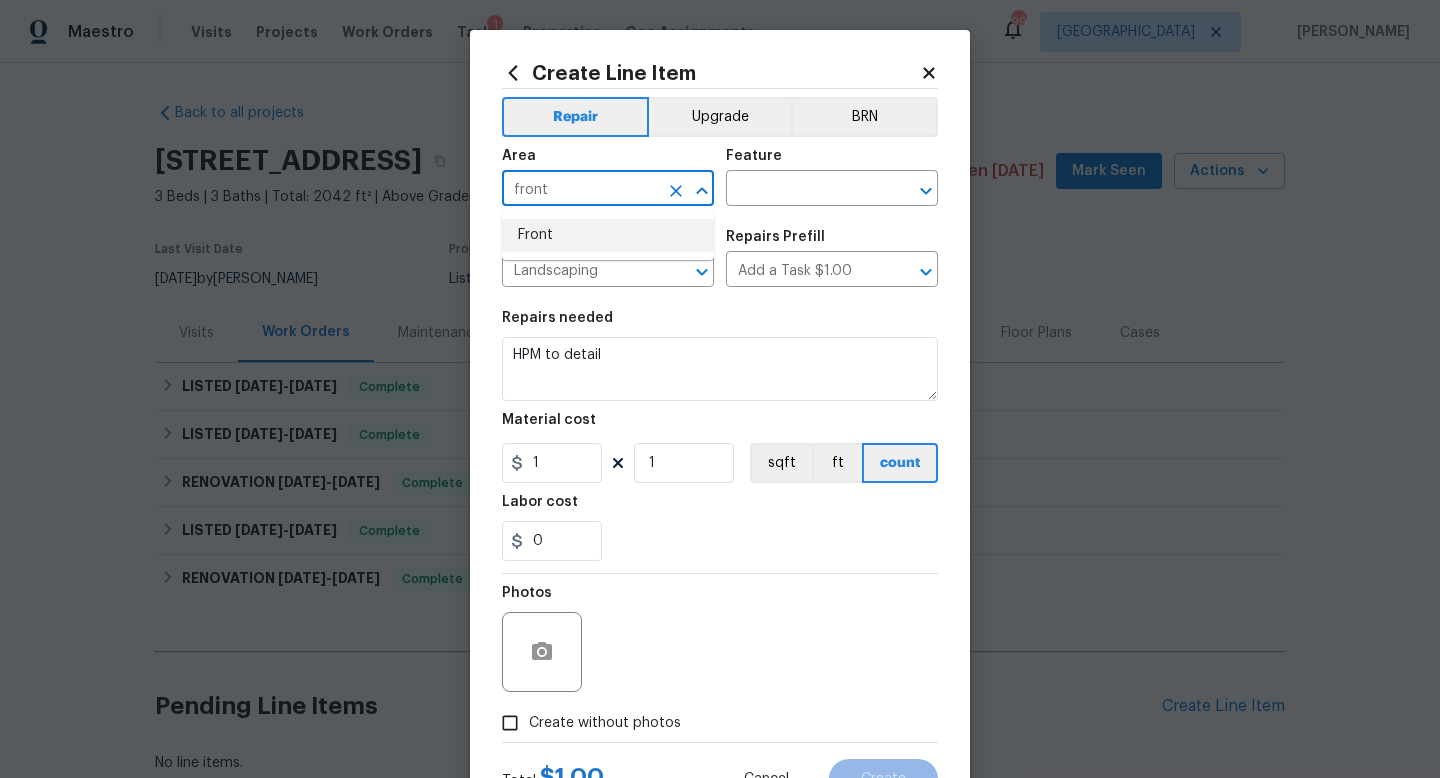 click on "Front" at bounding box center [608, 235] 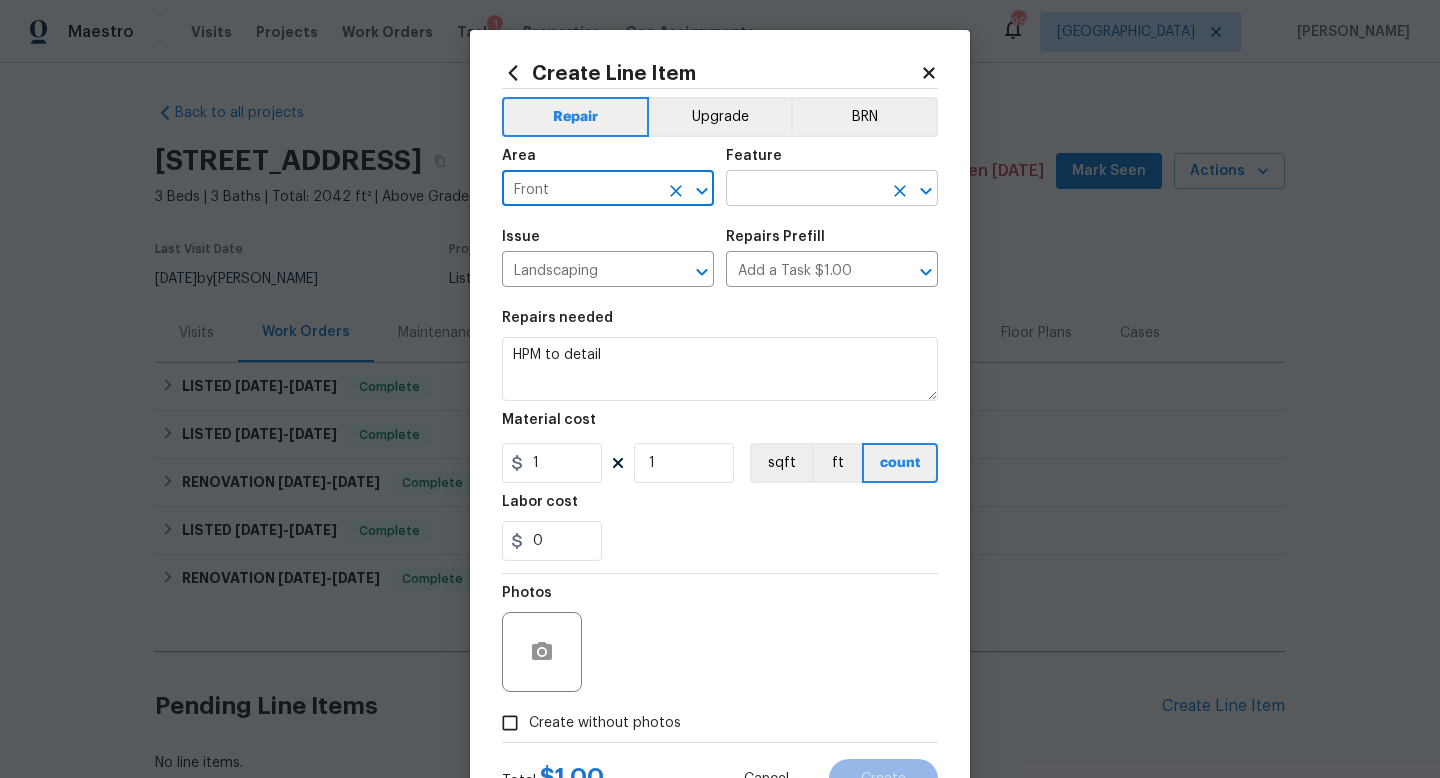 type on "Front" 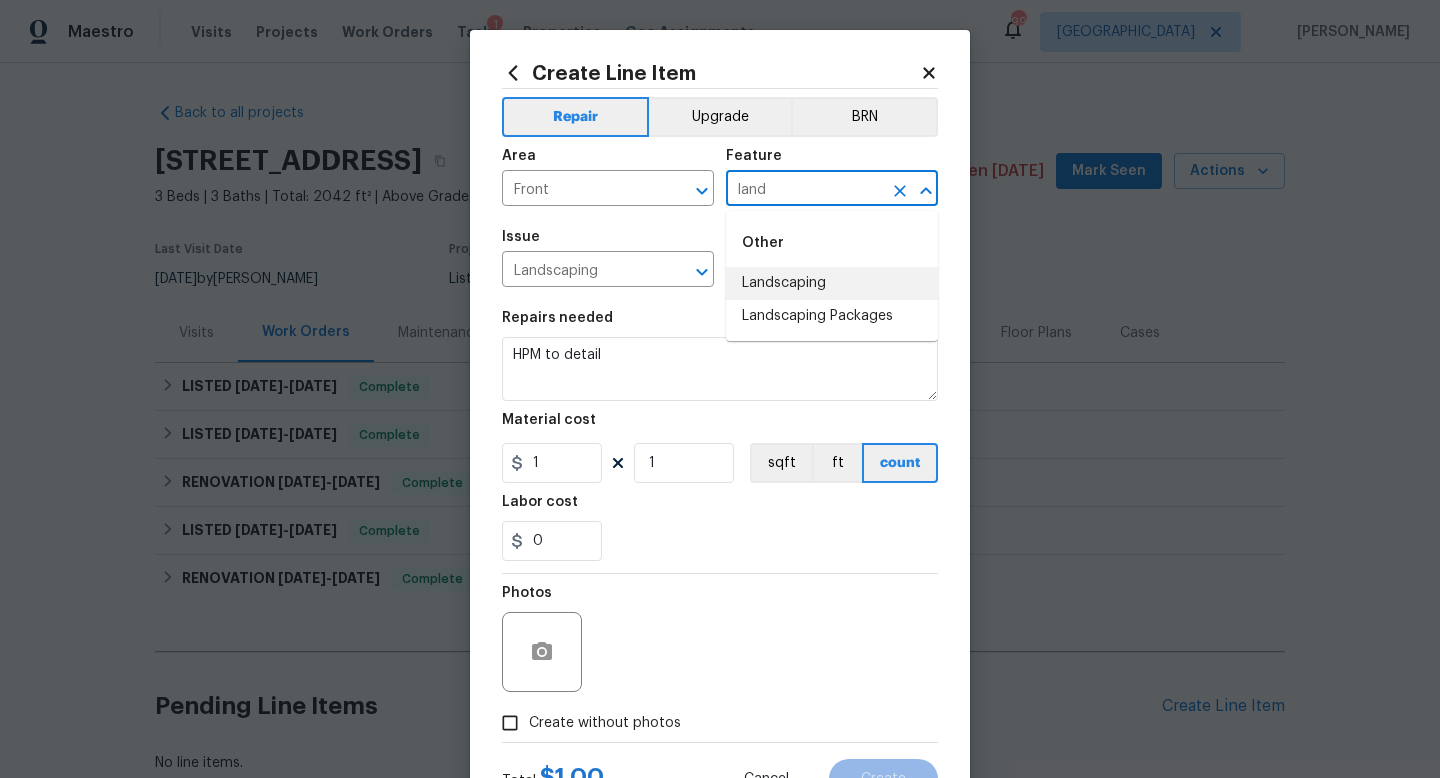 click on "Landscaping" at bounding box center (832, 283) 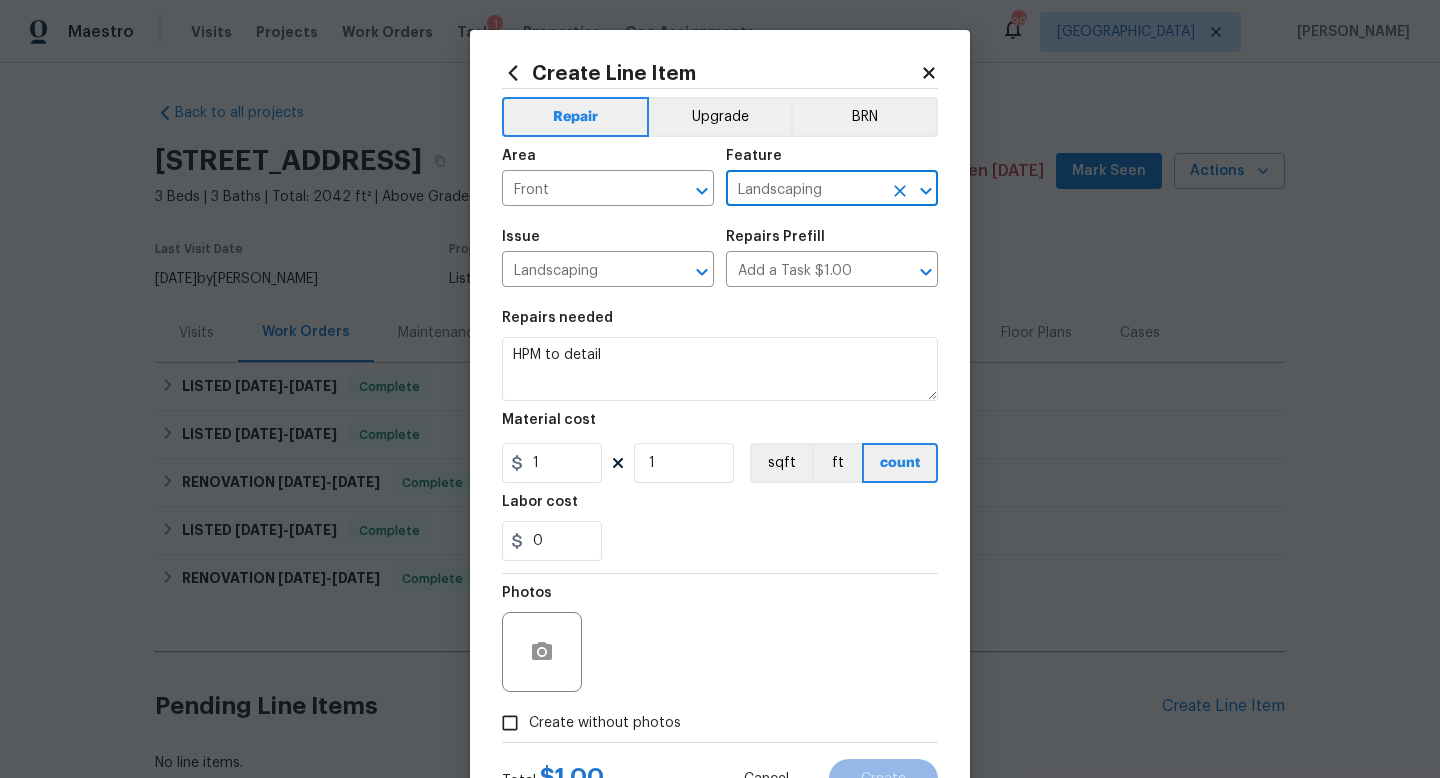 type on "Landscaping" 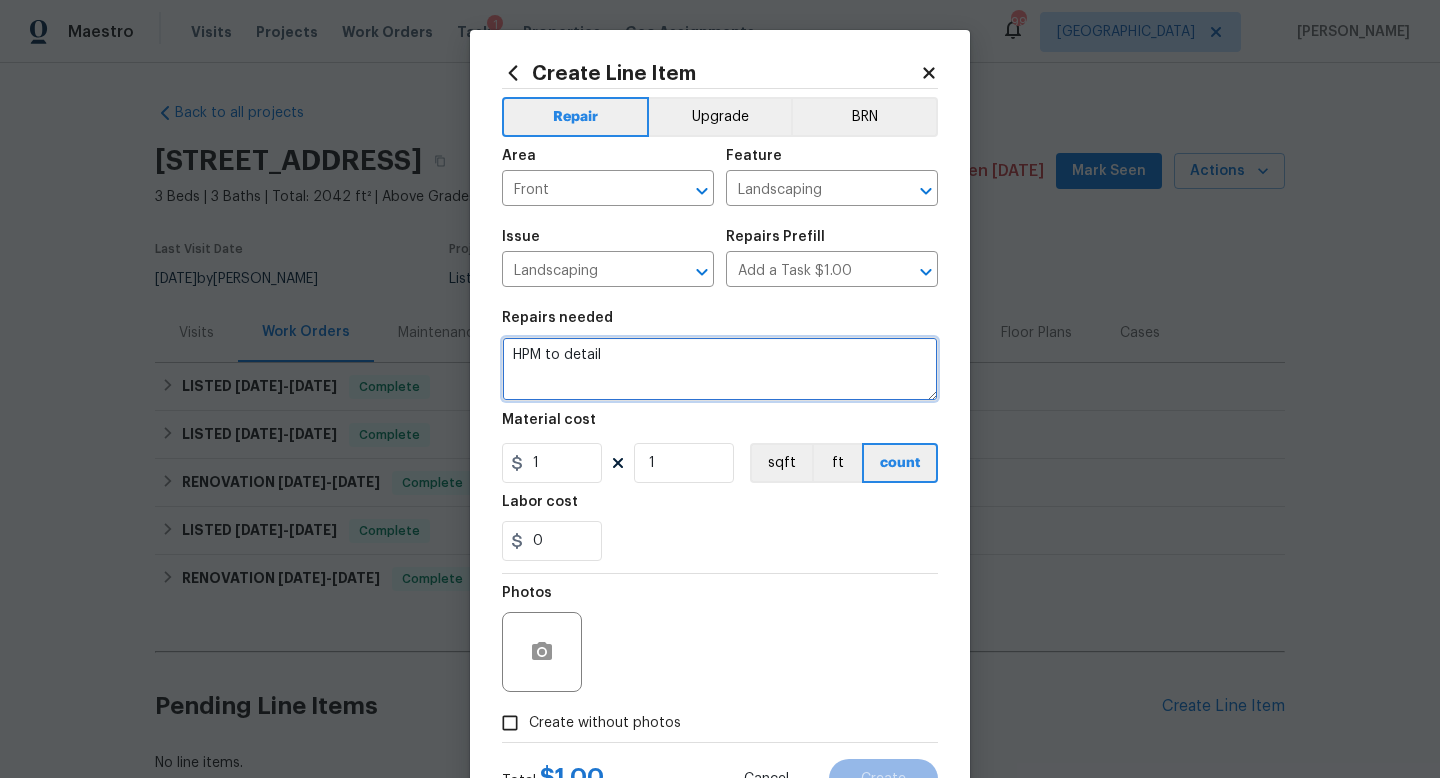 drag, startPoint x: 612, startPoint y: 357, endPoint x: 485, endPoint y: 347, distance: 127.39309 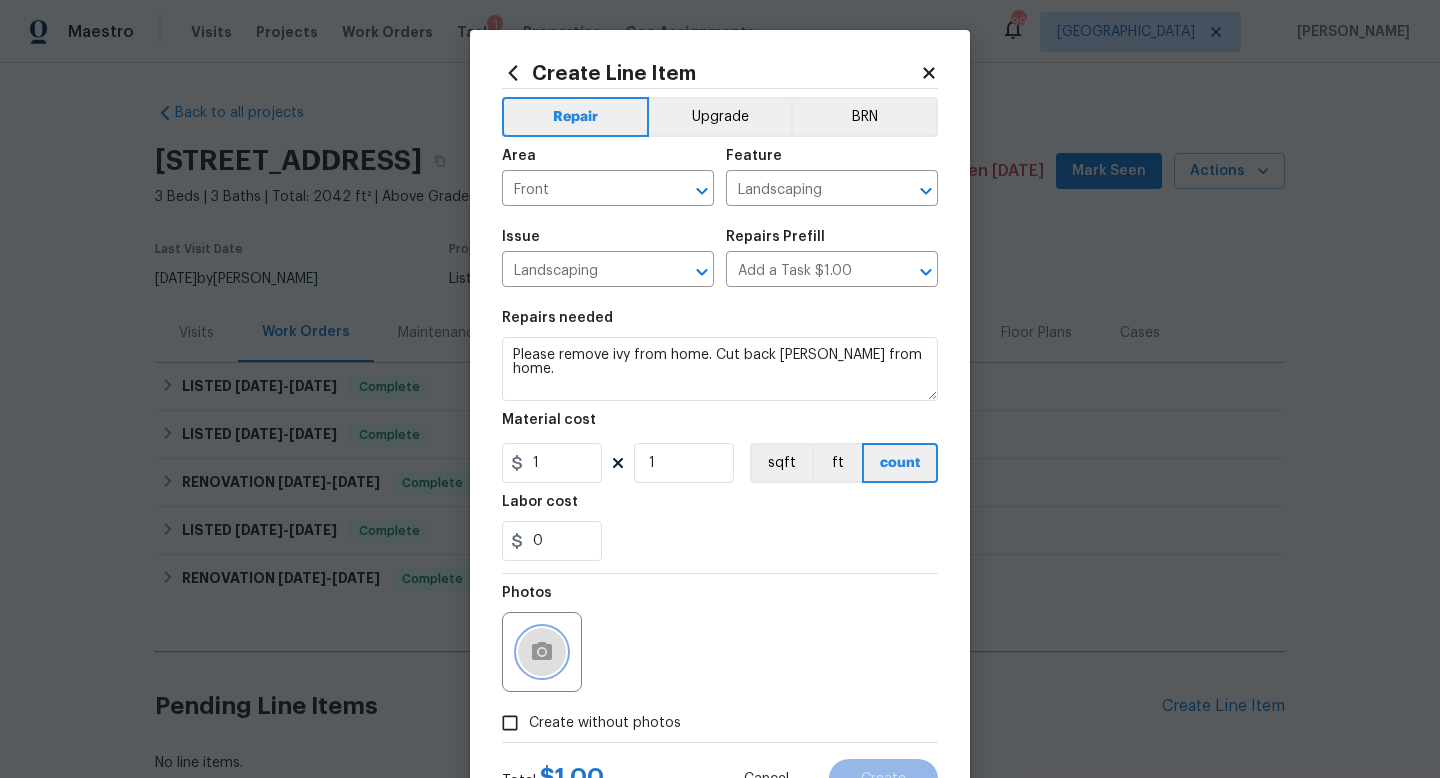 click 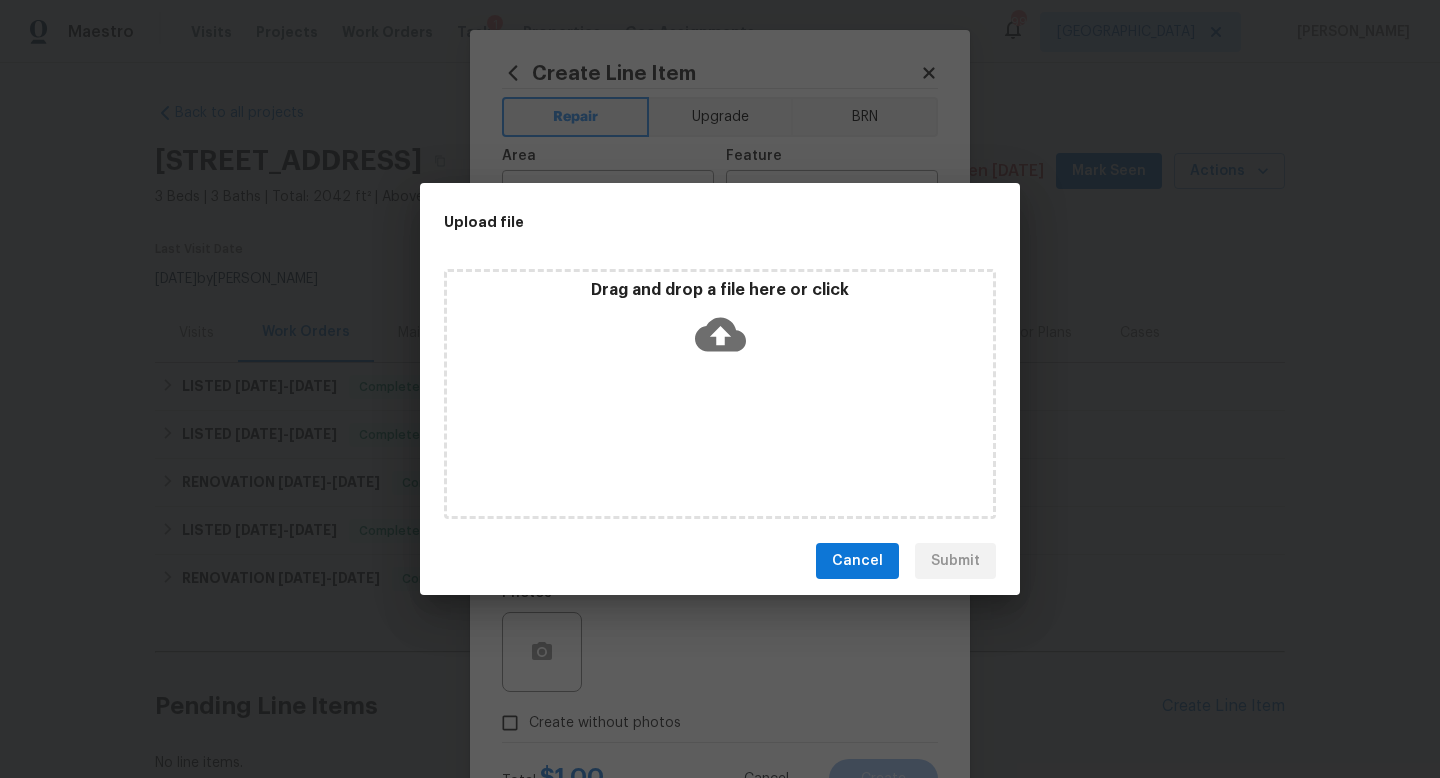 click on "Drag and drop a file here or click" at bounding box center (720, 394) 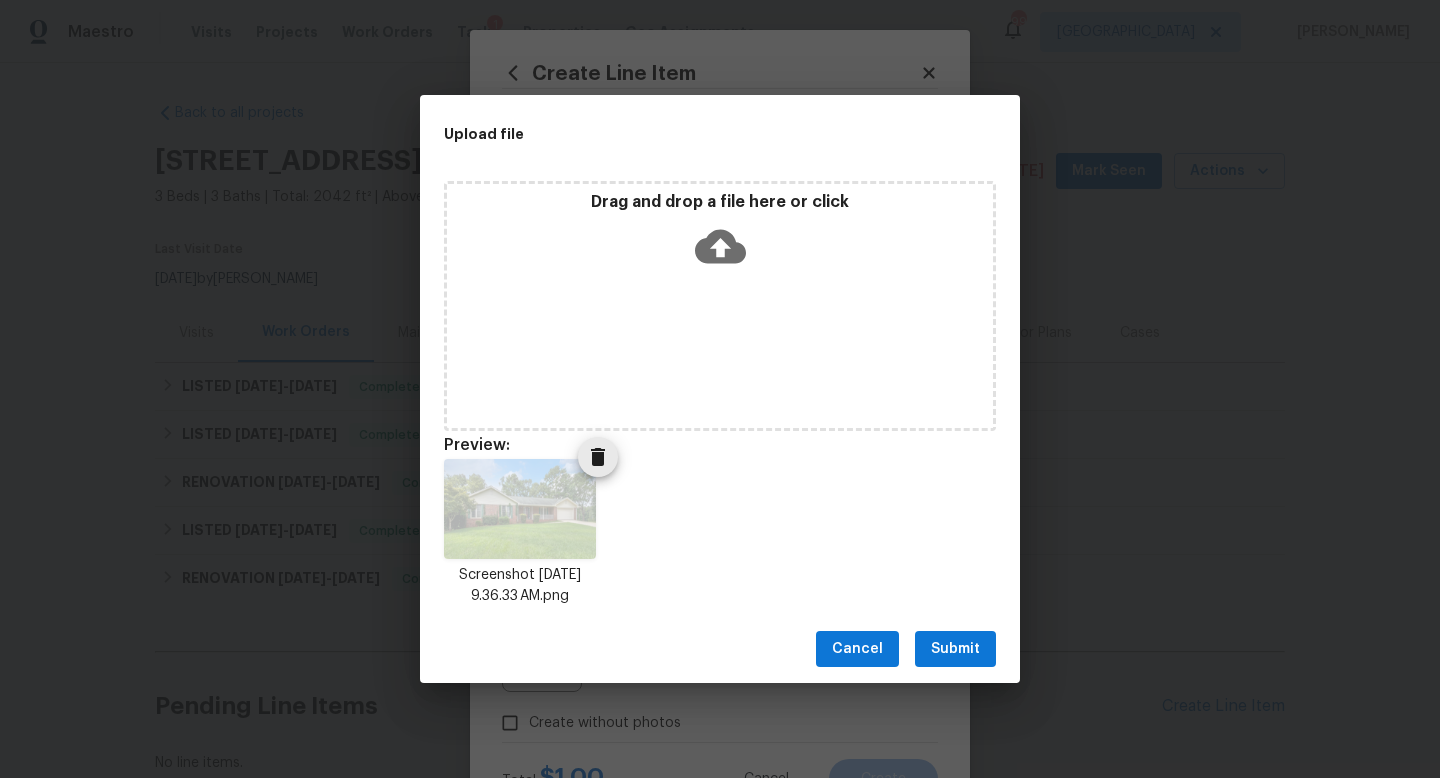 click at bounding box center (520, 509) 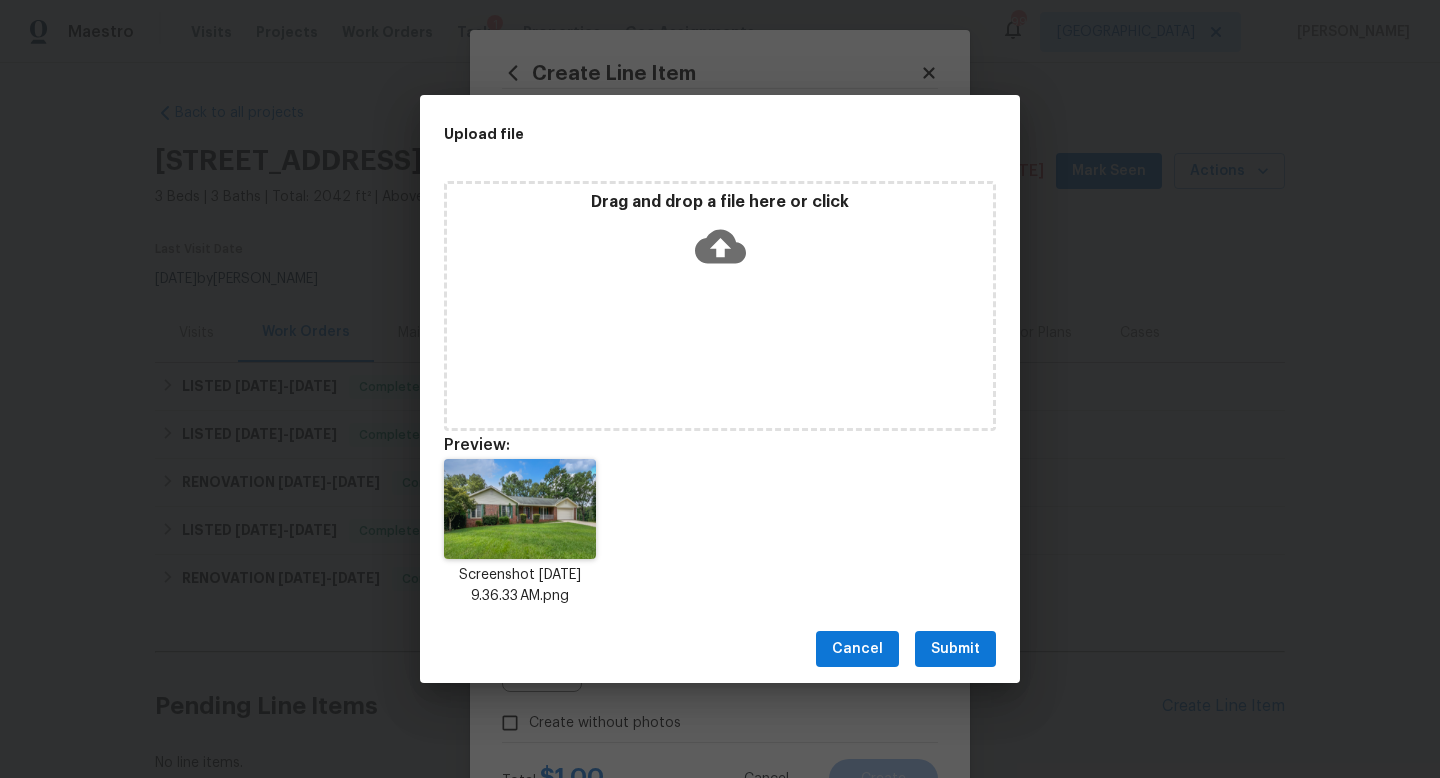 click on "Submit" at bounding box center [955, 649] 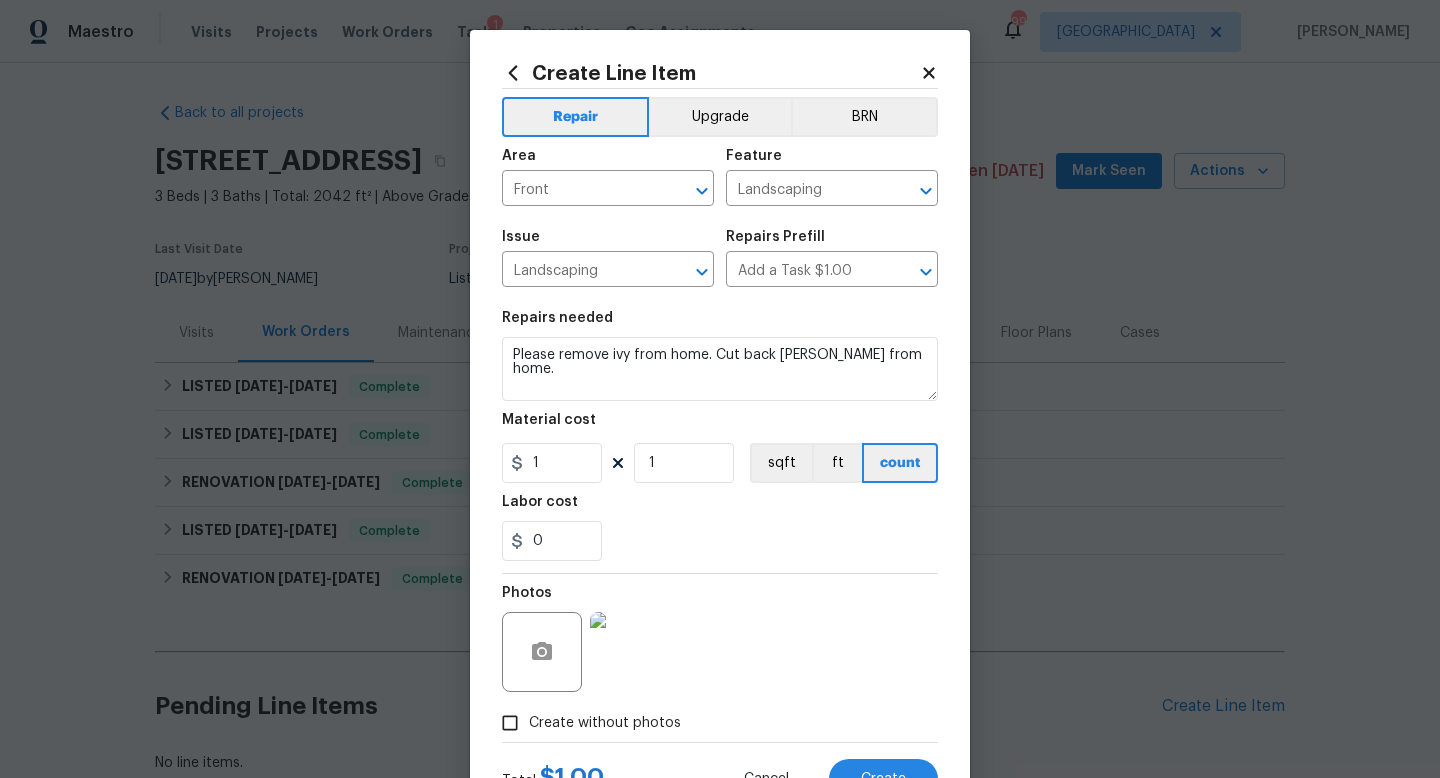 click at bounding box center [630, 652] 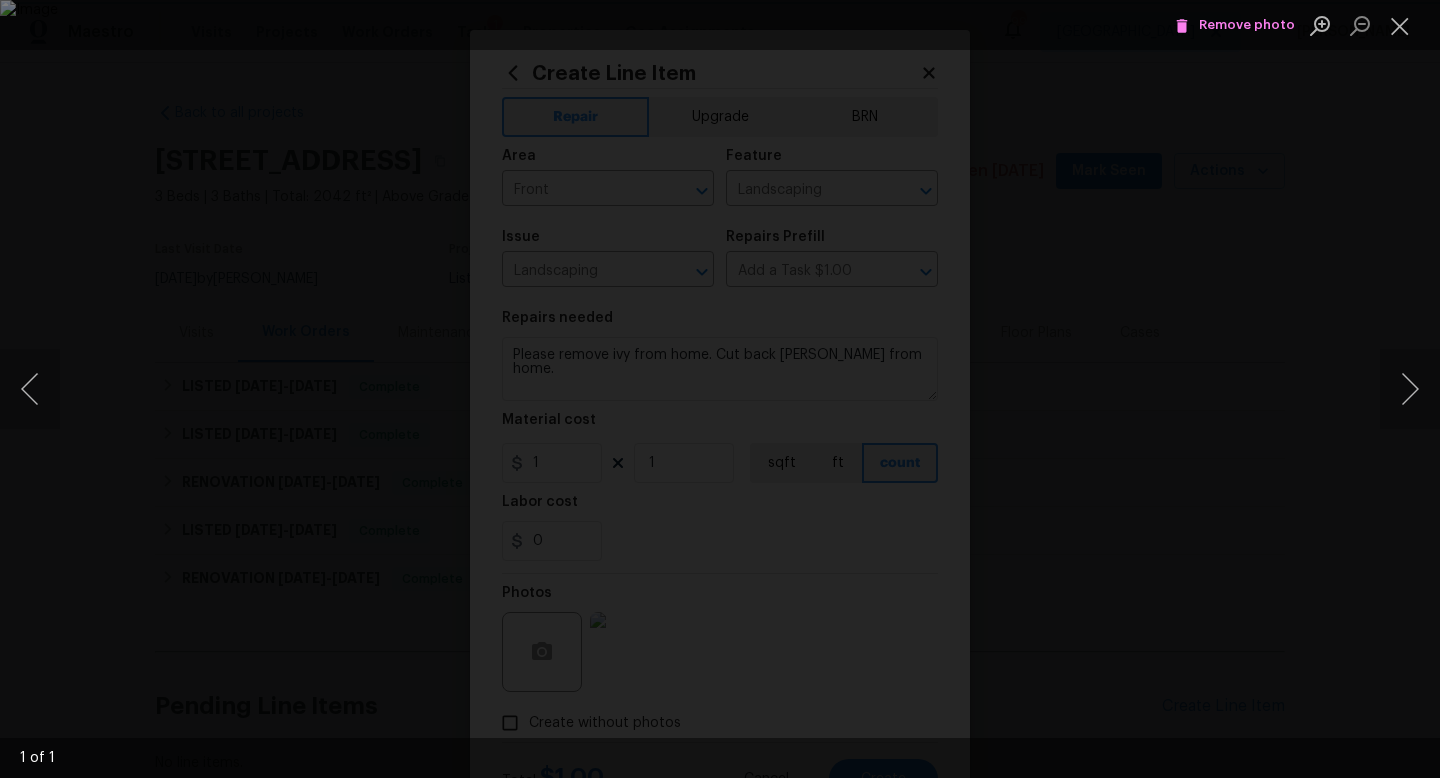 click at bounding box center (720, 389) 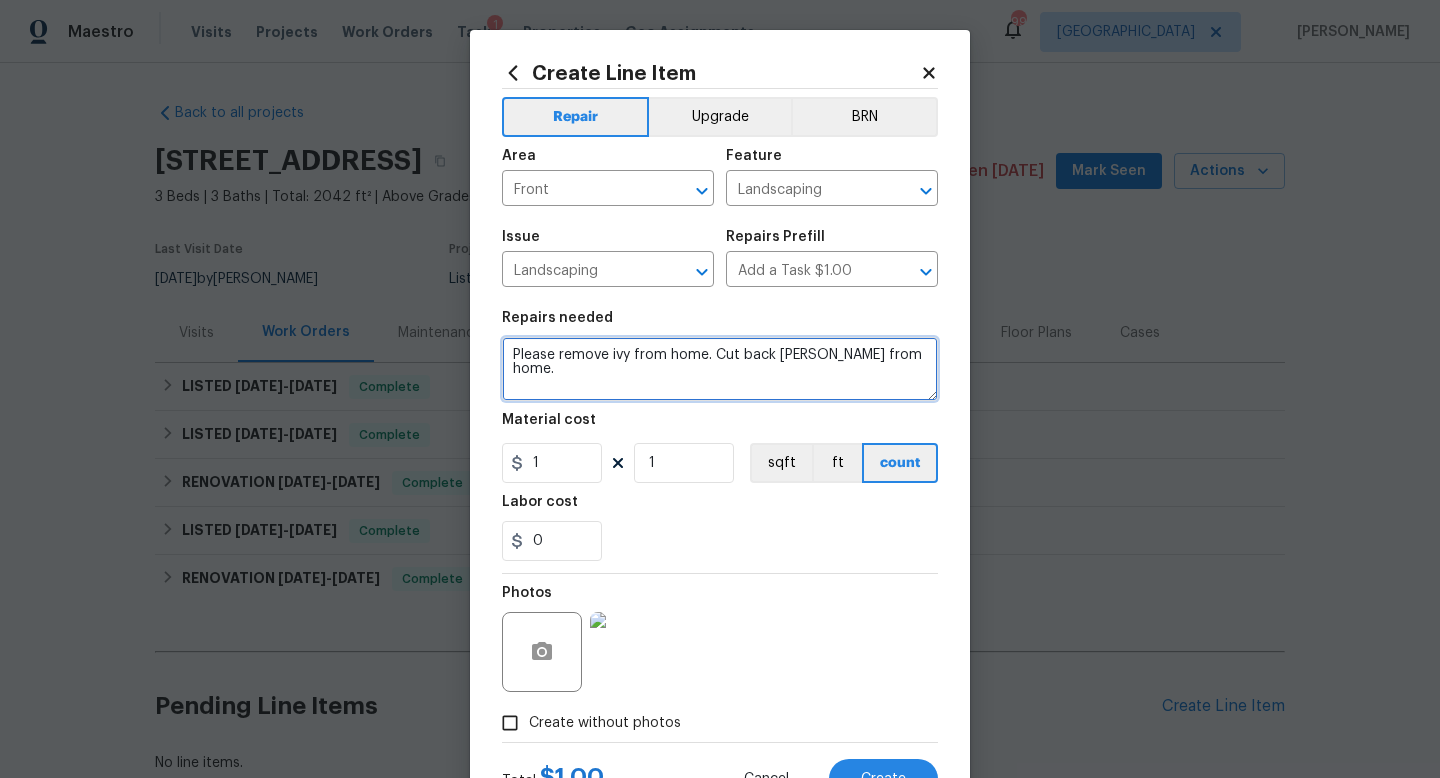 click on "Please remove ivy from home. Cut back [PERSON_NAME] from home." at bounding box center [720, 369] 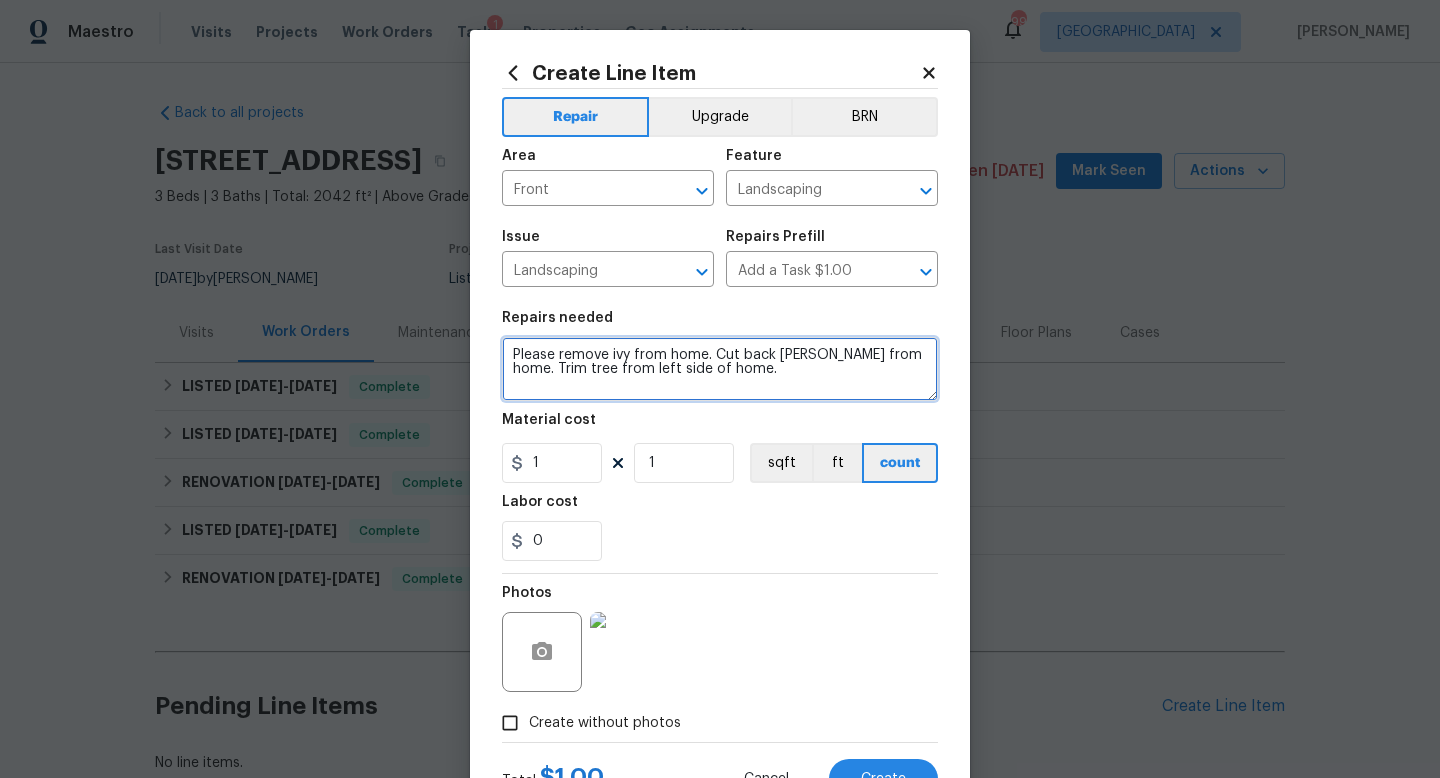 type on "Please remove ivy from home. Cut back [PERSON_NAME] from home. Trim tree from left side of home." 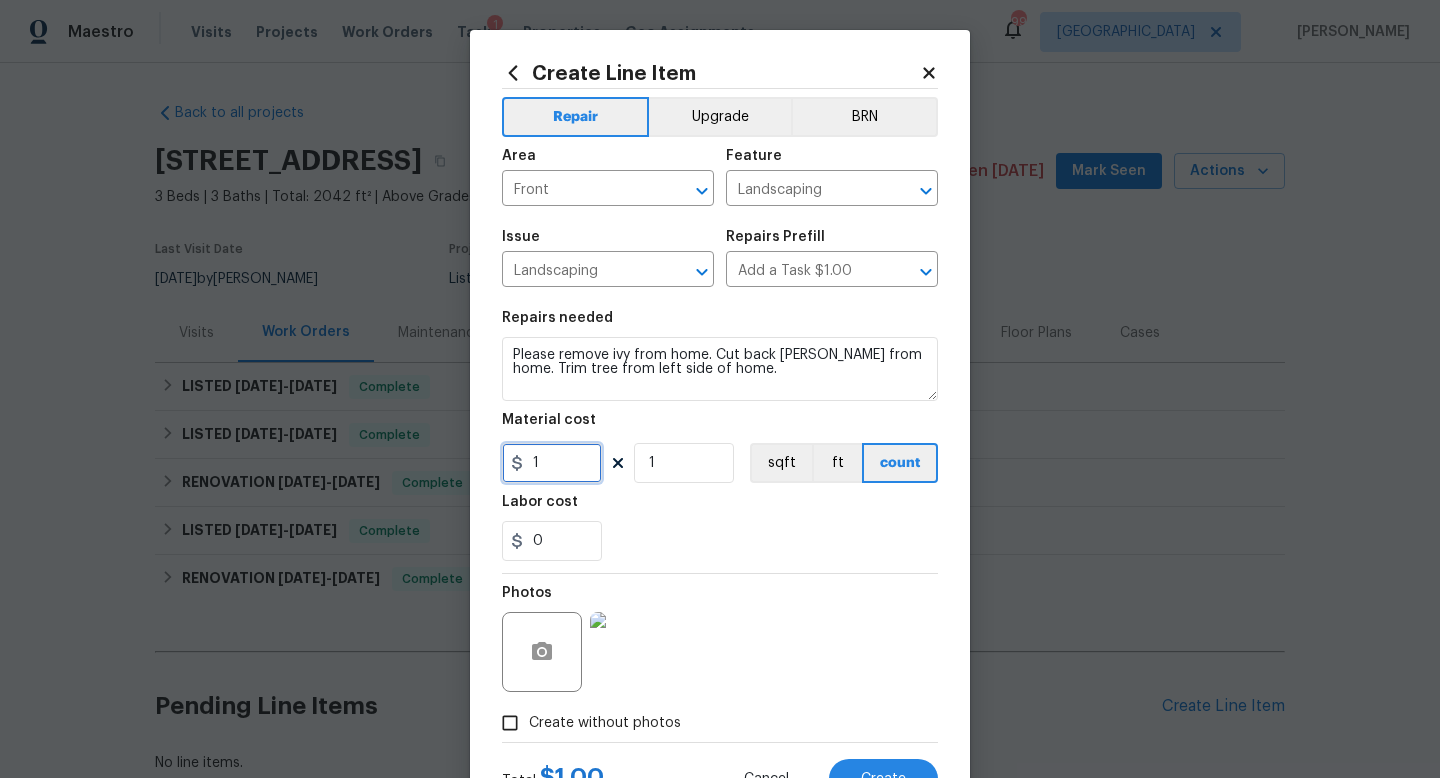 click on "1" at bounding box center [552, 463] 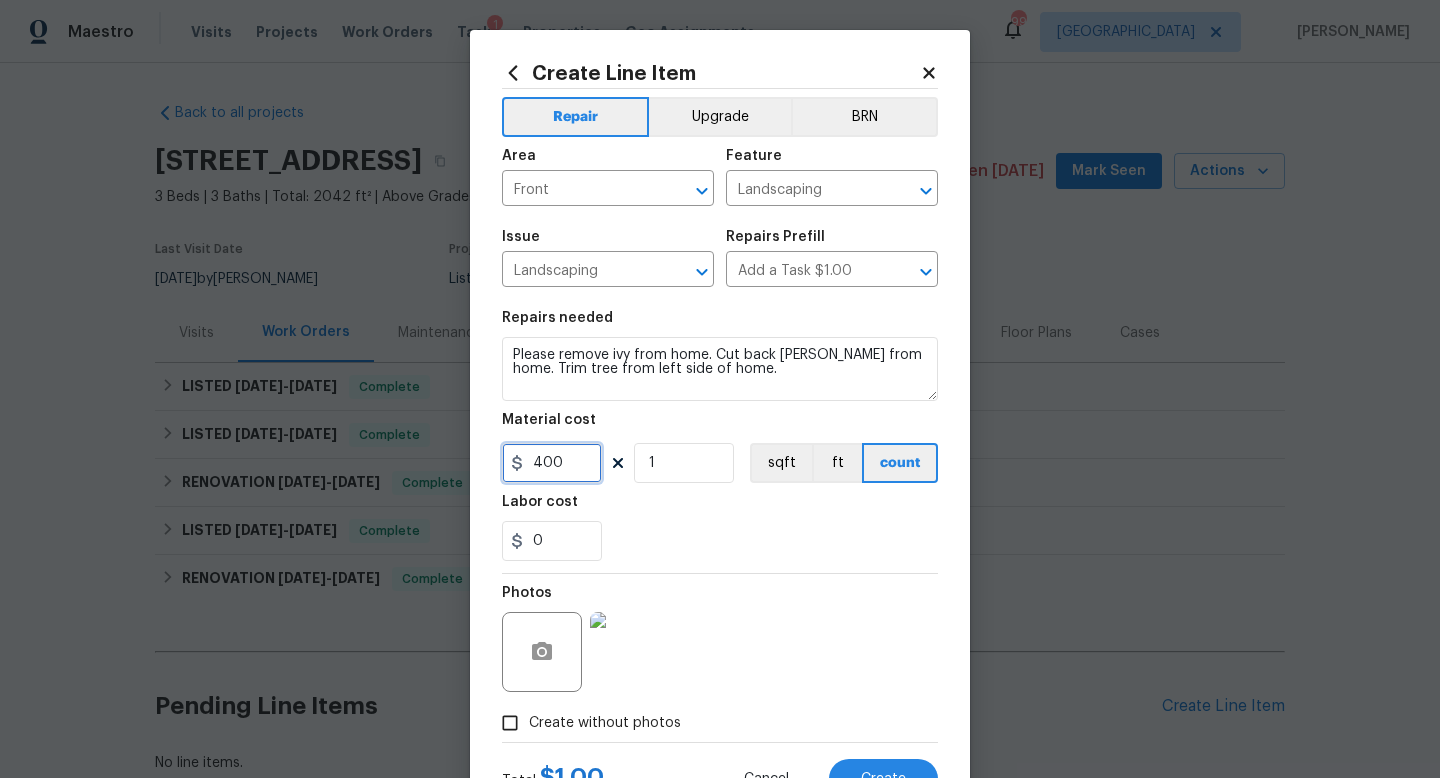 type on "400" 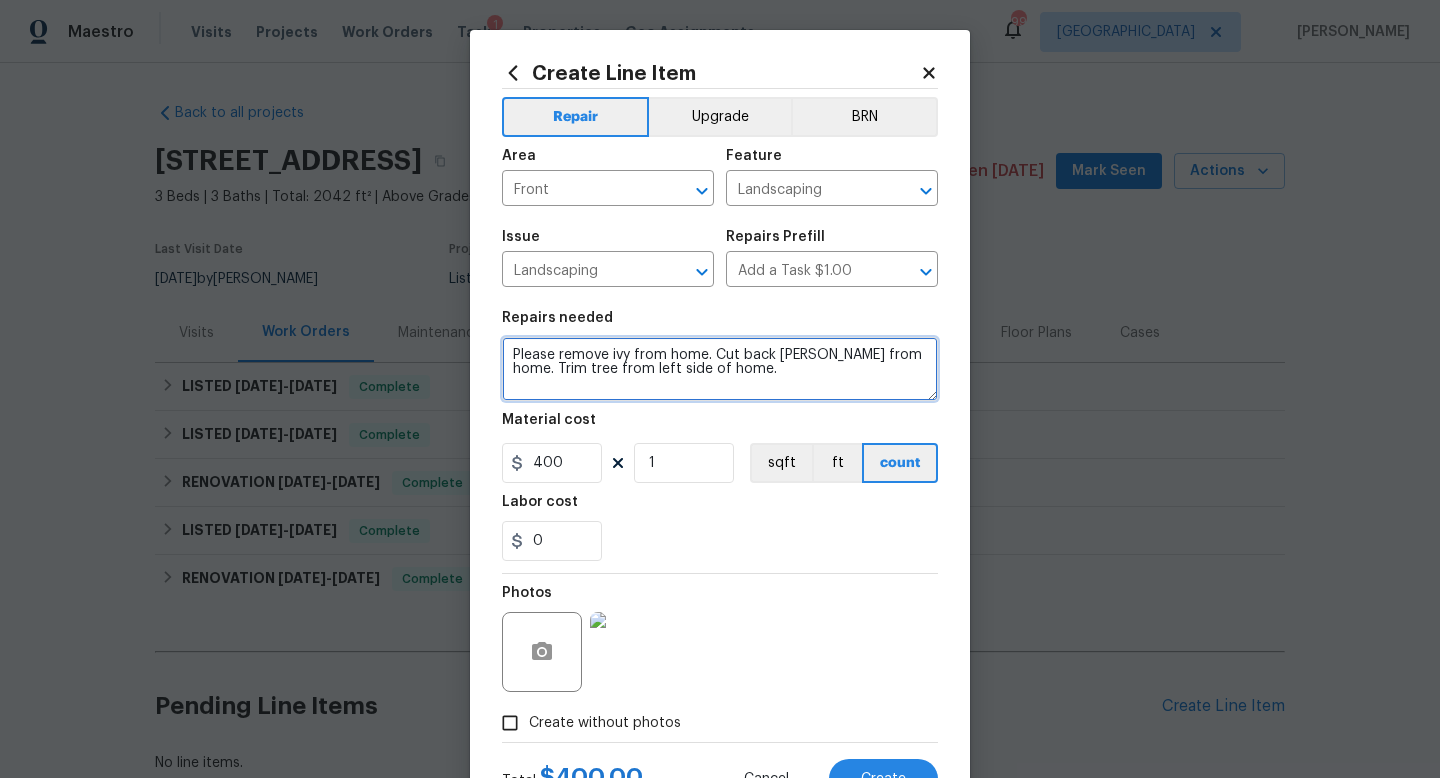 click on "Please remove ivy from home. Cut back [PERSON_NAME] from home. Trim tree from left side of home." at bounding box center (720, 369) 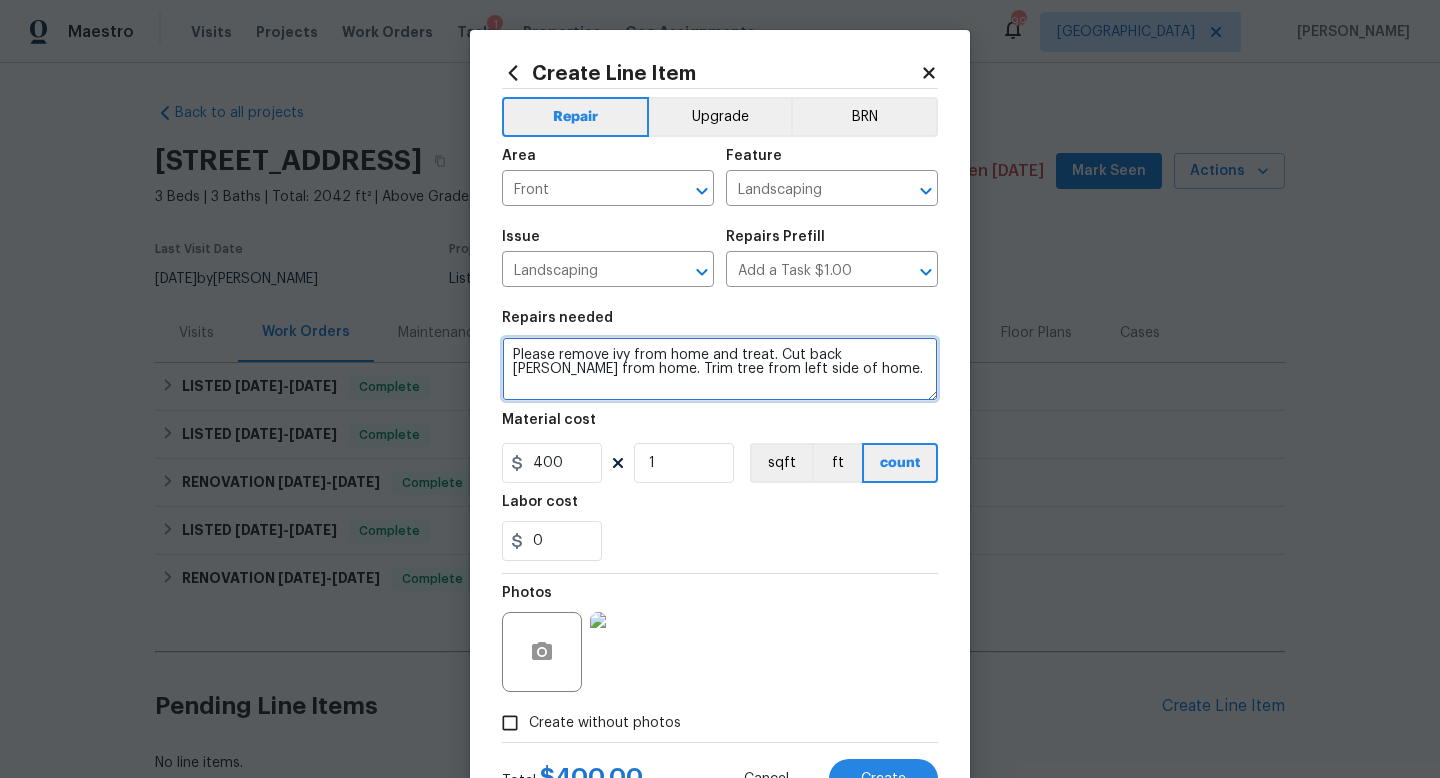 scroll, scrollTop: 84, scrollLeft: 0, axis: vertical 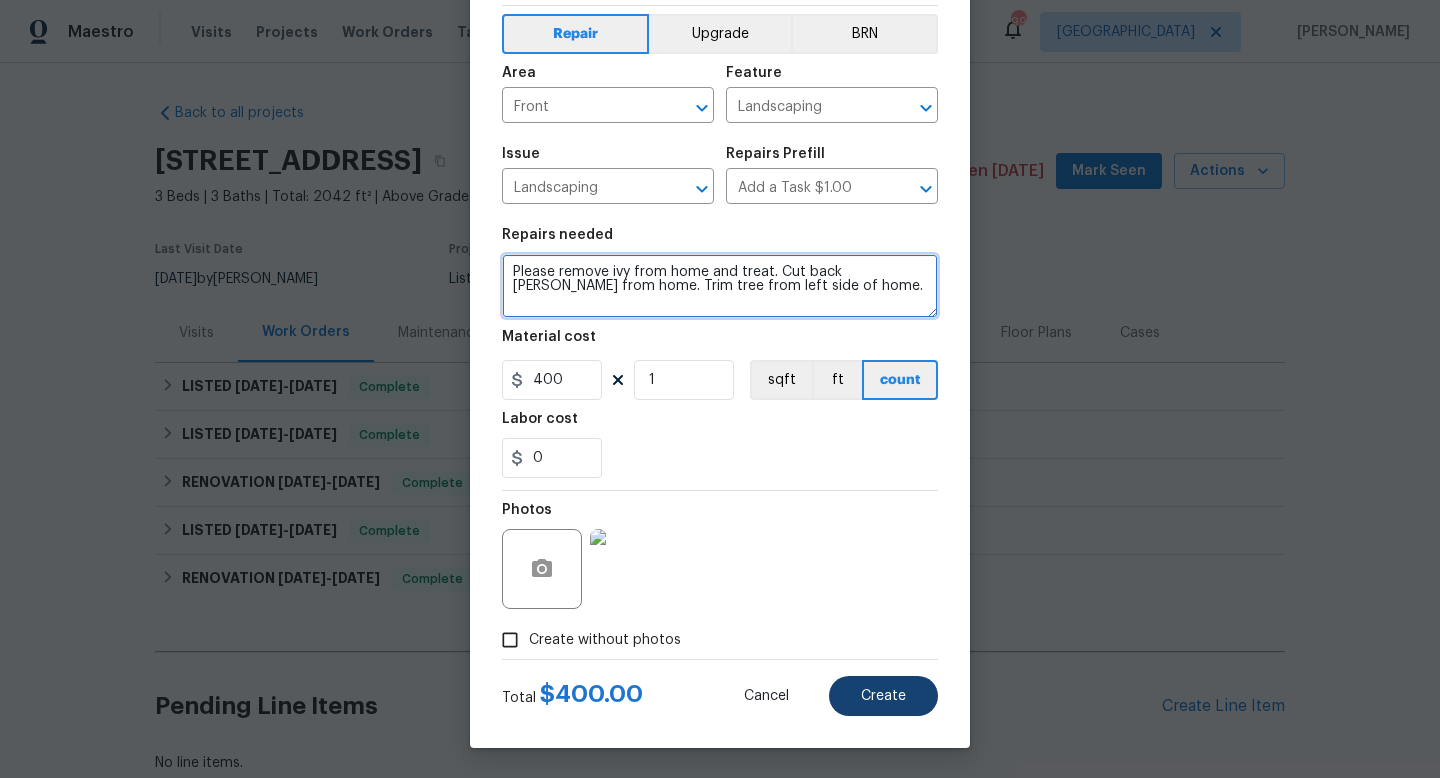 type on "Please remove ivy from home and treat. Cut back [PERSON_NAME] from home. Trim tree from left side of home." 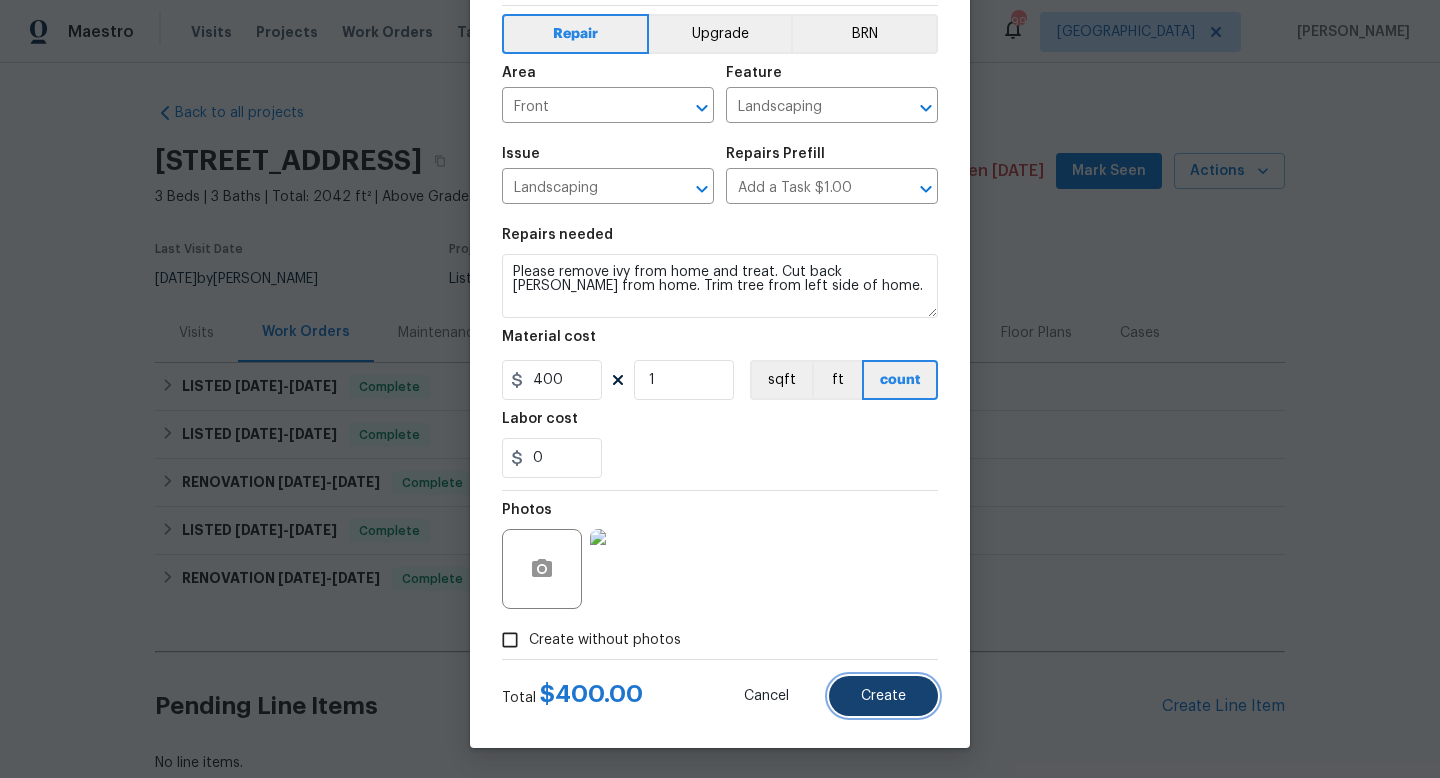 click on "Create" at bounding box center [883, 696] 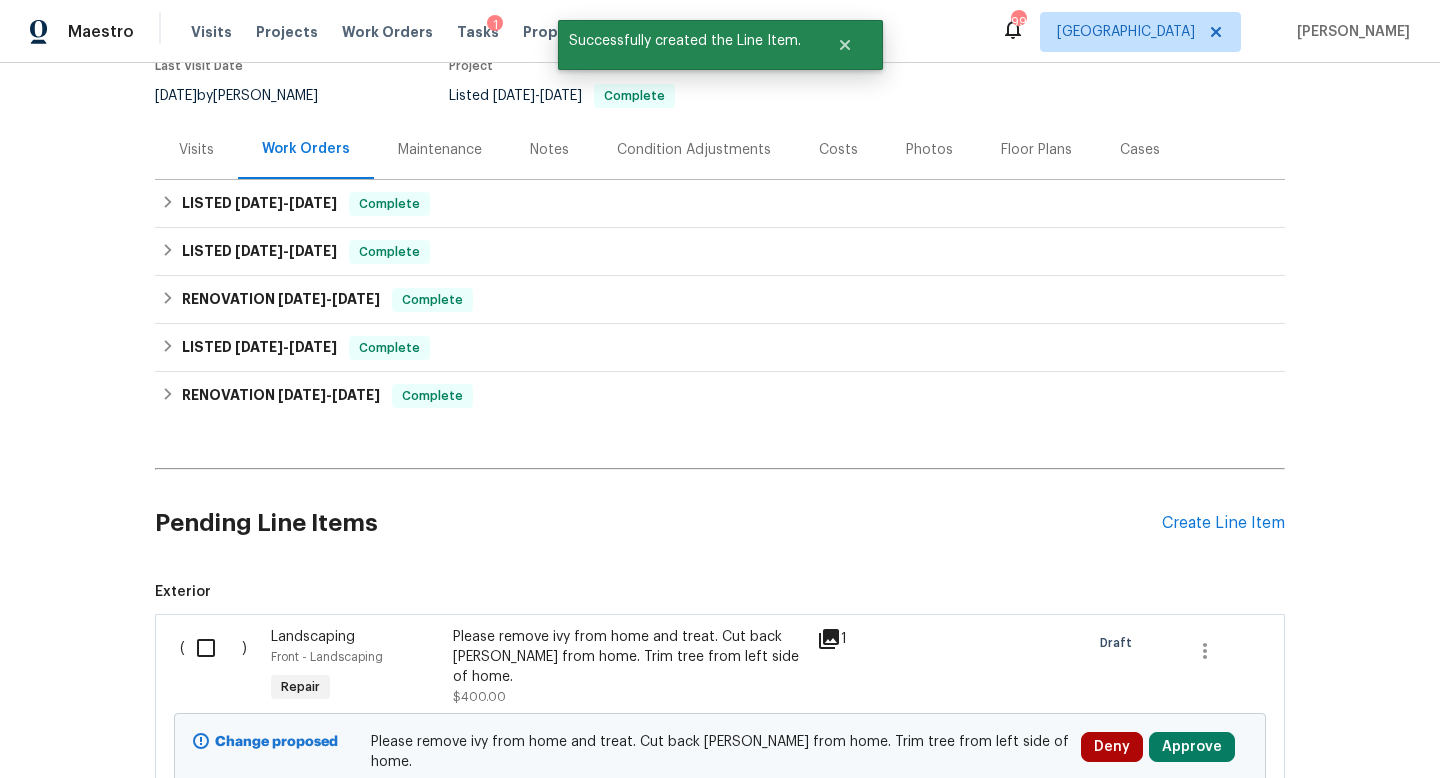scroll, scrollTop: 359, scrollLeft: 0, axis: vertical 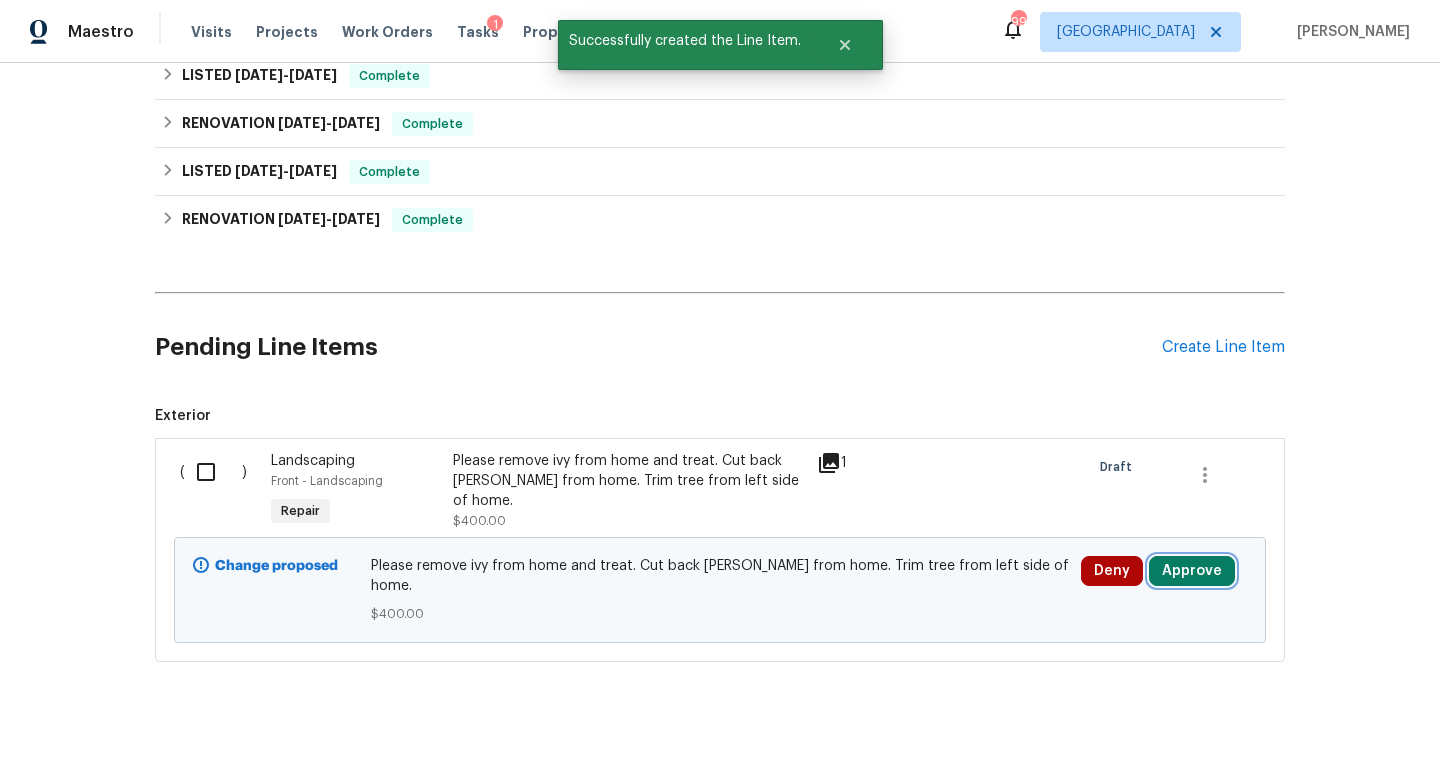 click on "Approve" at bounding box center [1192, 571] 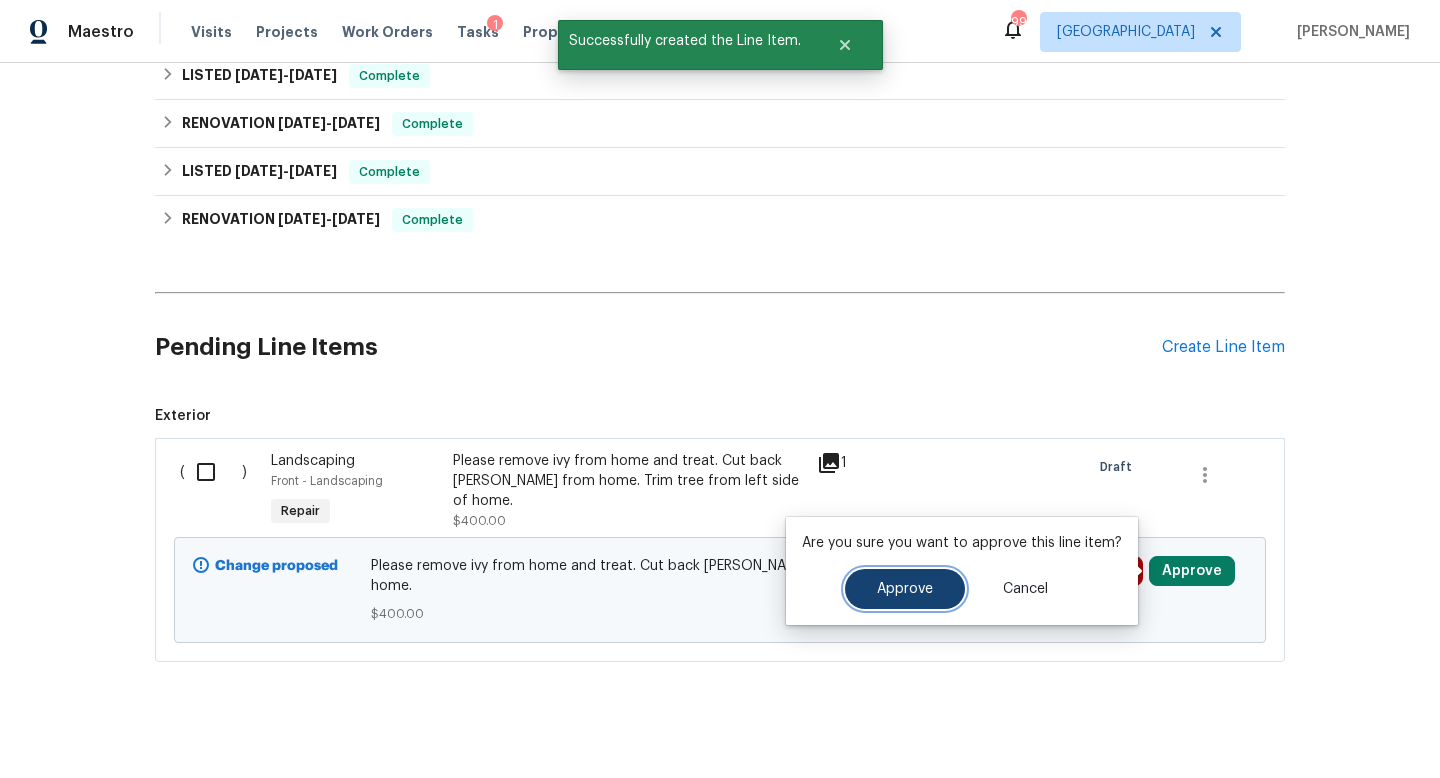 click on "Approve" at bounding box center (905, 589) 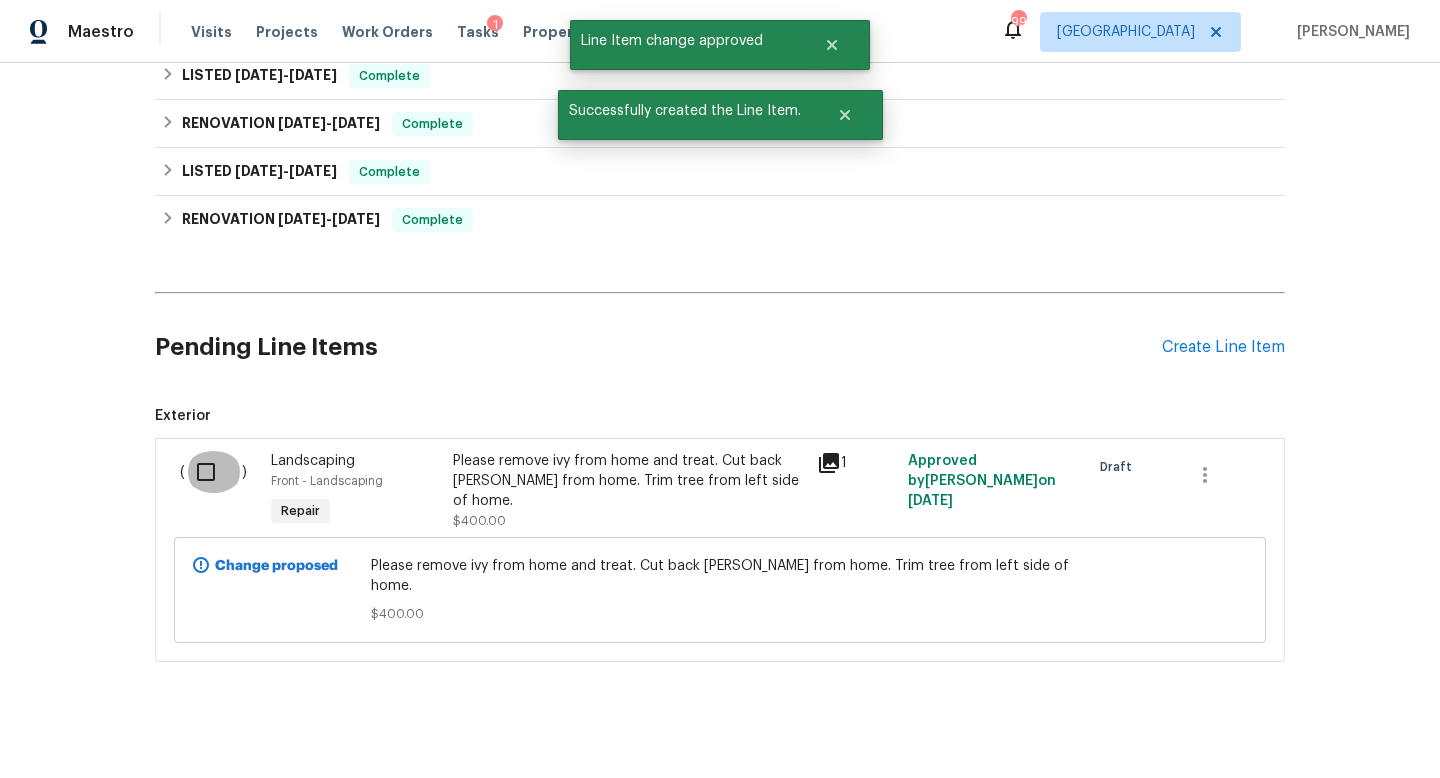 click at bounding box center (213, 472) 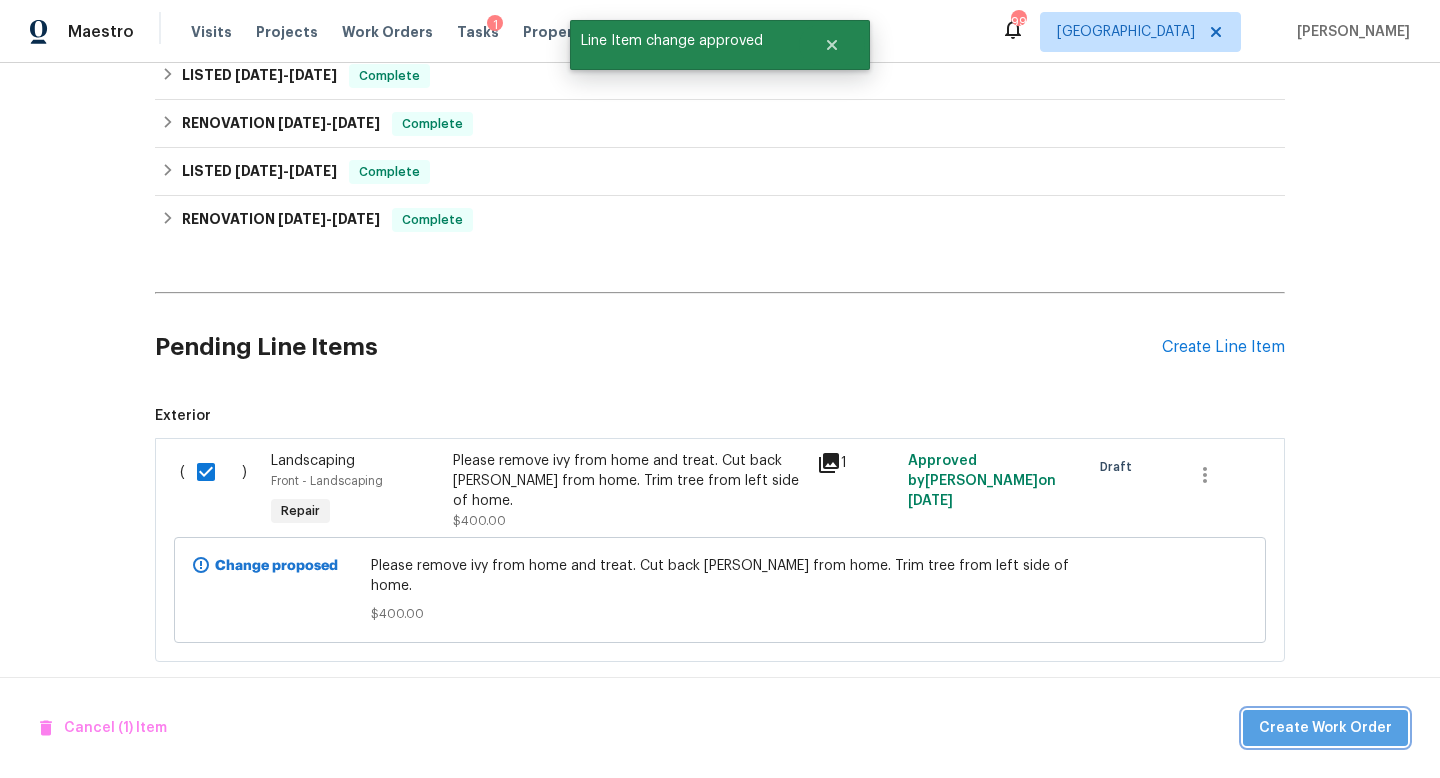 click on "Create Work Order" at bounding box center [1325, 728] 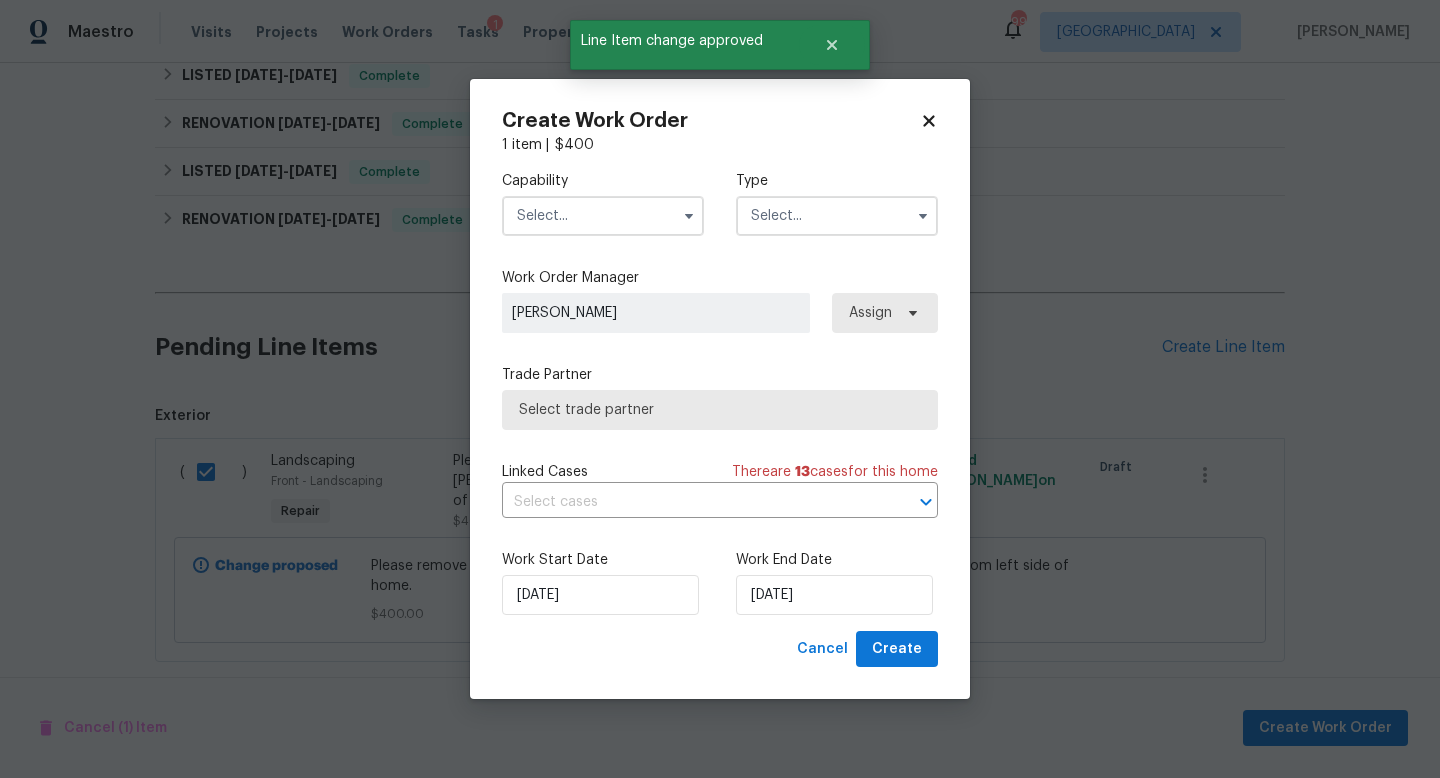 click at bounding box center [603, 216] 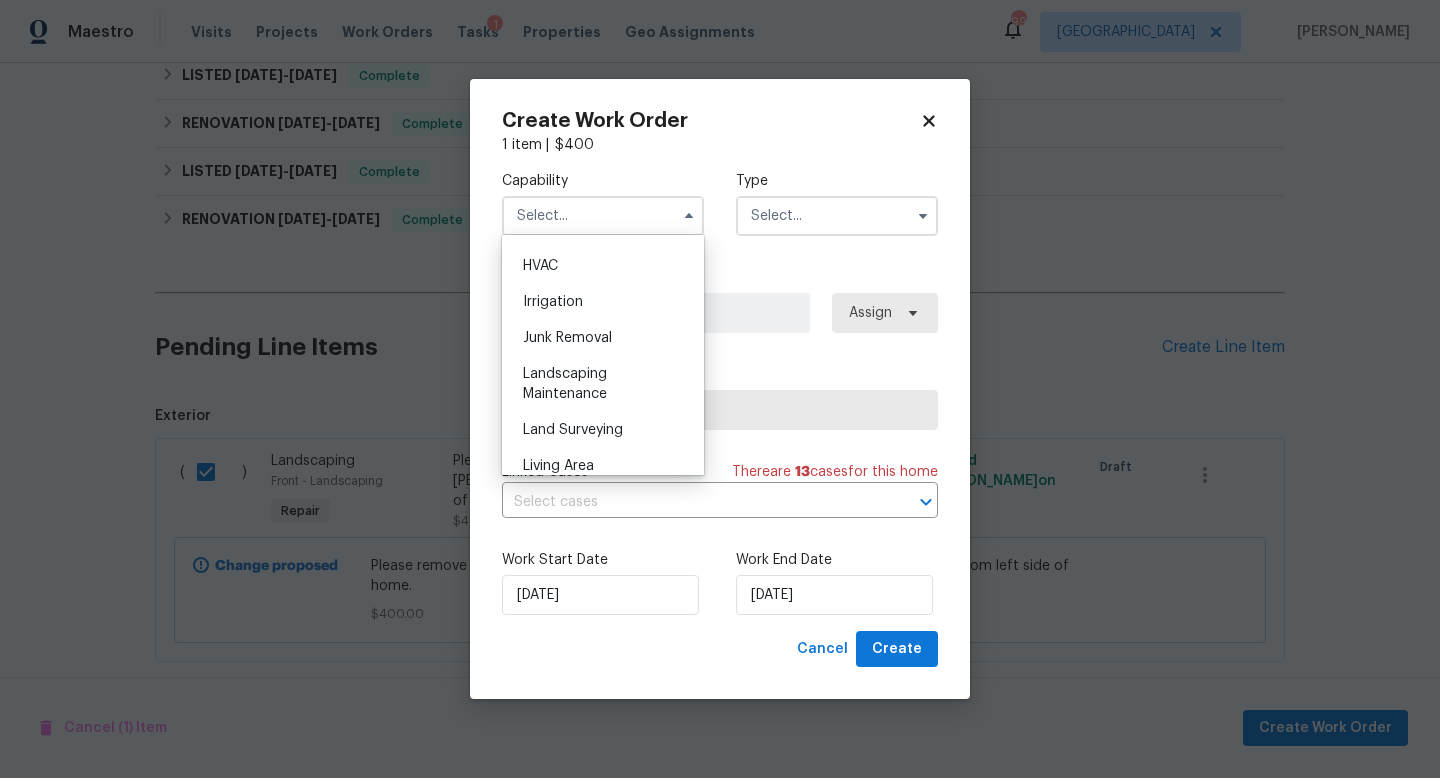 scroll, scrollTop: 1202, scrollLeft: 0, axis: vertical 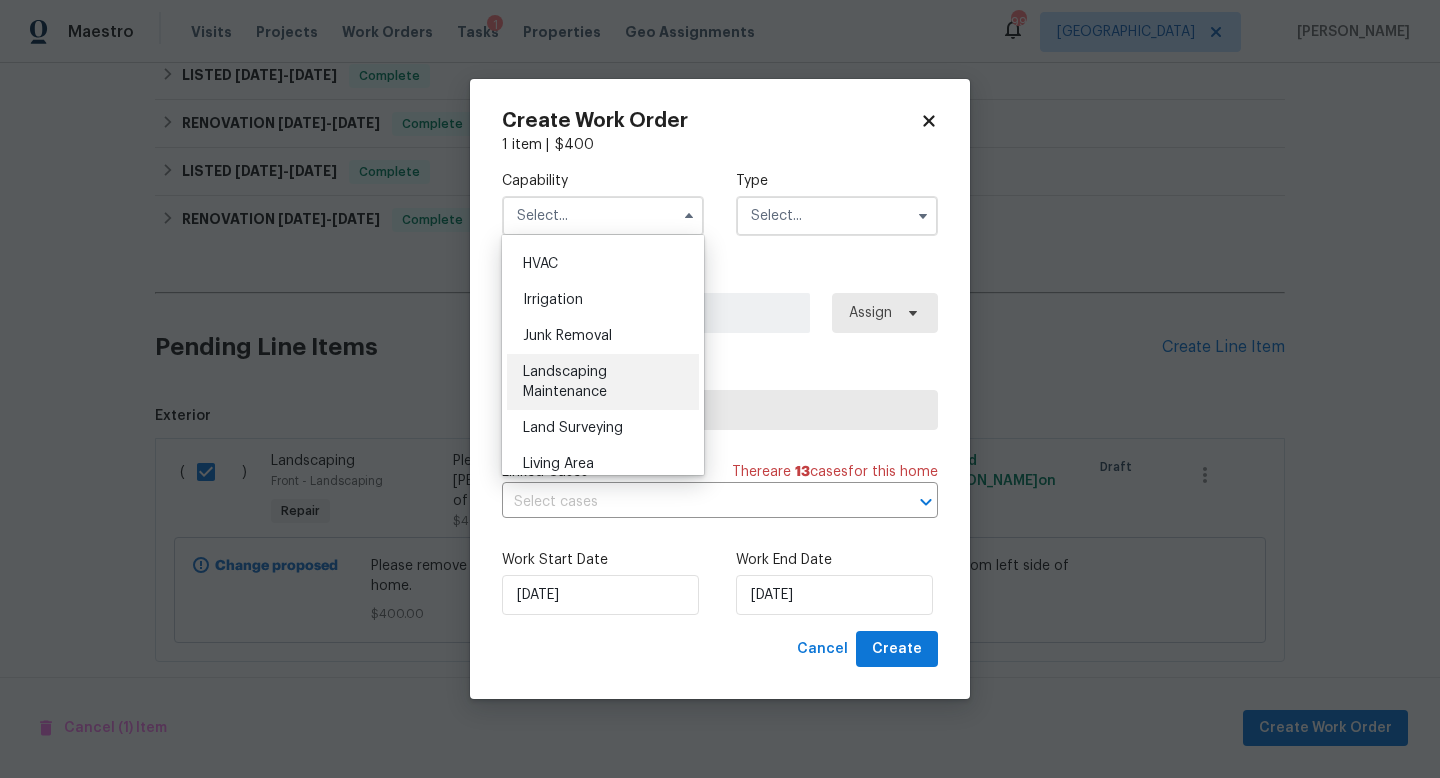 click on "Landscaping Maintenance" at bounding box center (565, 382) 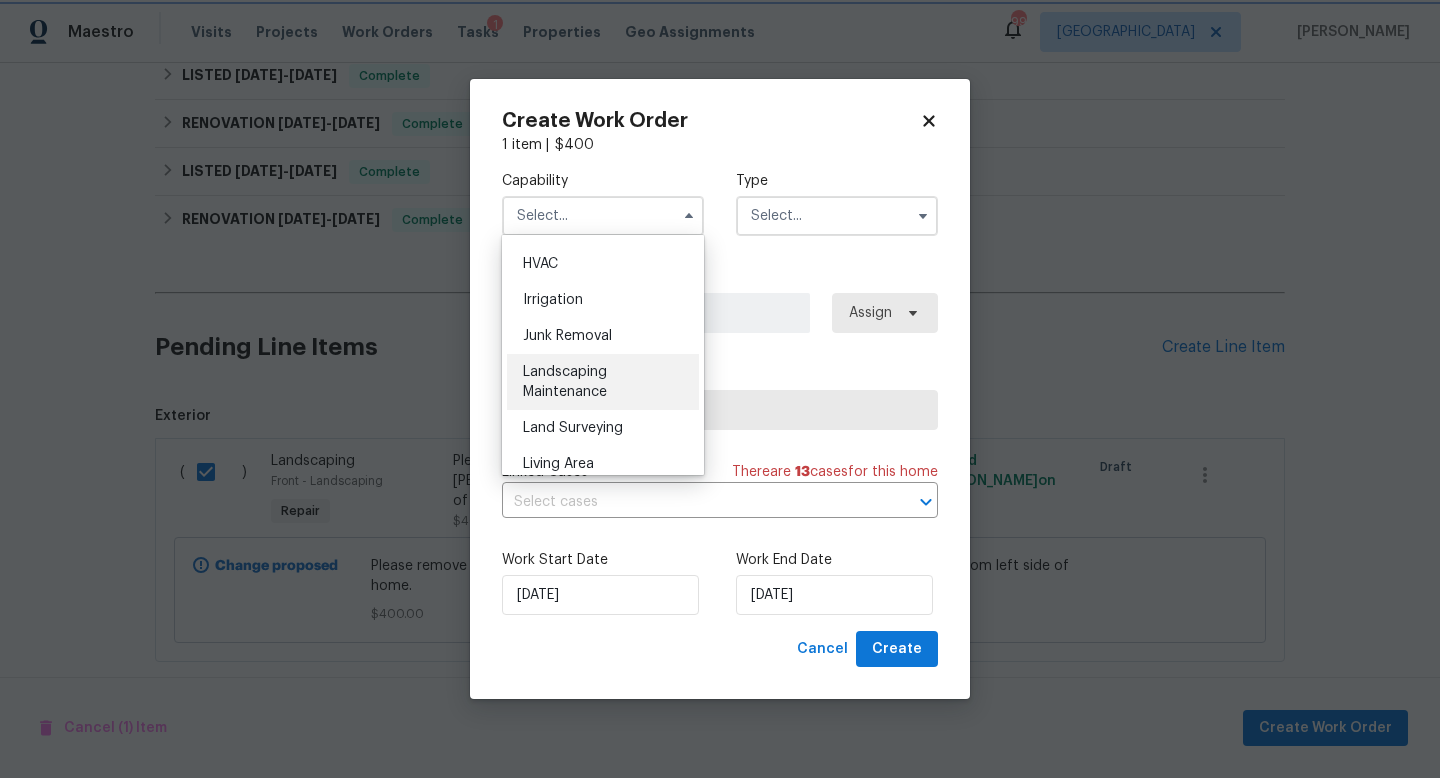 type on "Landscaping Maintenance" 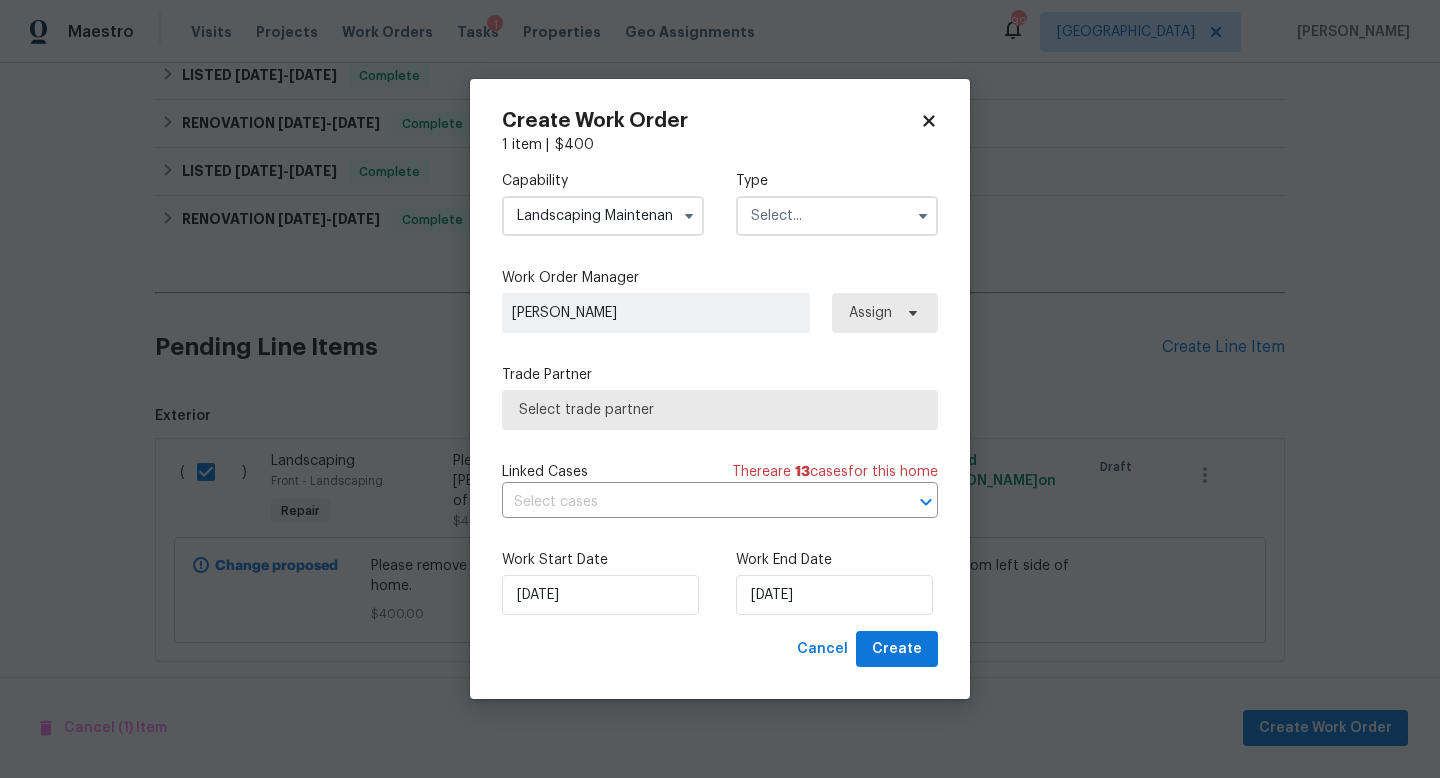 click at bounding box center [837, 216] 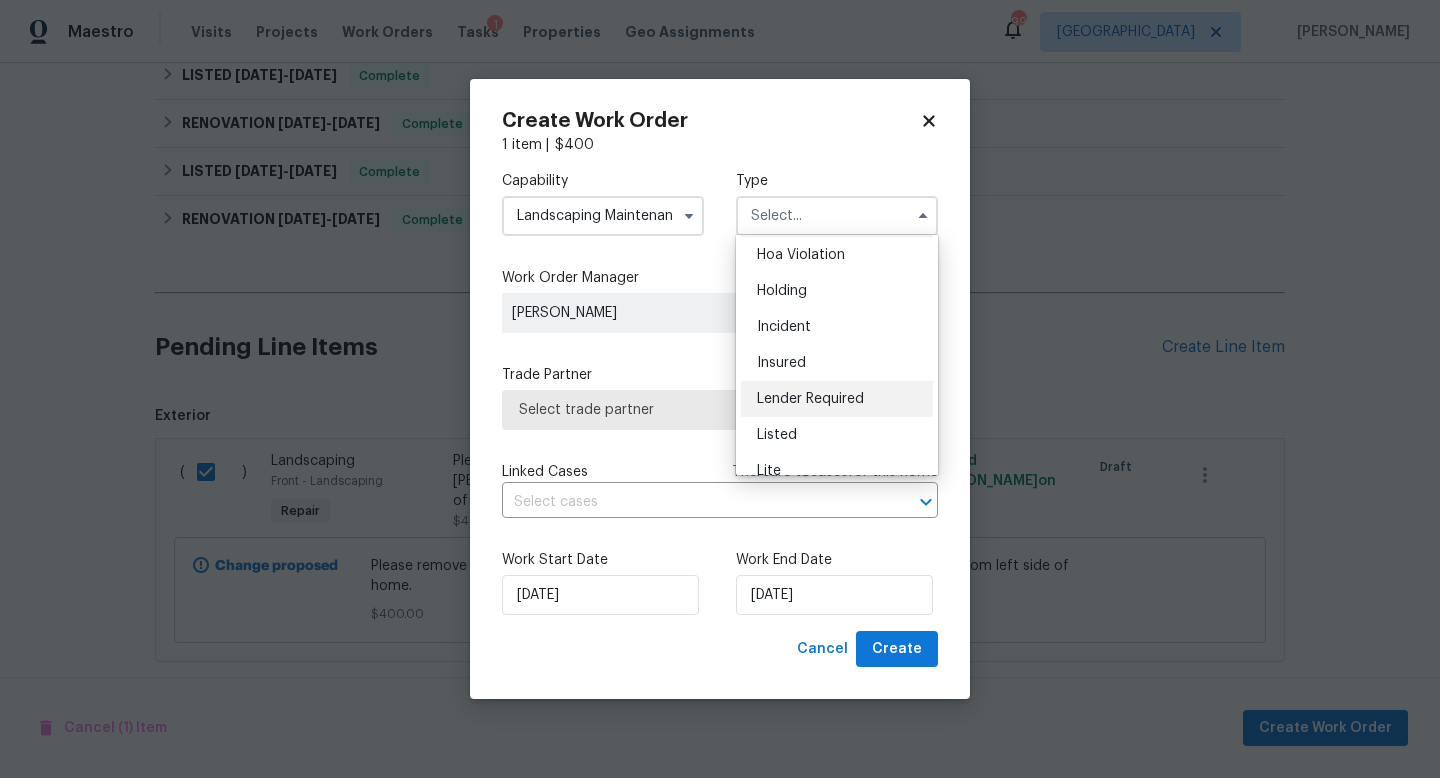scroll, scrollTop: 43, scrollLeft: 0, axis: vertical 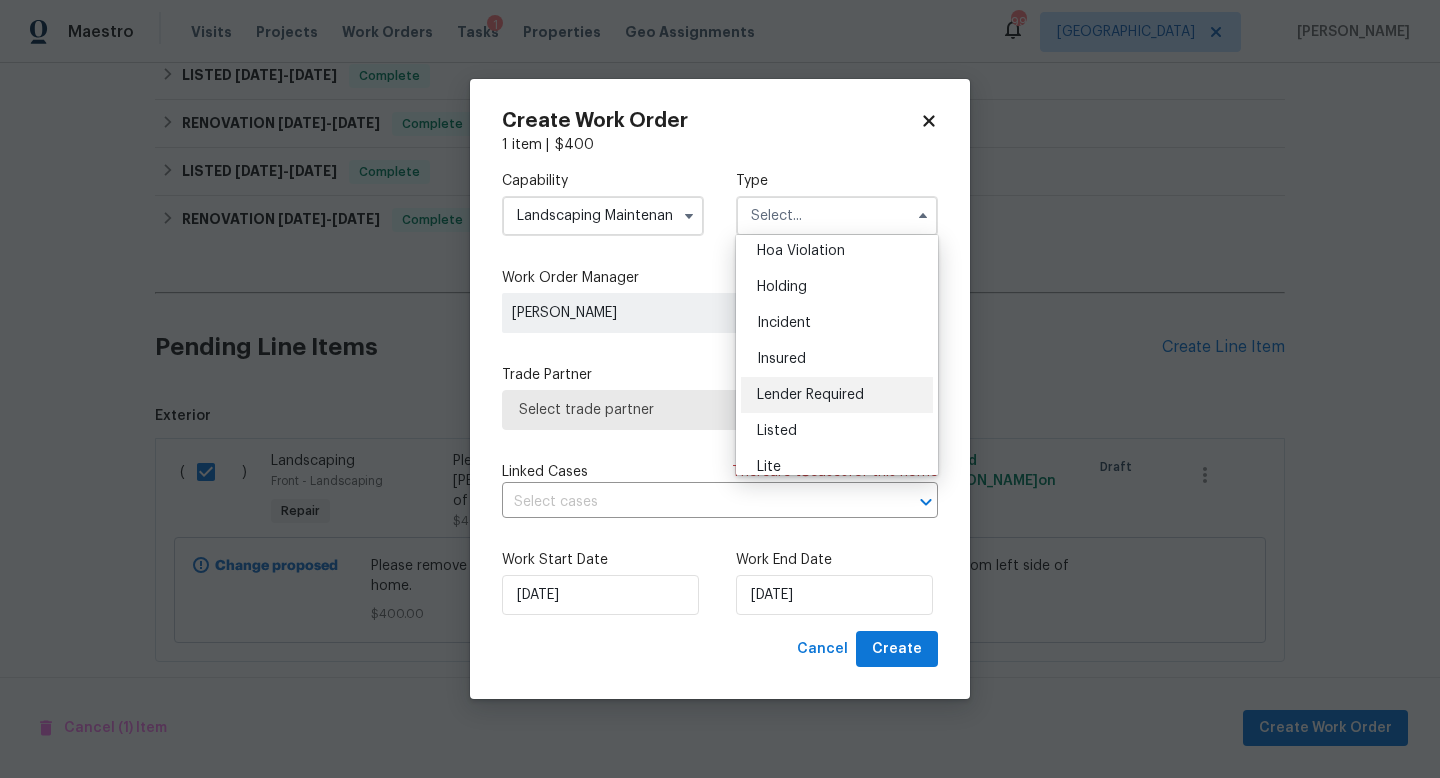 click on "Listed" at bounding box center (777, 431) 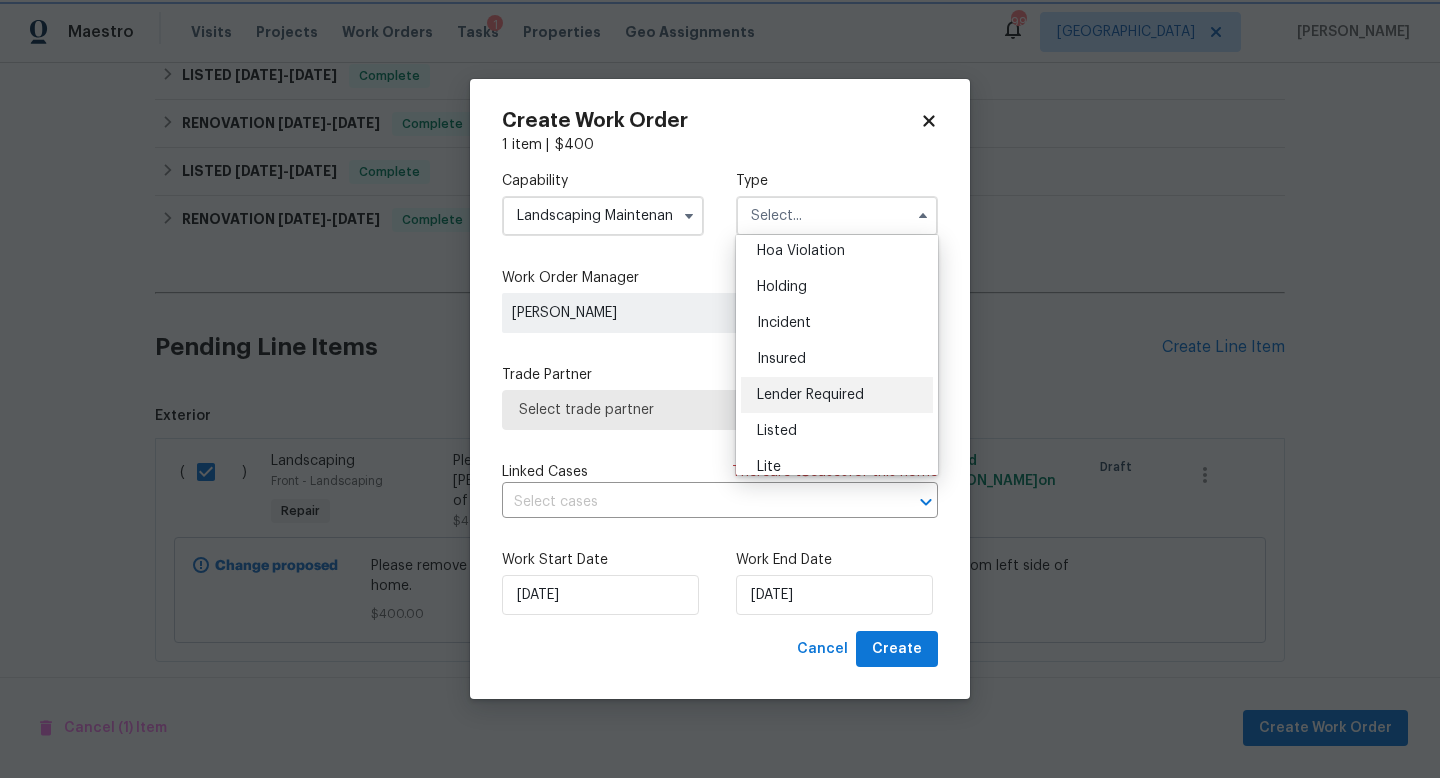 type on "Listed" 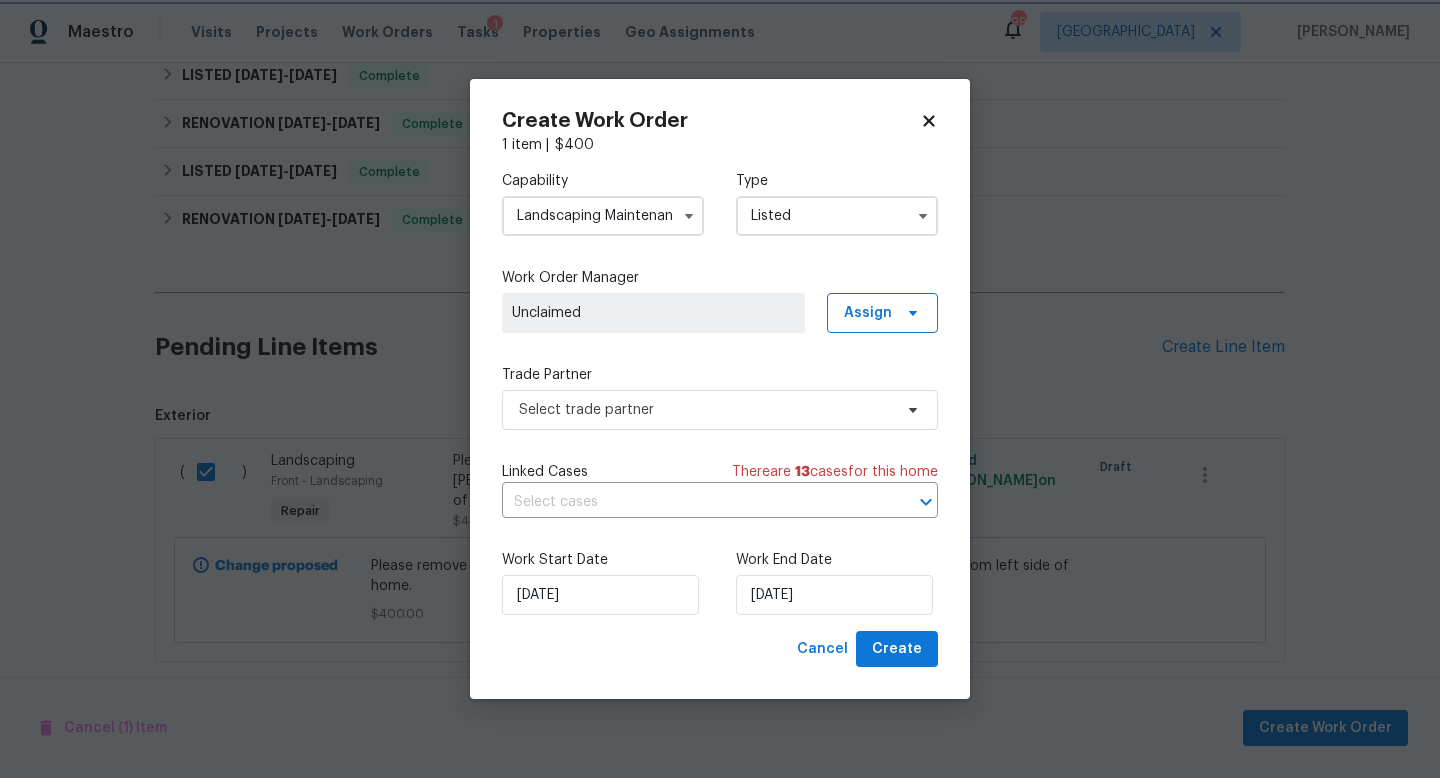 scroll, scrollTop: 0, scrollLeft: 0, axis: both 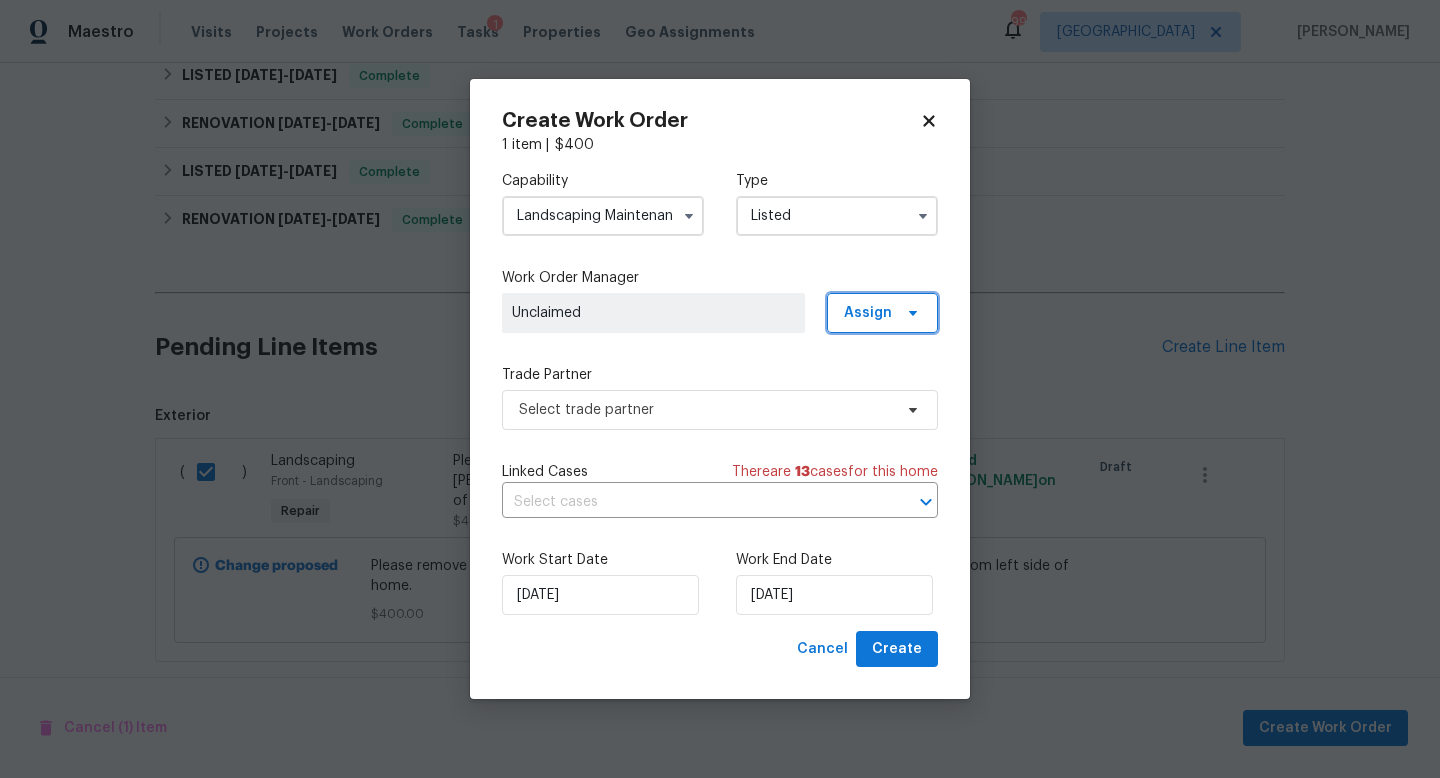 click on "Assign" at bounding box center (882, 313) 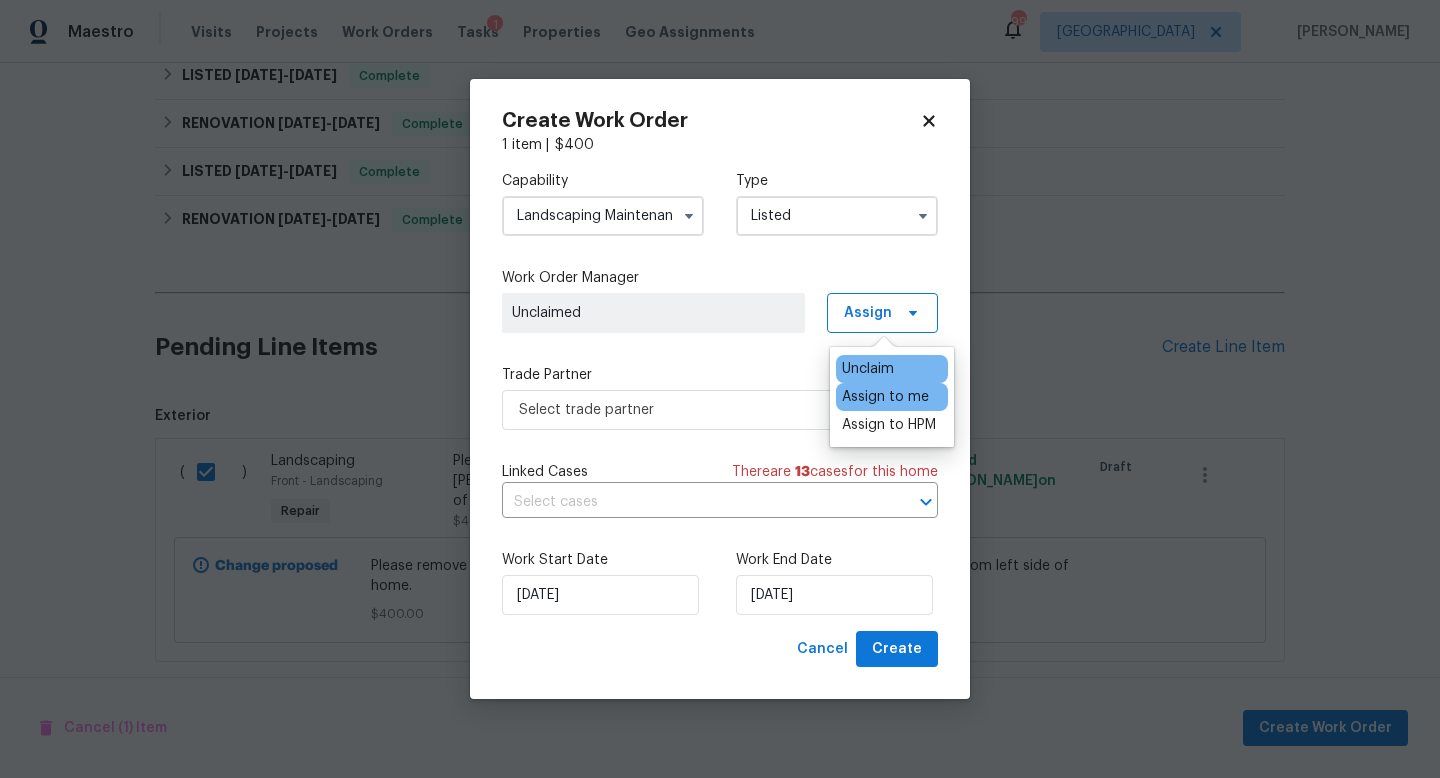 click on "Assign to me" at bounding box center [885, 397] 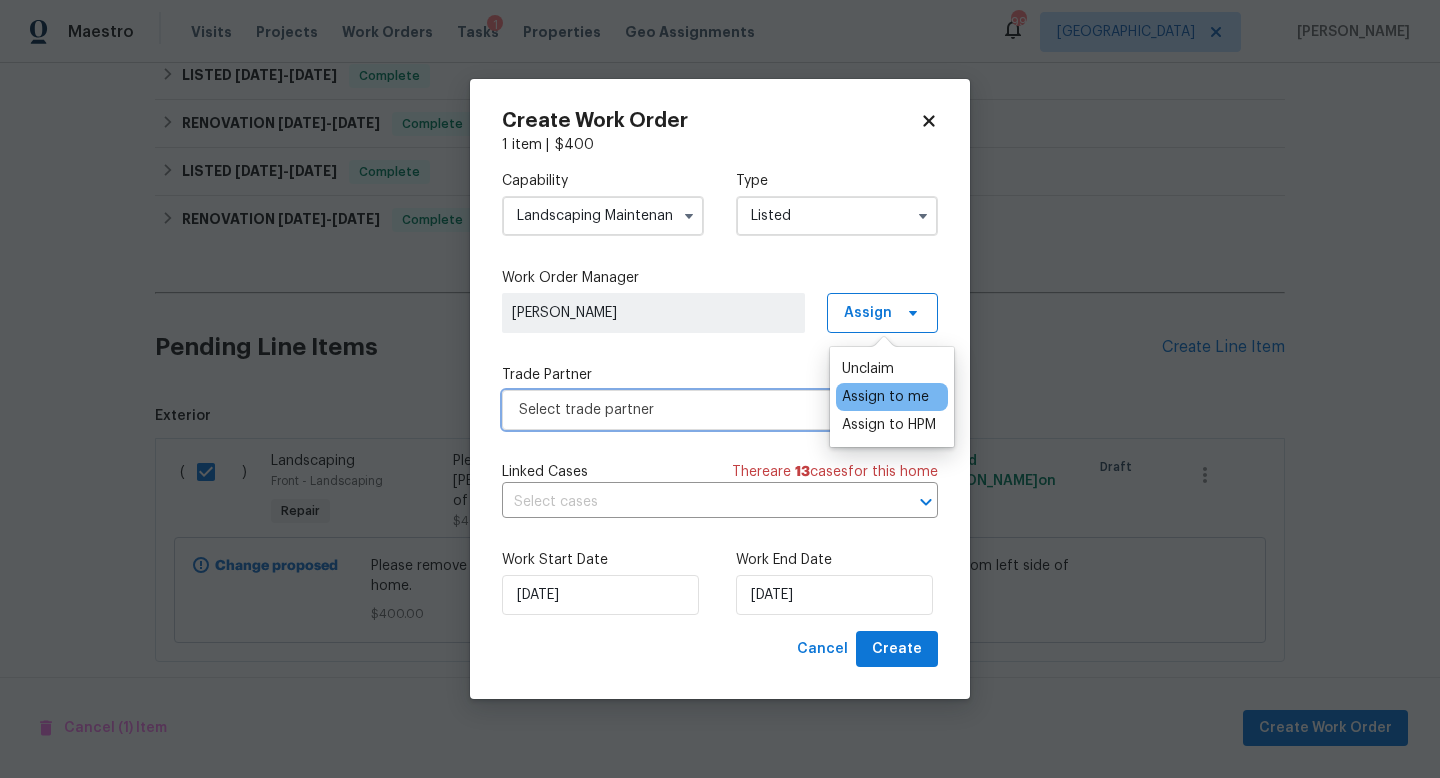 click on "Select trade partner" at bounding box center [720, 410] 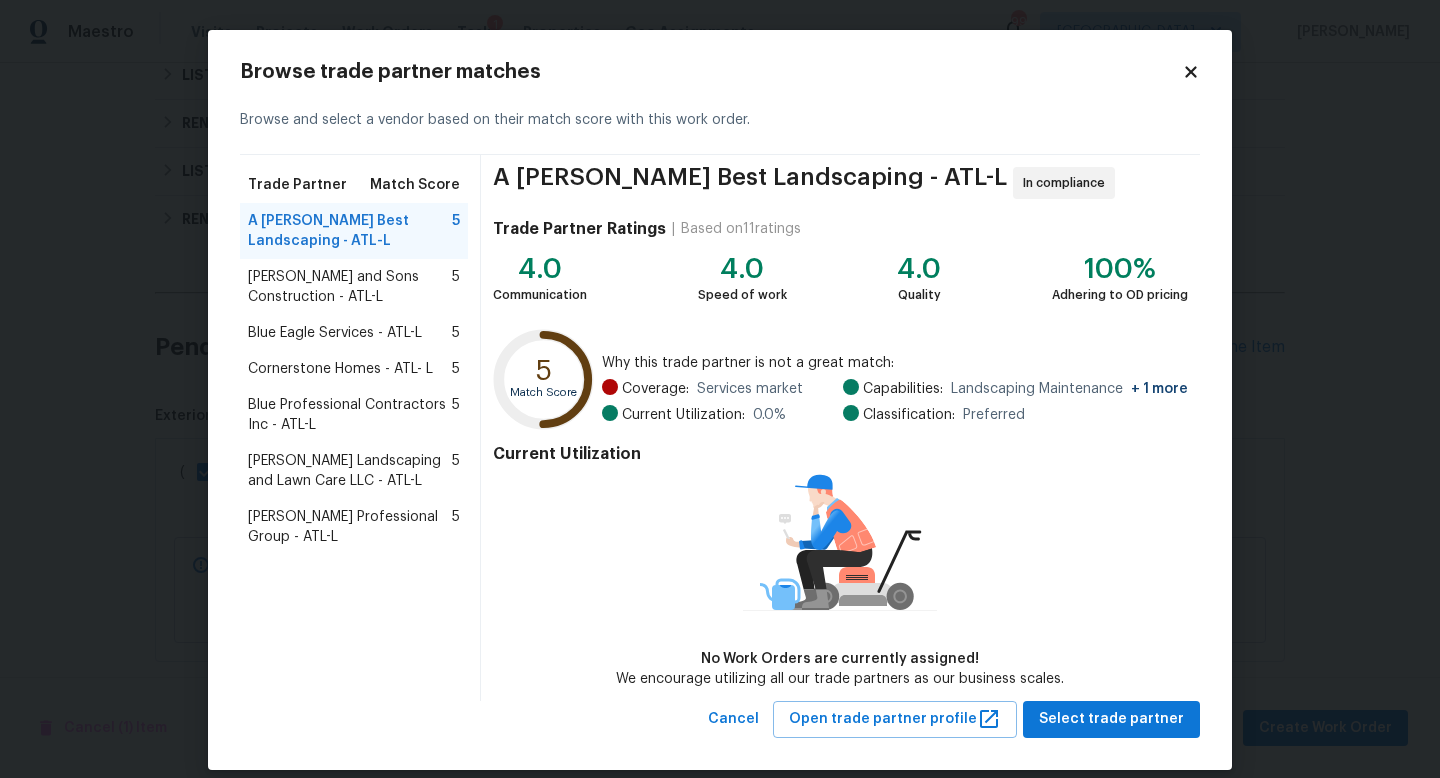 click on "[PERSON_NAME] and Sons Construction - ATL-L" at bounding box center [350, 287] 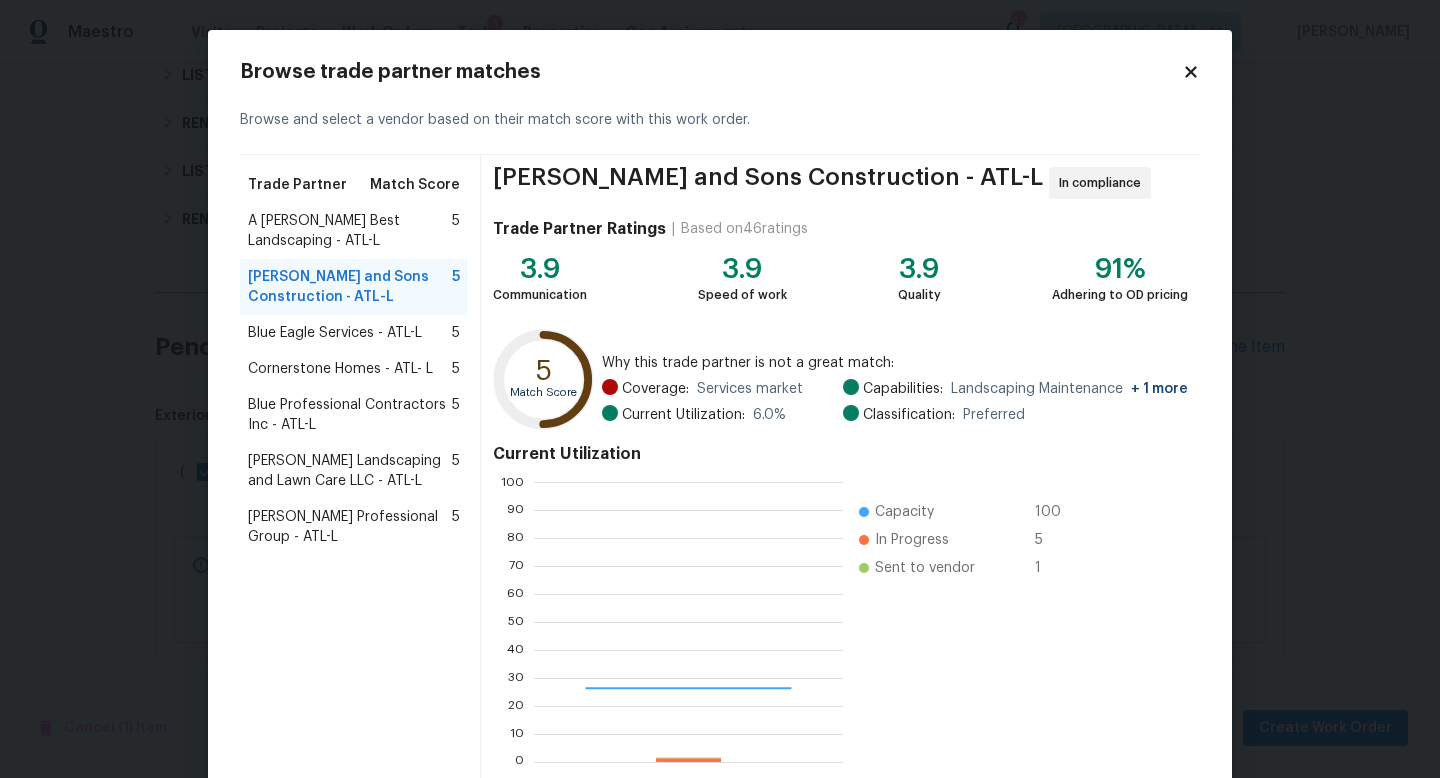 scroll, scrollTop: 2, scrollLeft: 2, axis: both 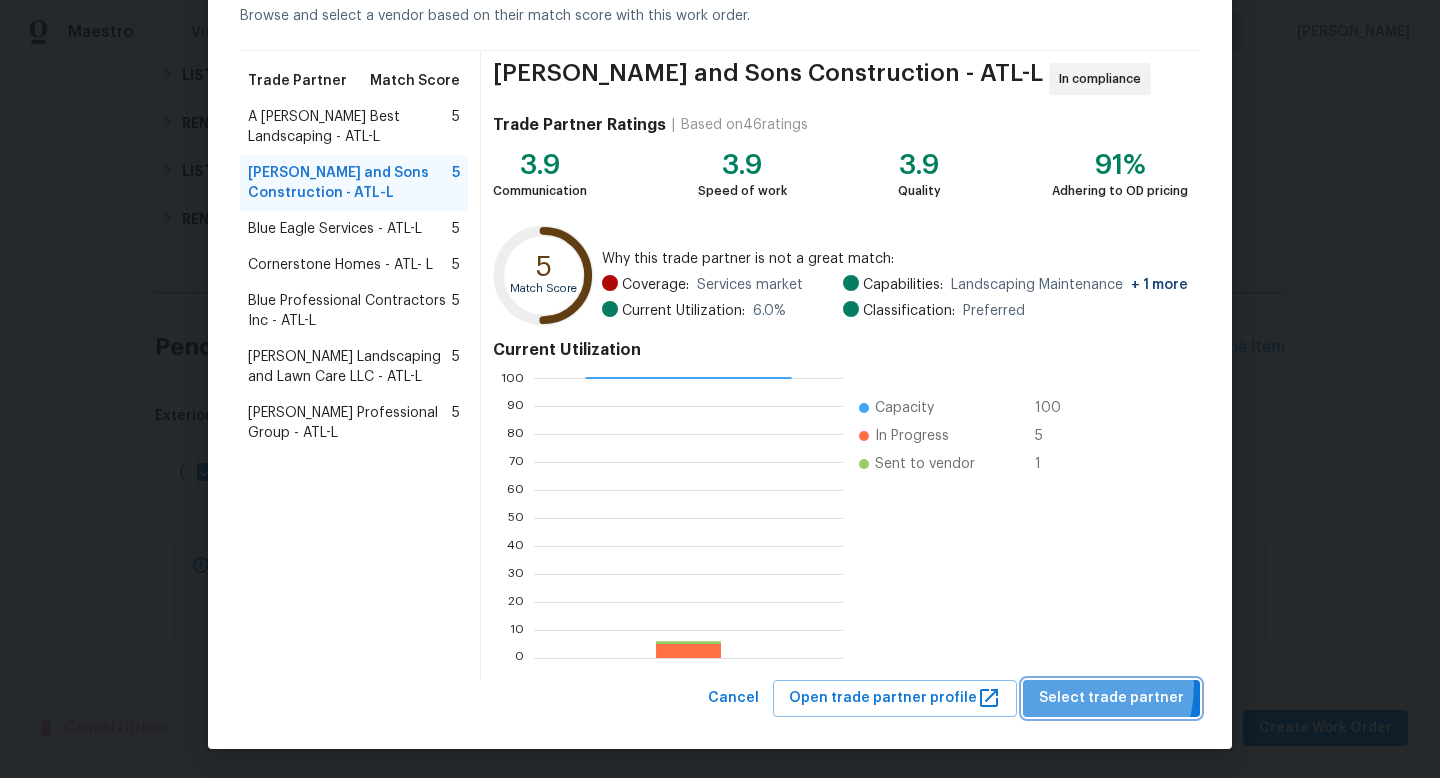 click on "Select trade partner" at bounding box center [1111, 698] 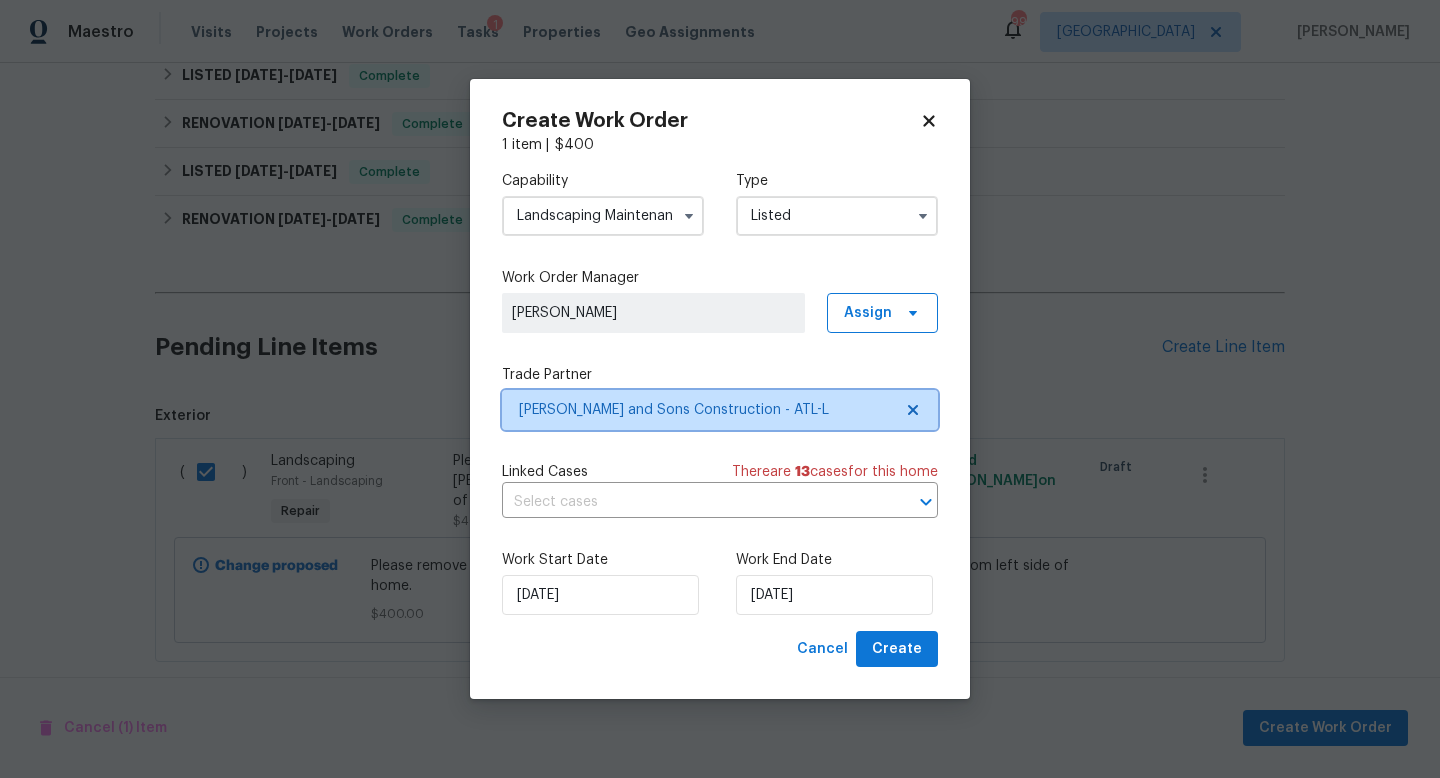 scroll, scrollTop: 0, scrollLeft: 0, axis: both 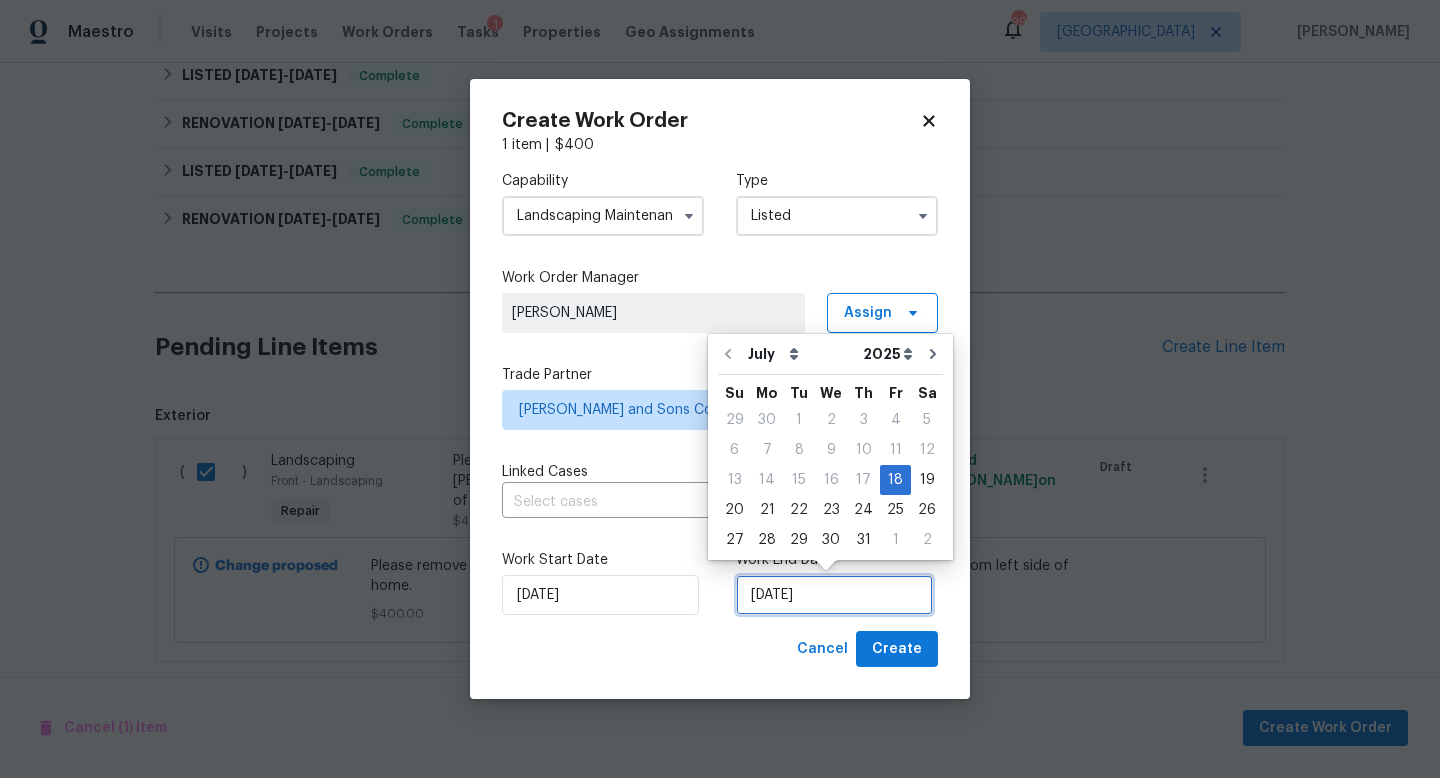 click on "[DATE]" at bounding box center (834, 595) 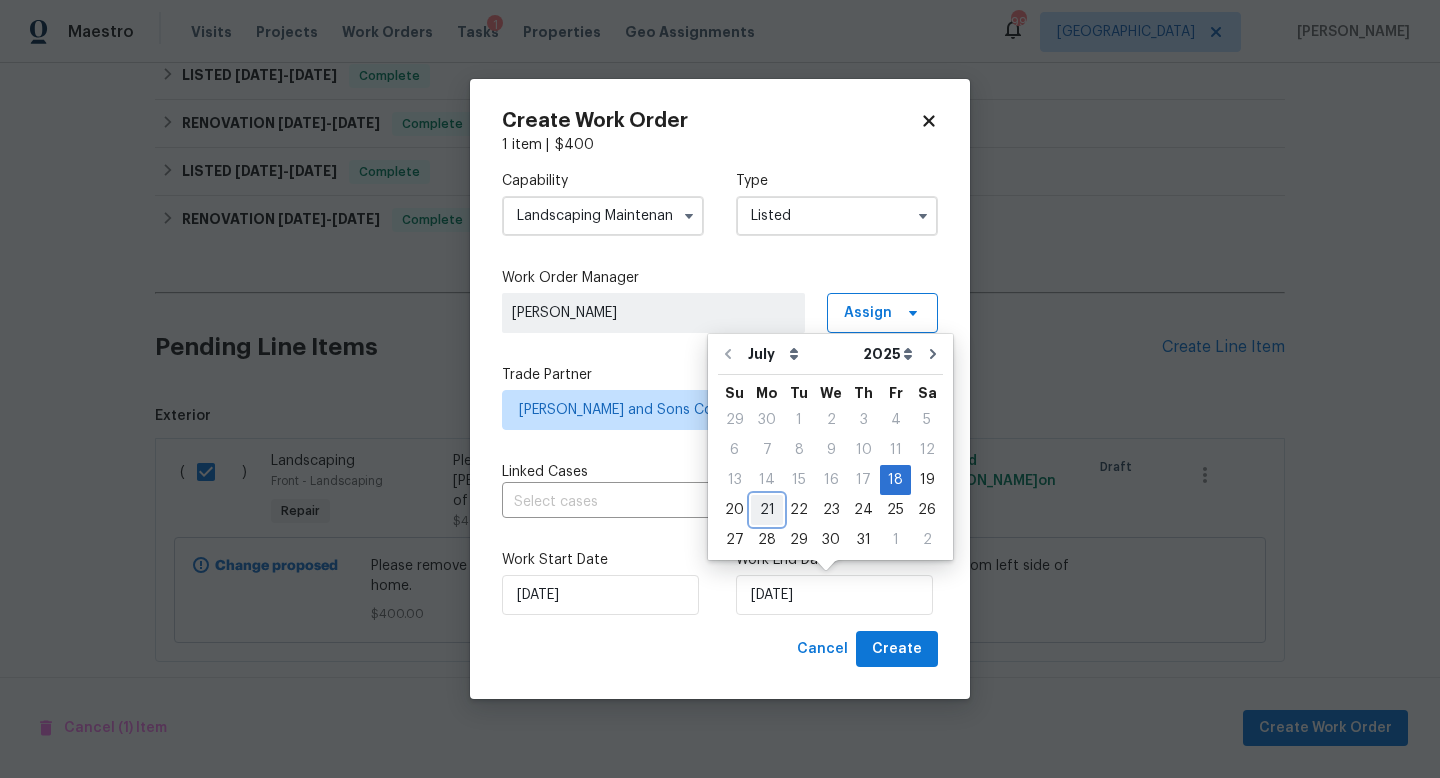 click on "21" at bounding box center [767, 510] 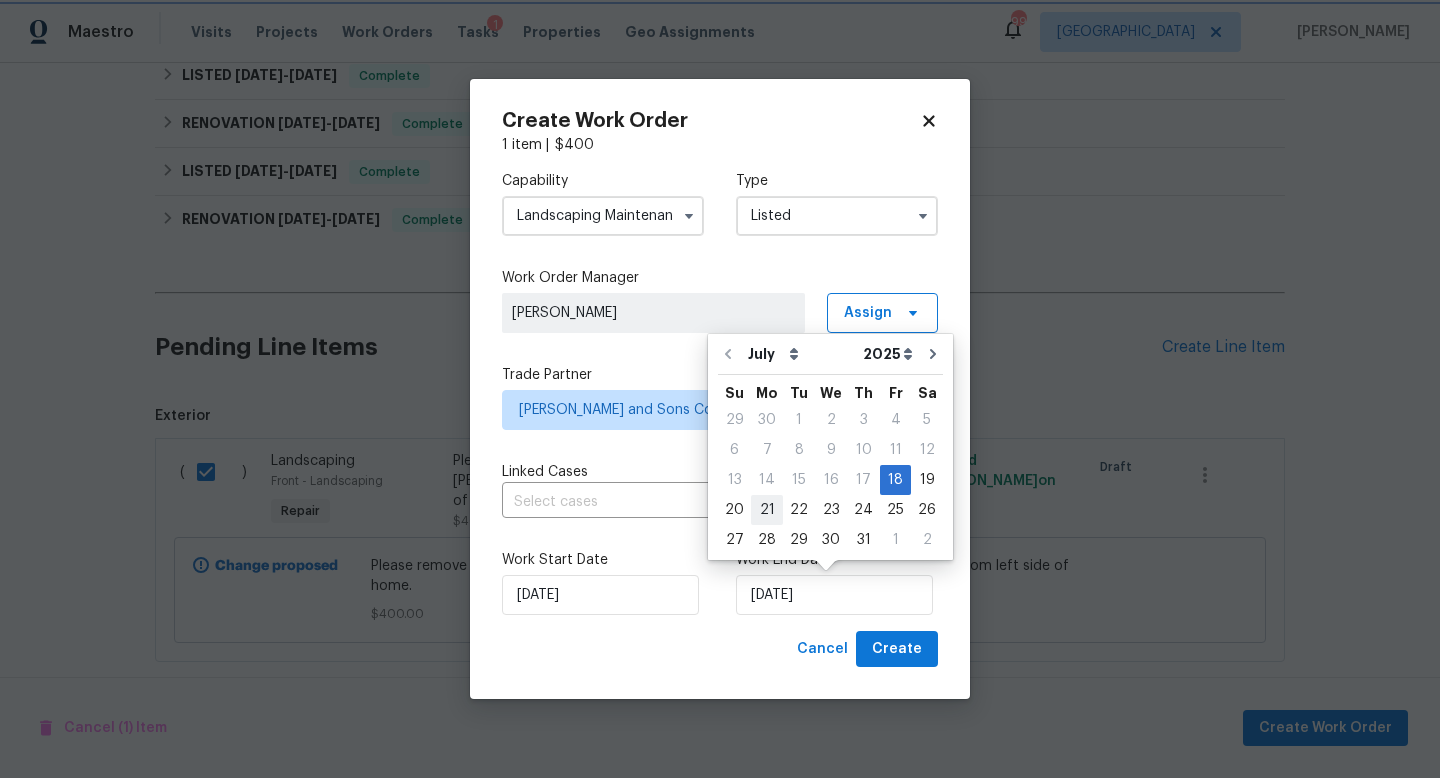 type on "[DATE]" 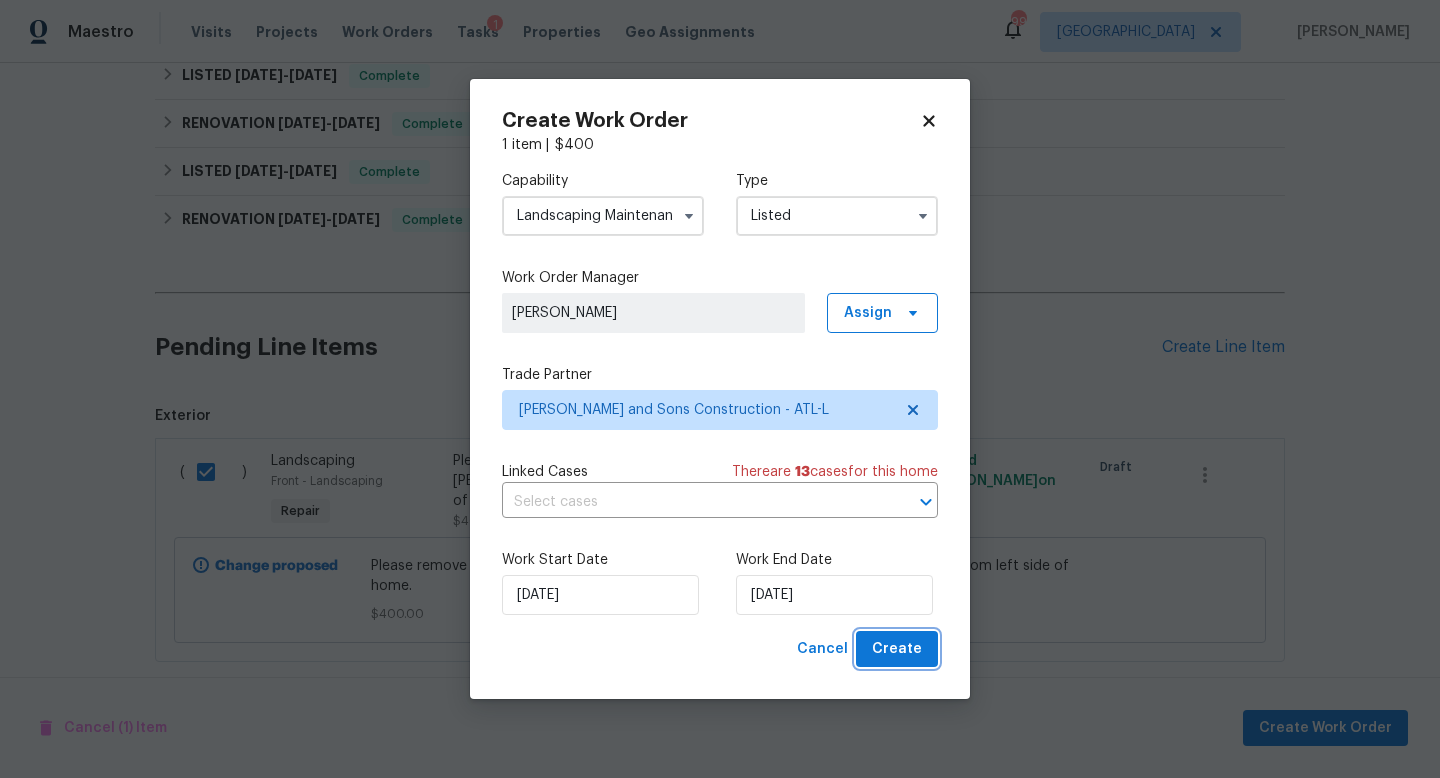 click on "Create" at bounding box center (897, 649) 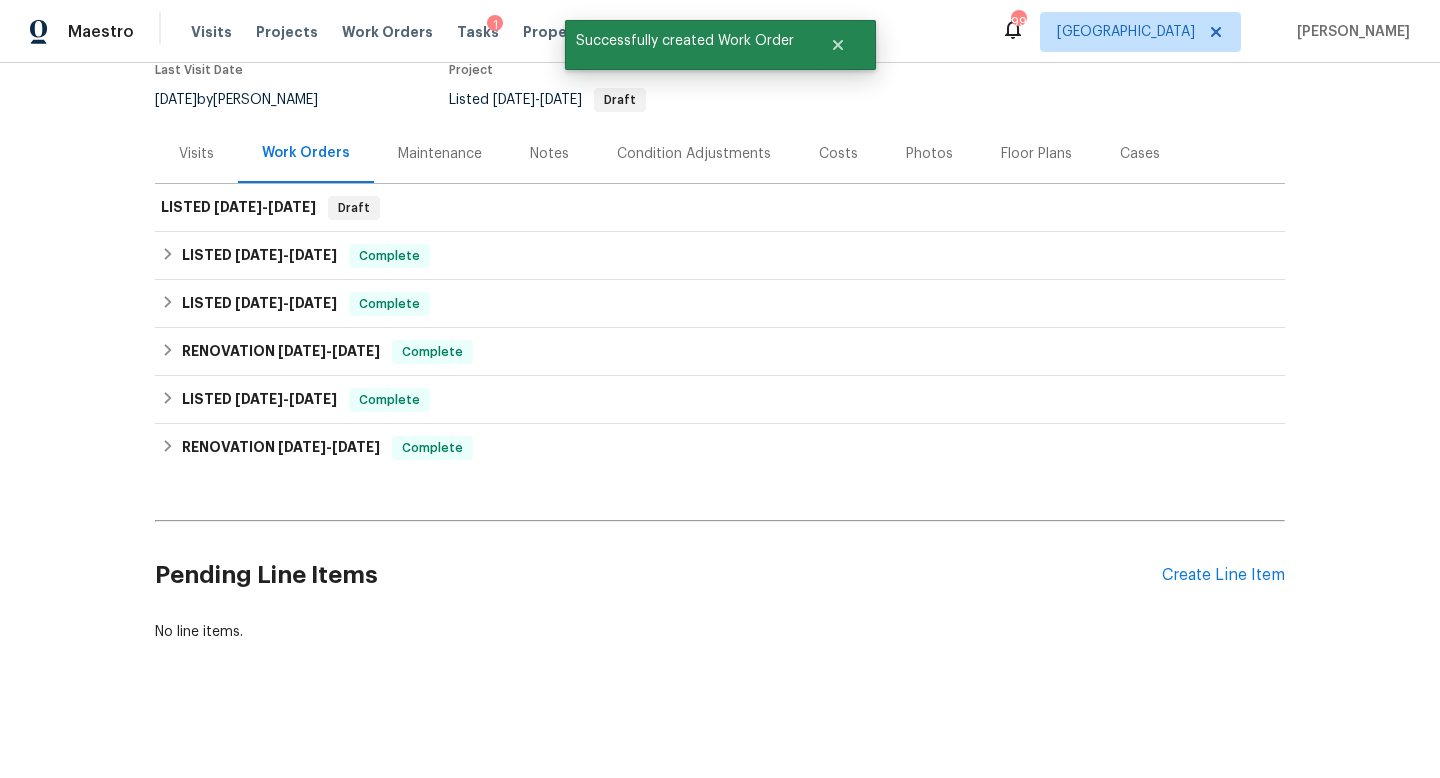 scroll, scrollTop: 0, scrollLeft: 0, axis: both 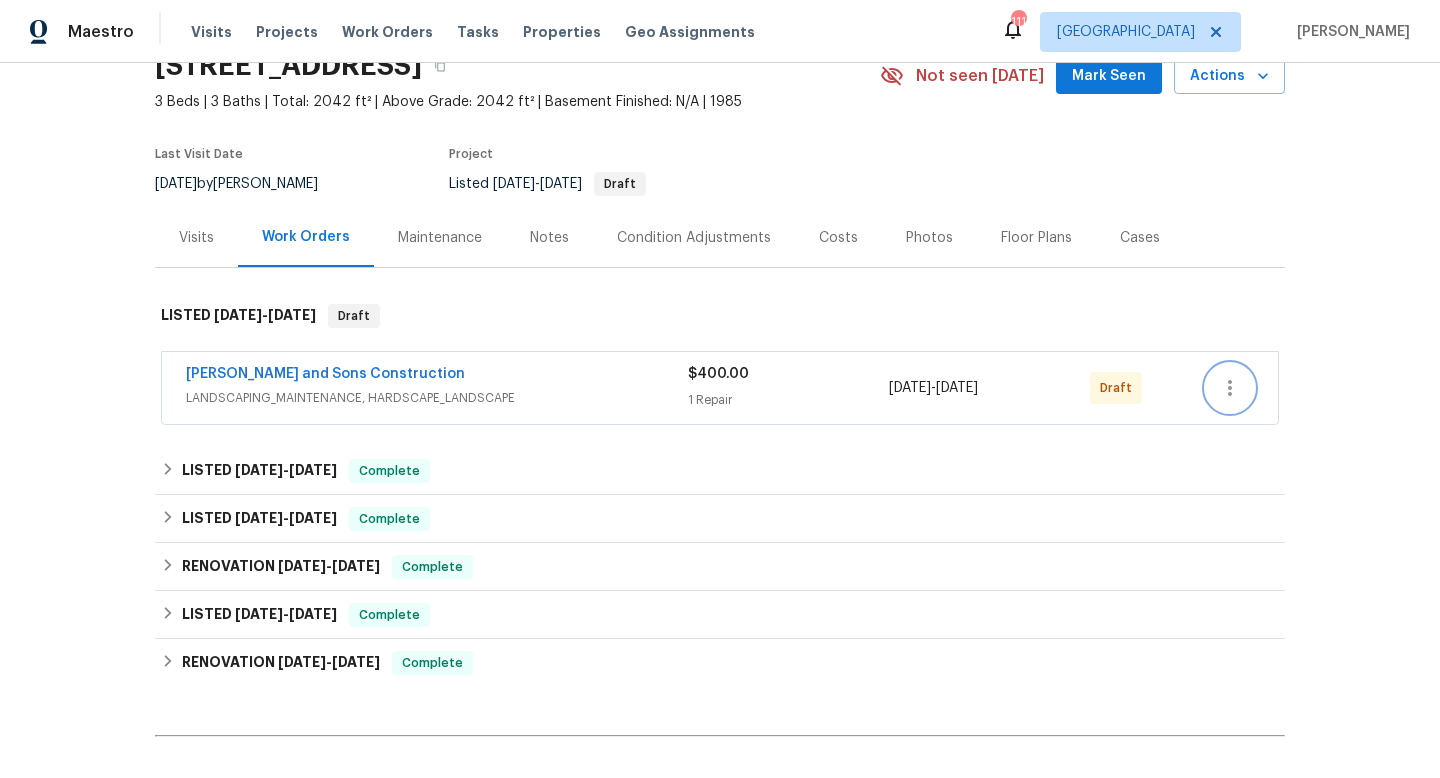 click 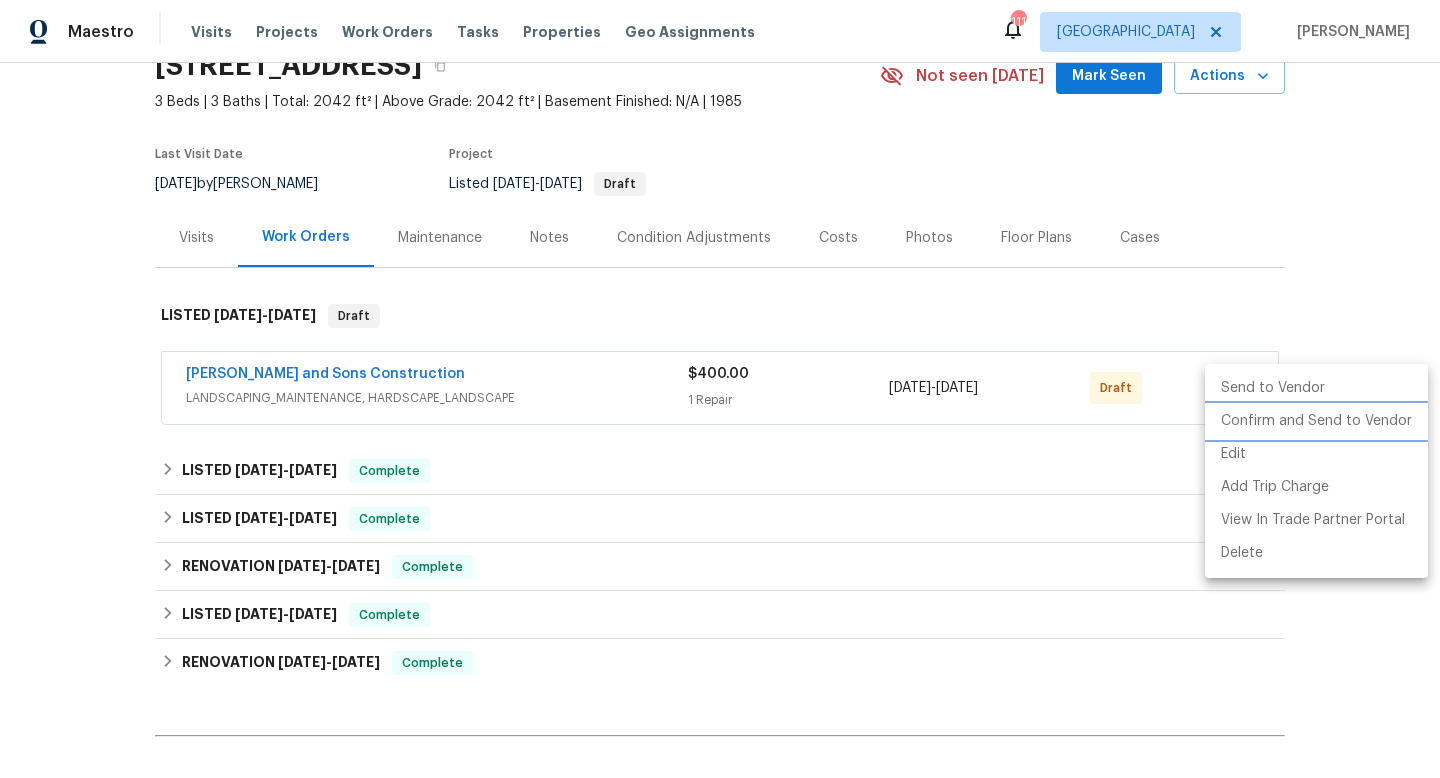click on "Confirm and Send to Vendor" at bounding box center (1316, 421) 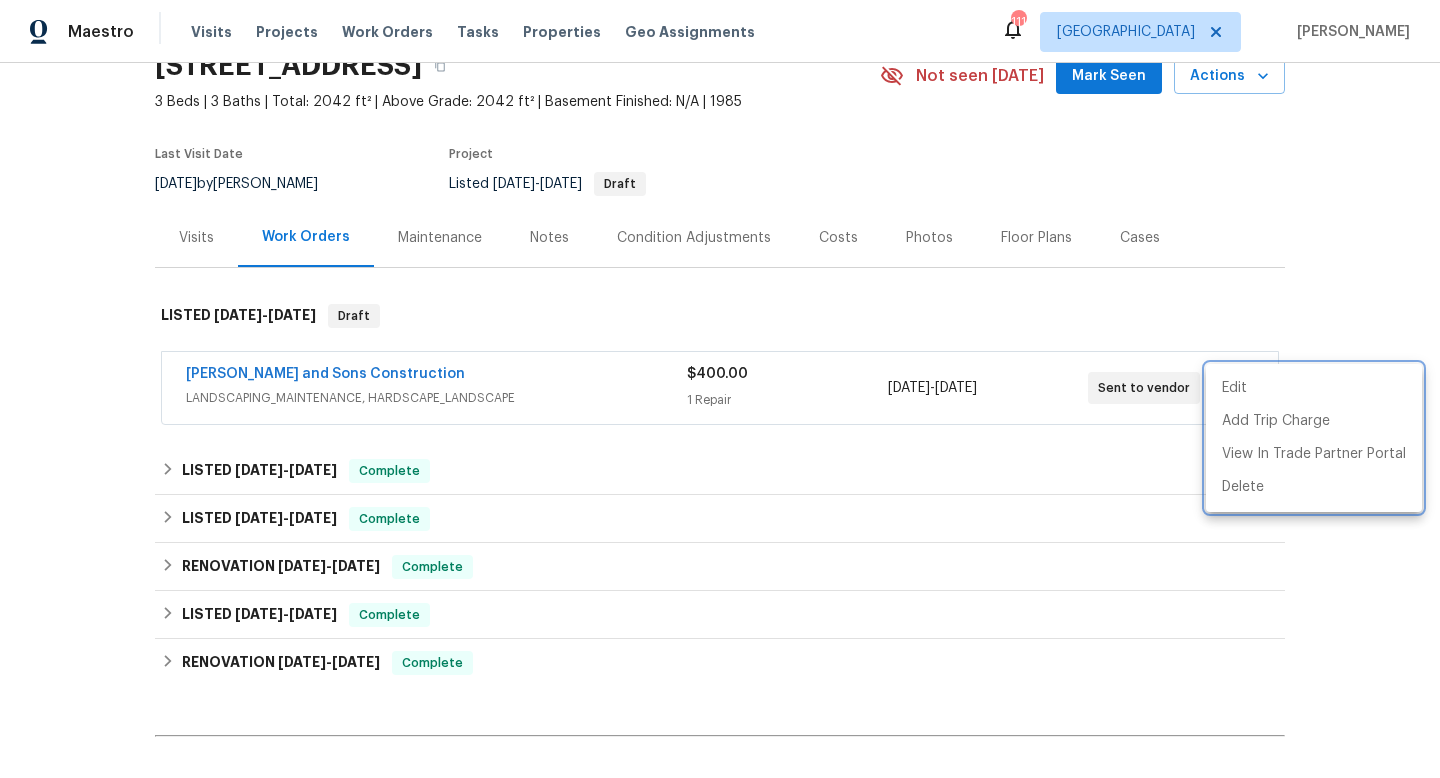 click at bounding box center (720, 389) 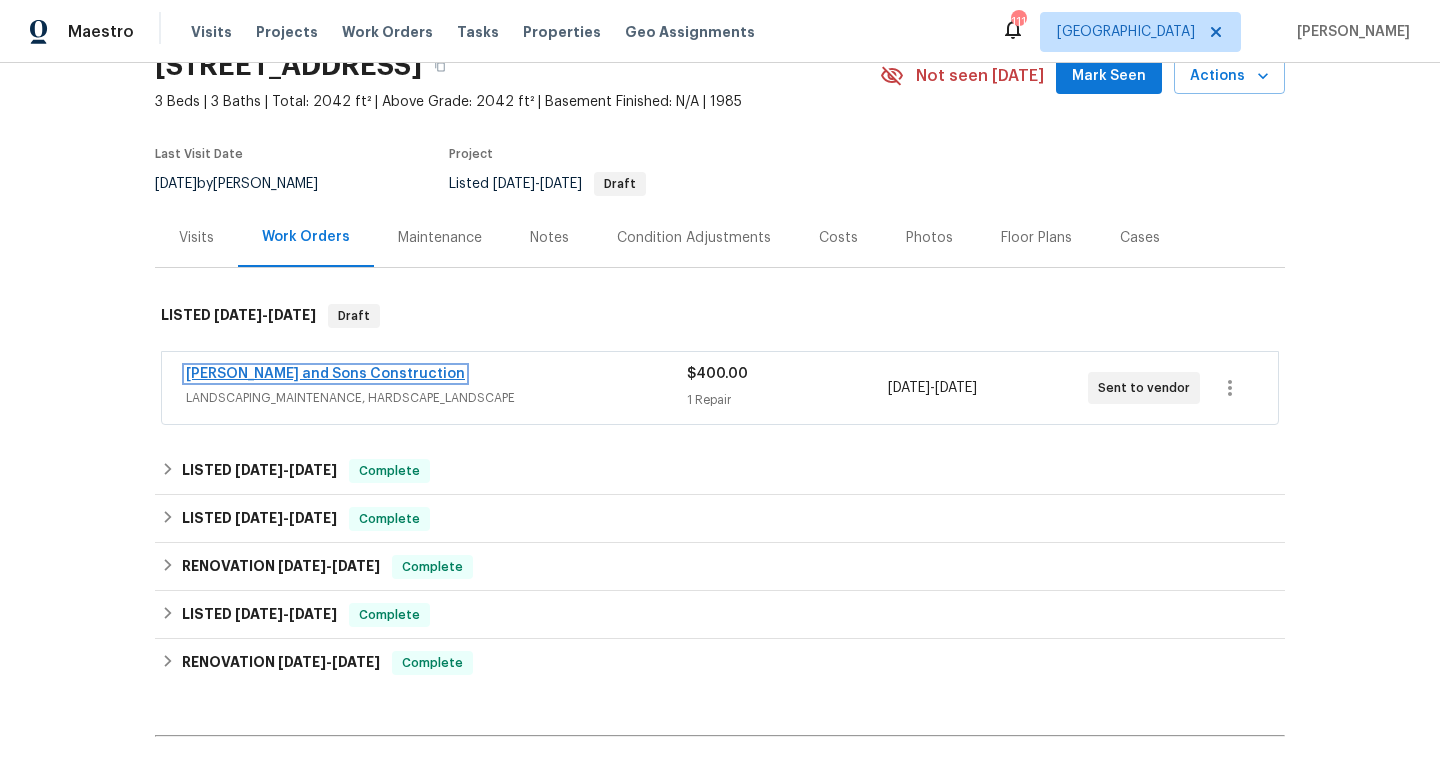 click on "[PERSON_NAME] and Sons Construction" at bounding box center [325, 374] 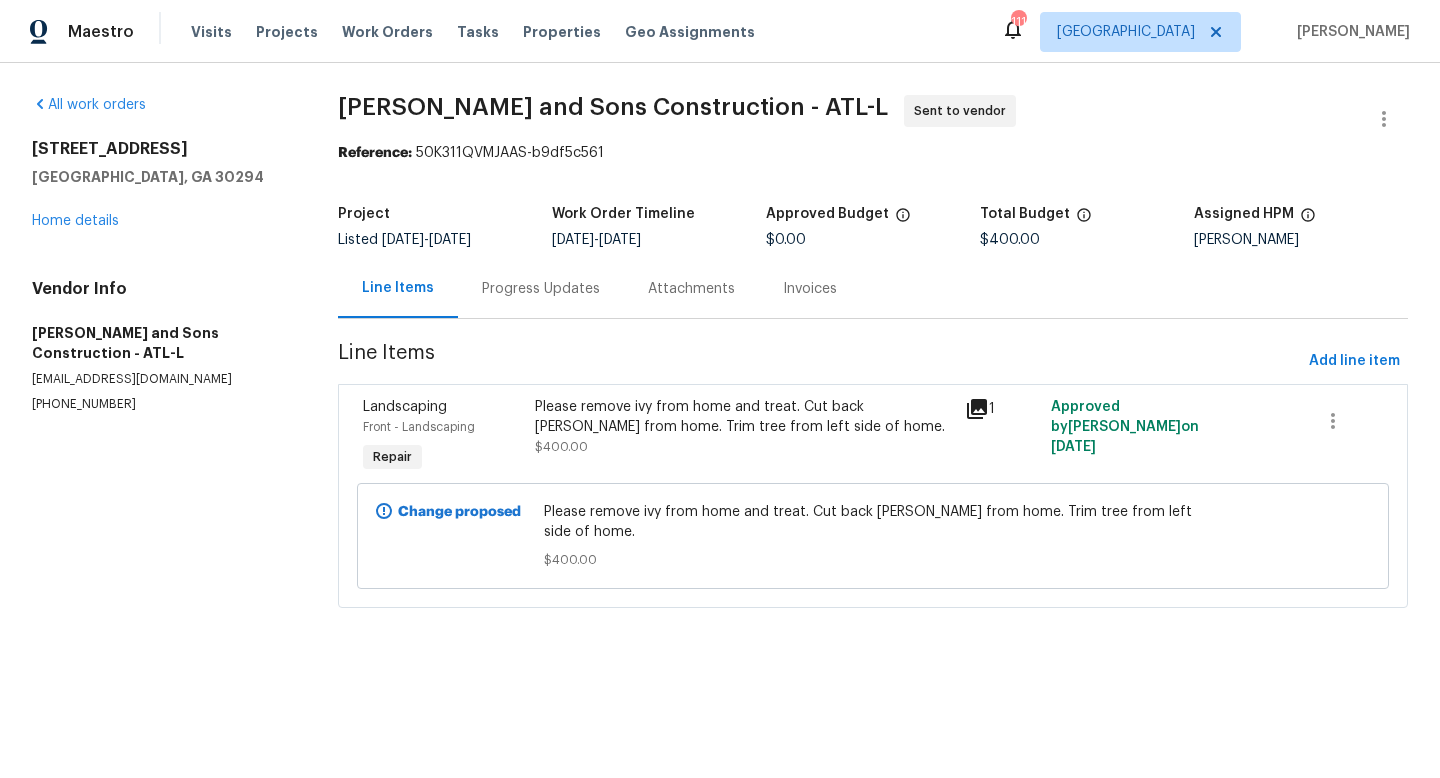 click on "Progress Updates" at bounding box center (541, 289) 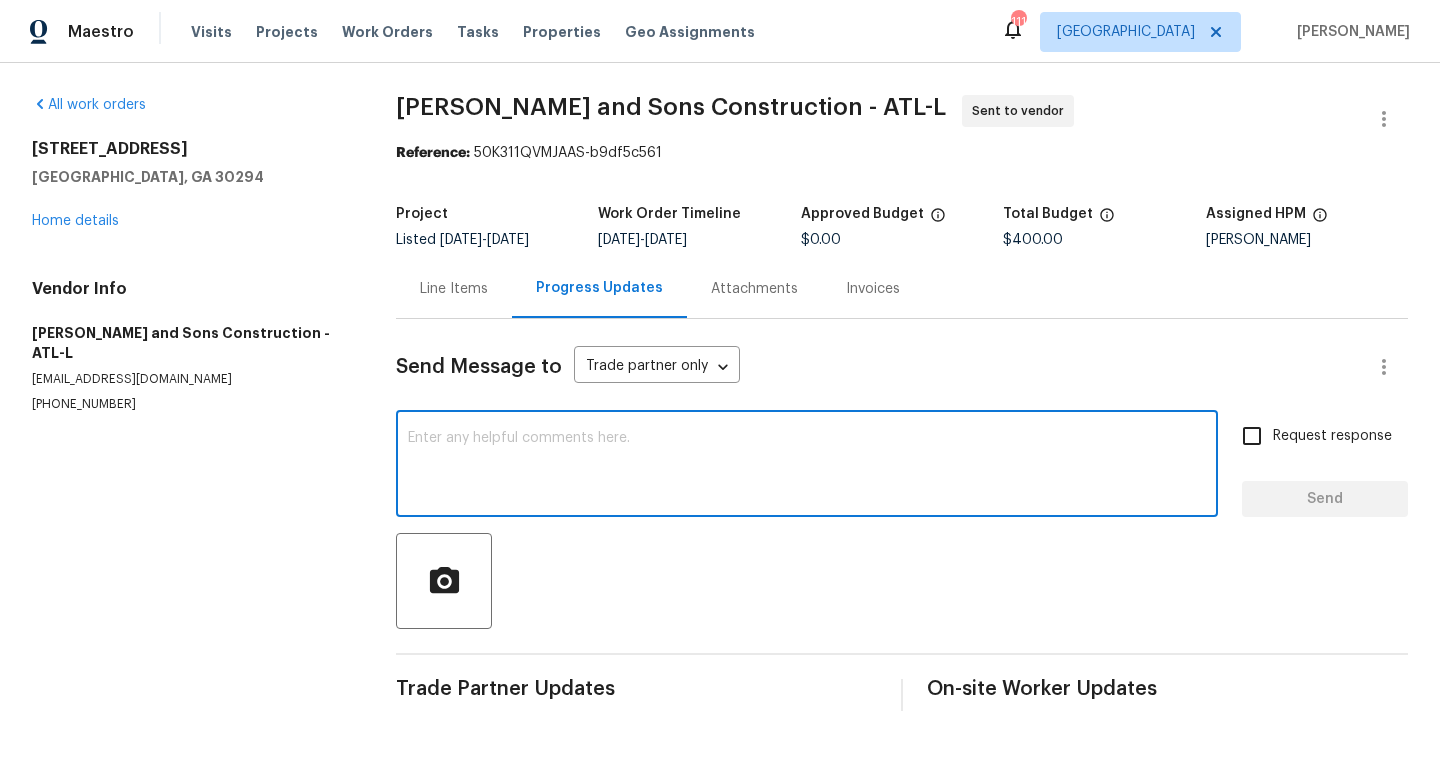 click at bounding box center (807, 466) 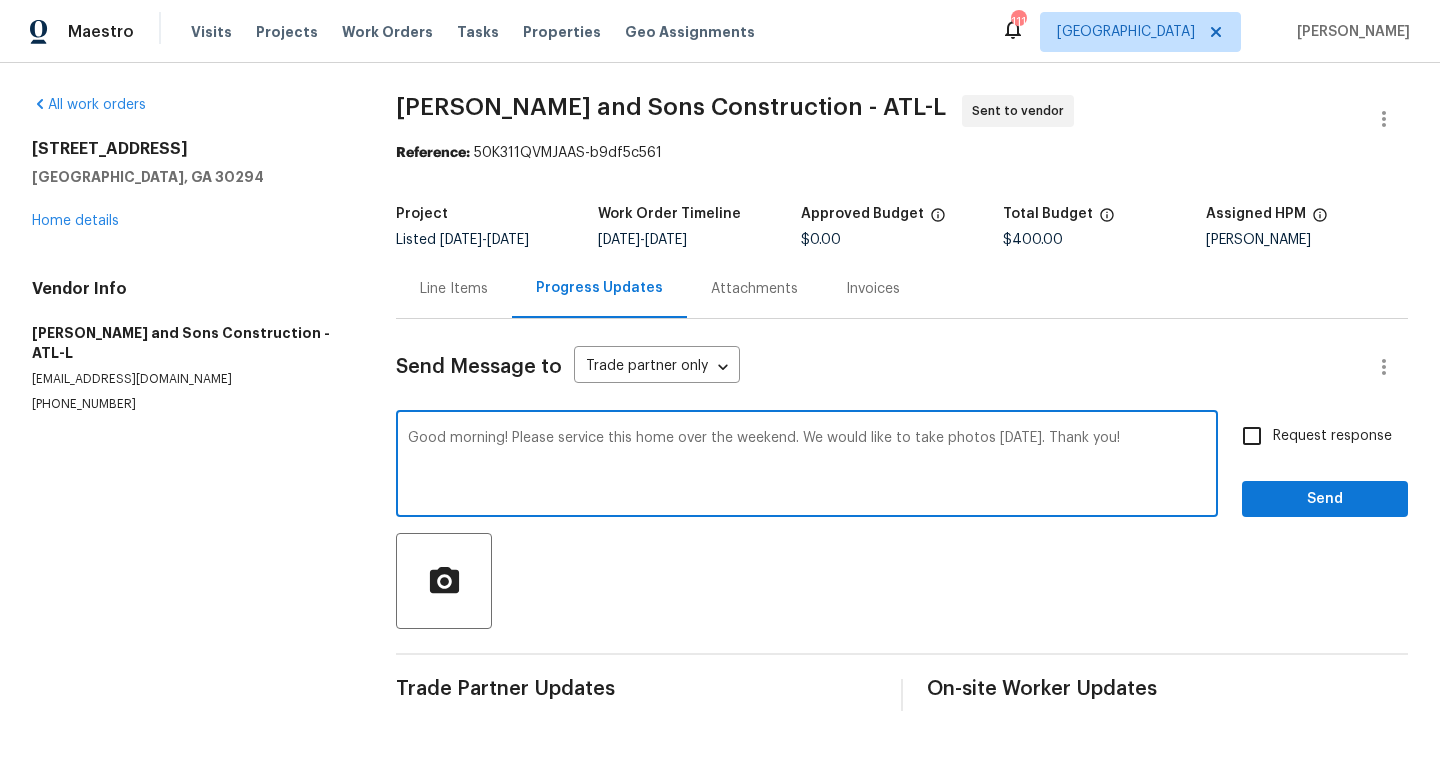 type on "Good morning! Please service this home over the weekend. We would like to take photos on Monday. Thank you!" 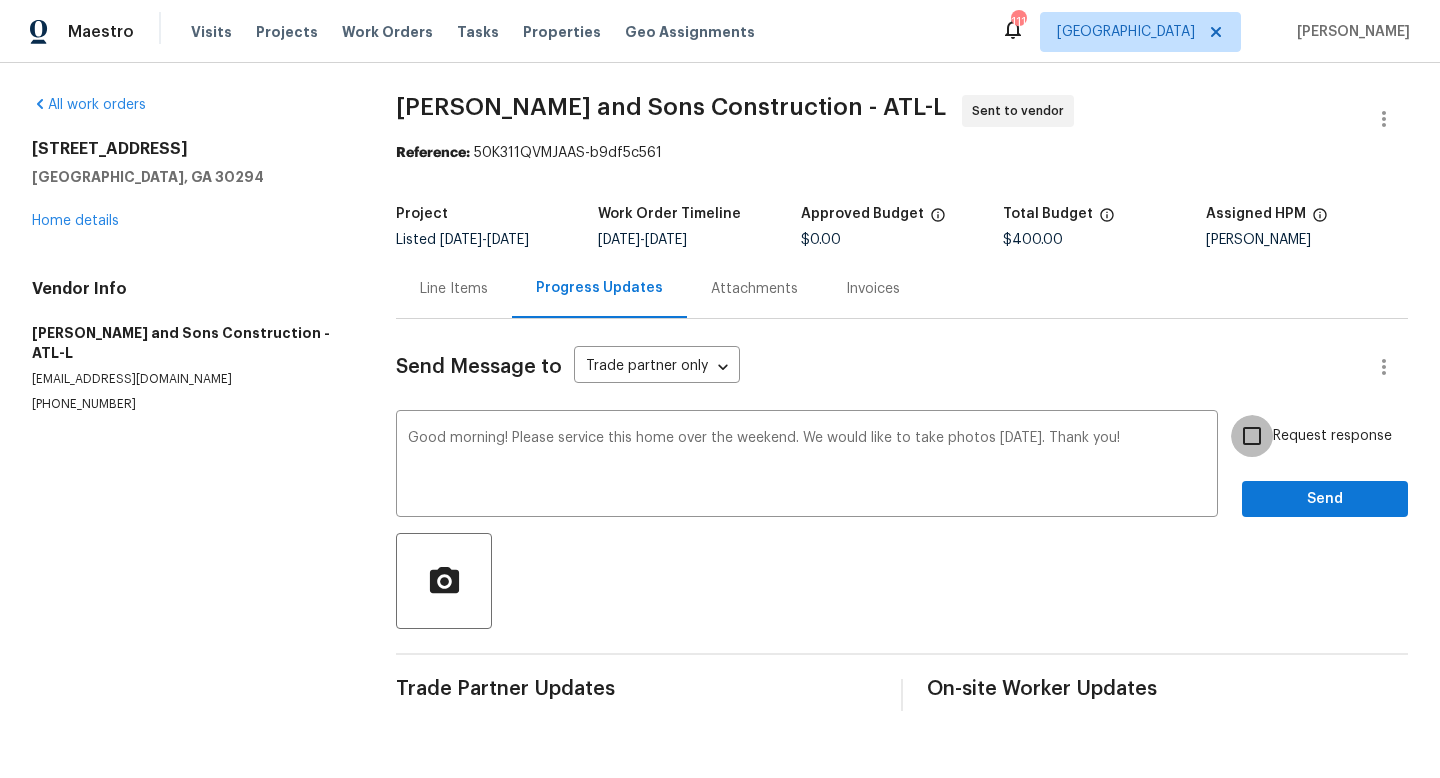 click on "Request response" at bounding box center [1252, 436] 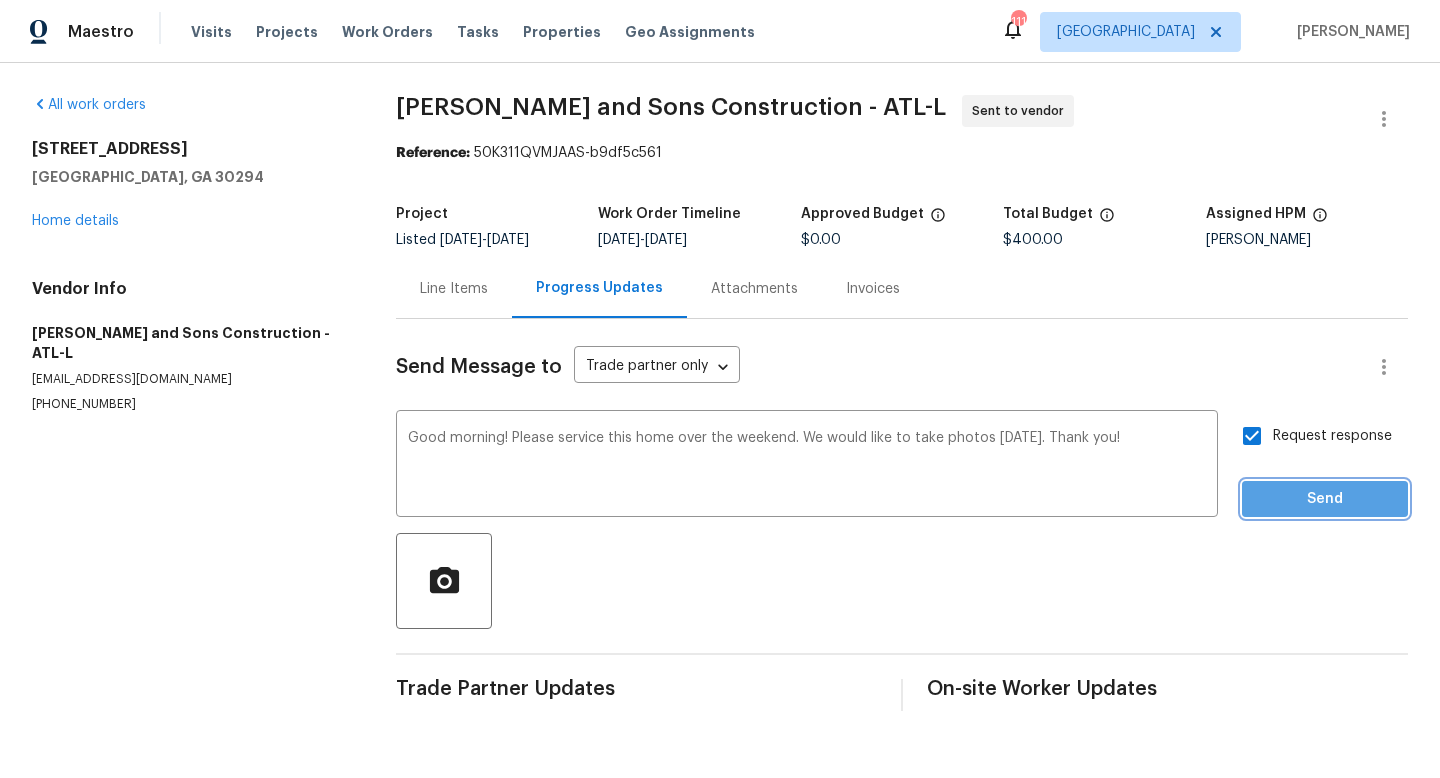 click on "Send" at bounding box center (1325, 499) 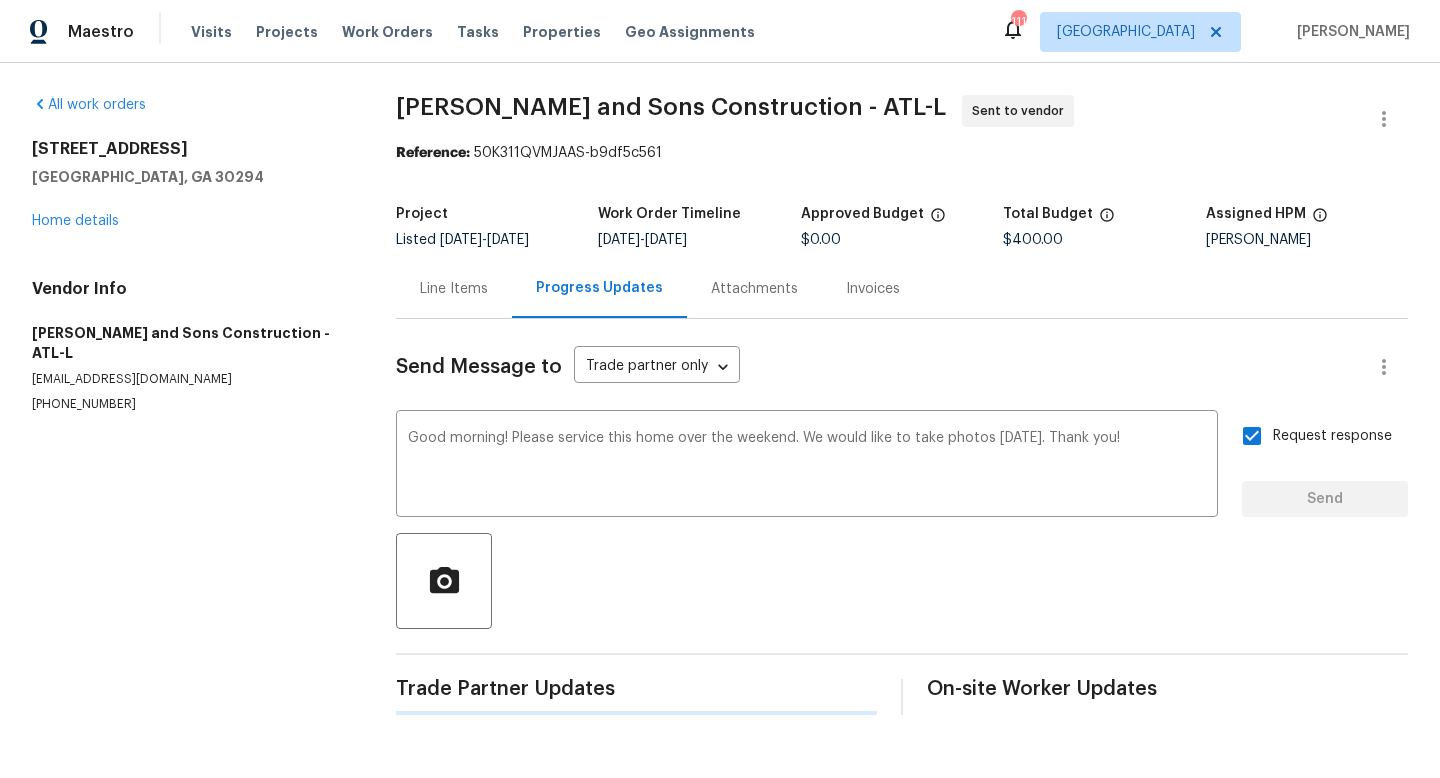 type 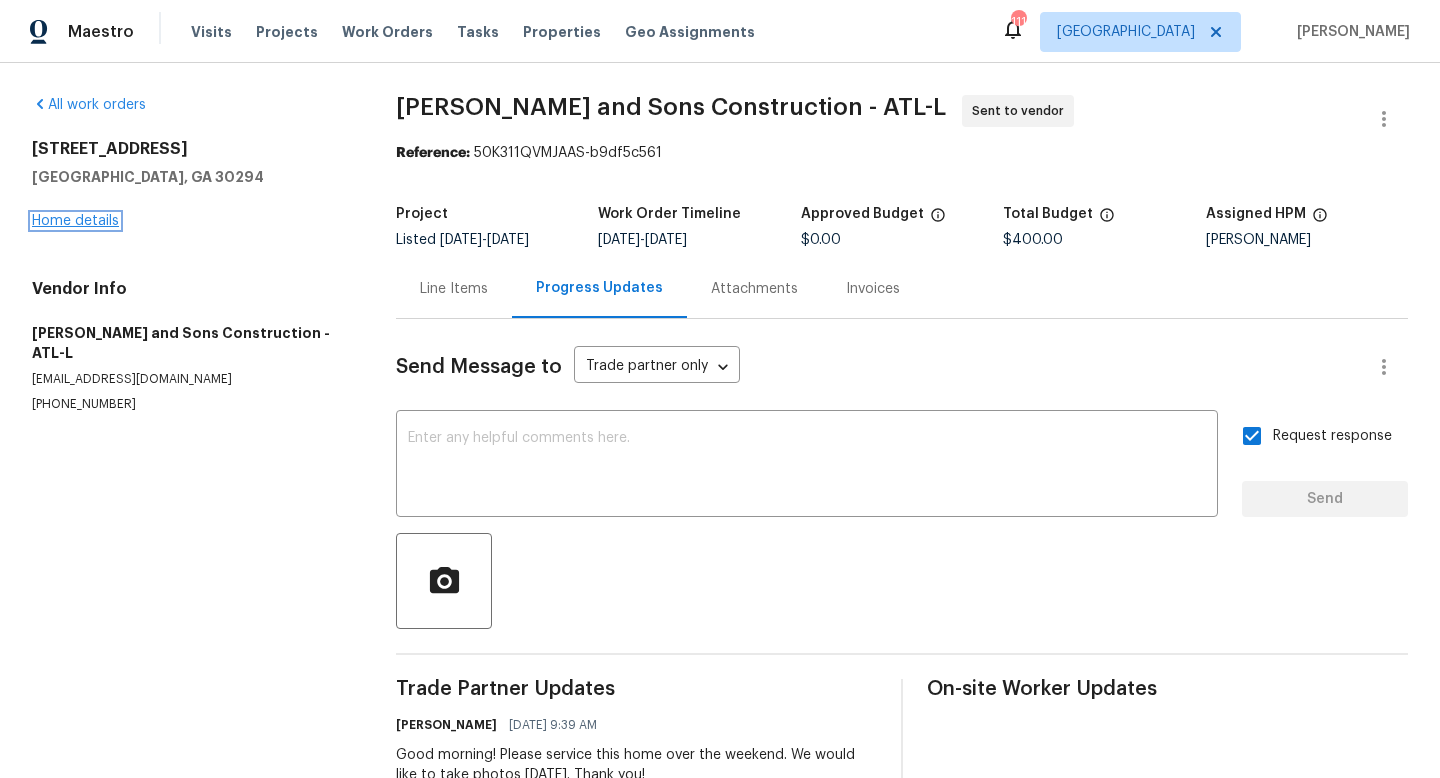 click on "Home details" at bounding box center (75, 221) 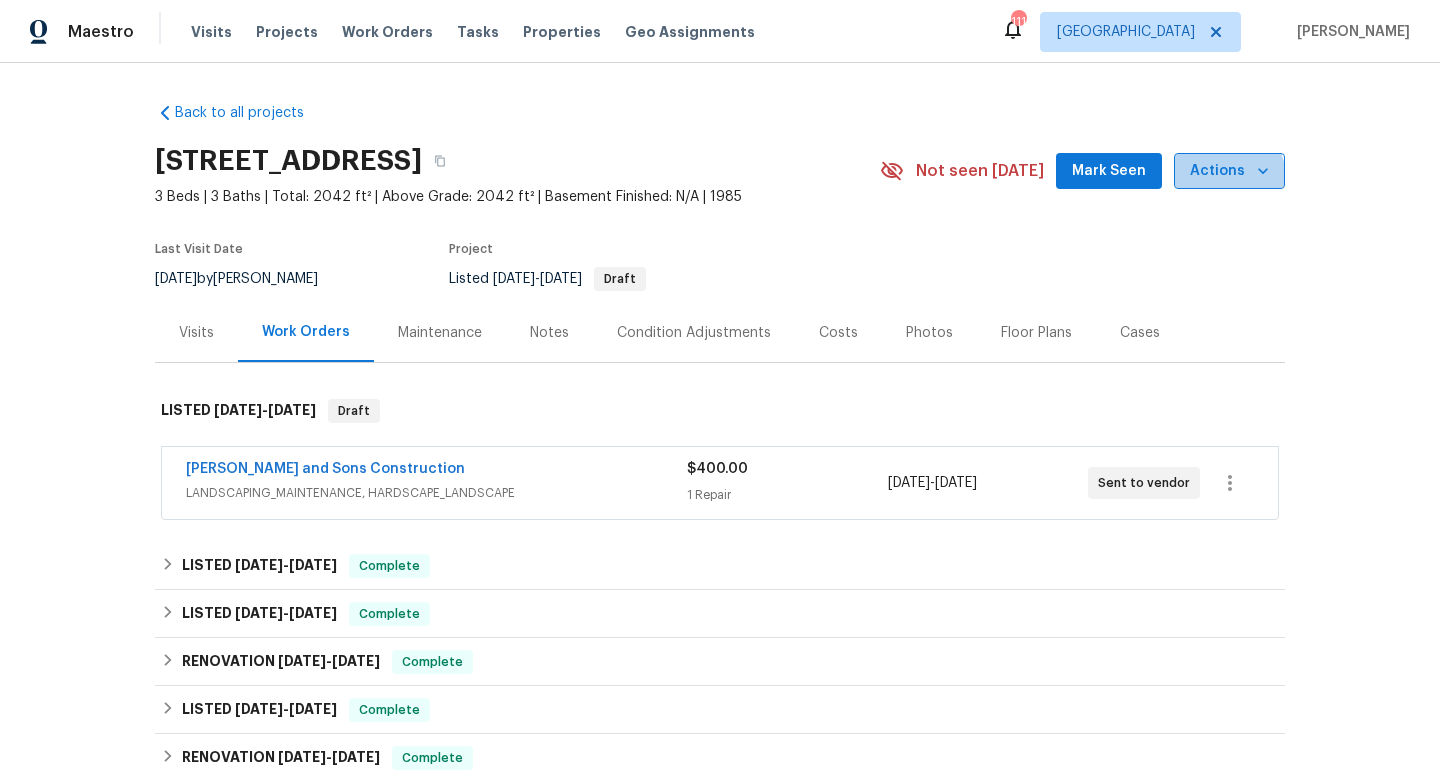 click on "Actions" at bounding box center (1229, 171) 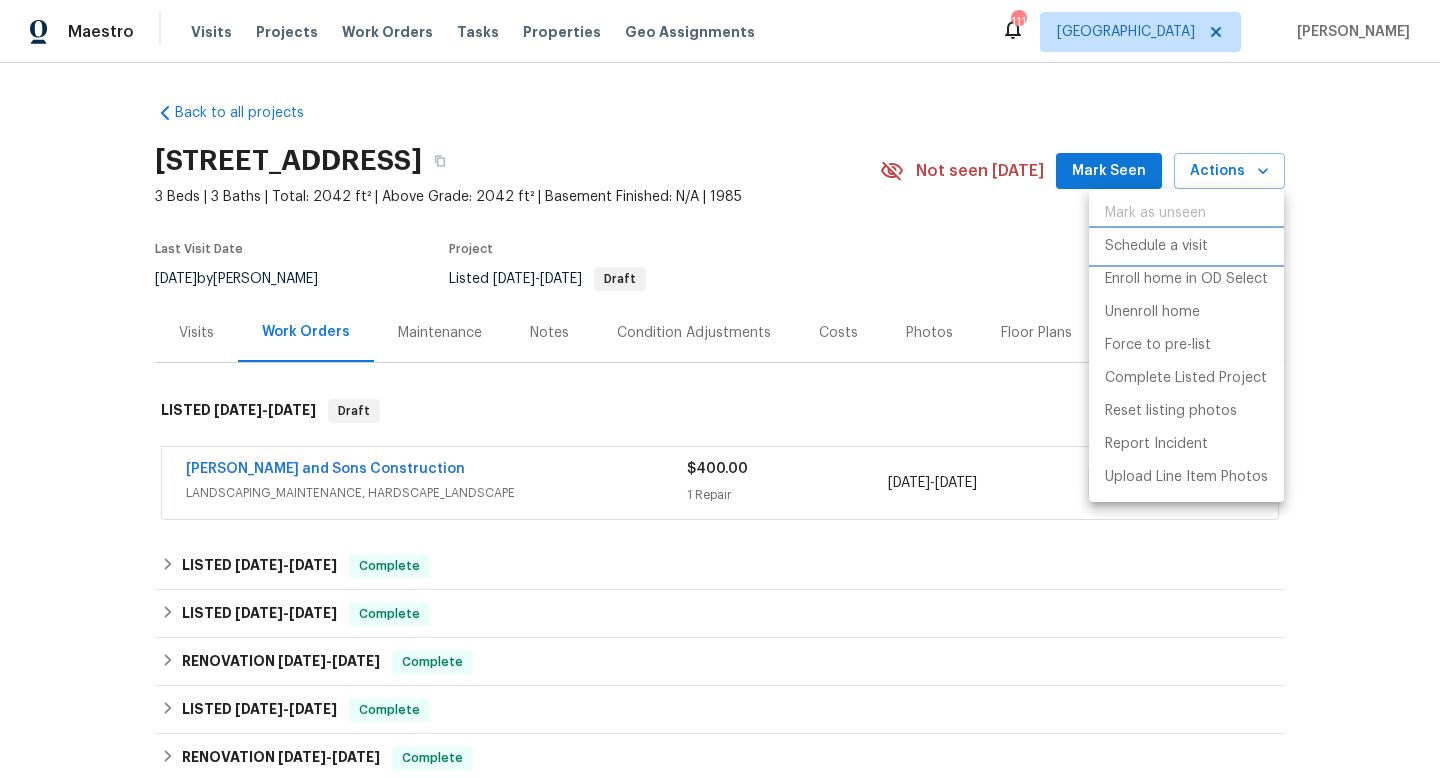 click on "Schedule a visit" at bounding box center [1156, 246] 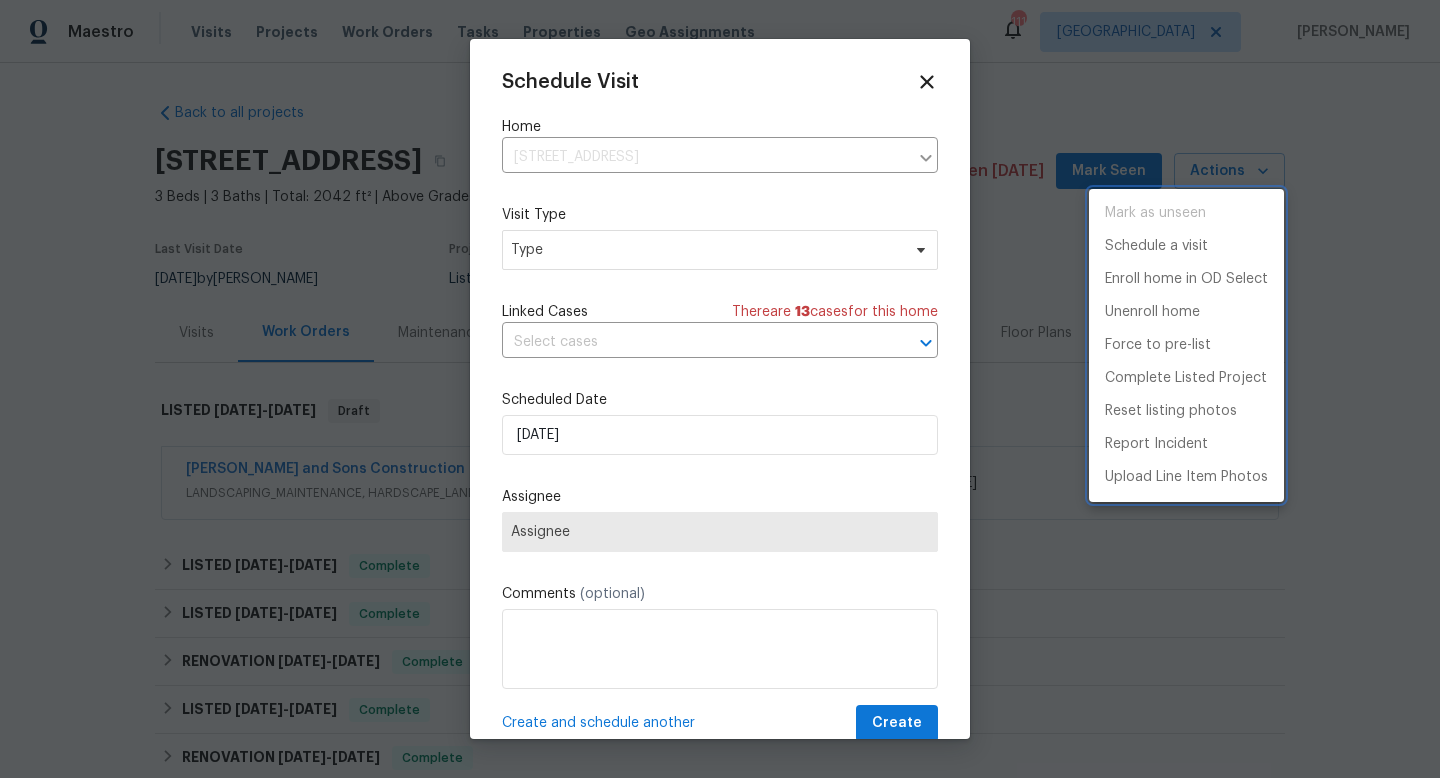 click at bounding box center (720, 389) 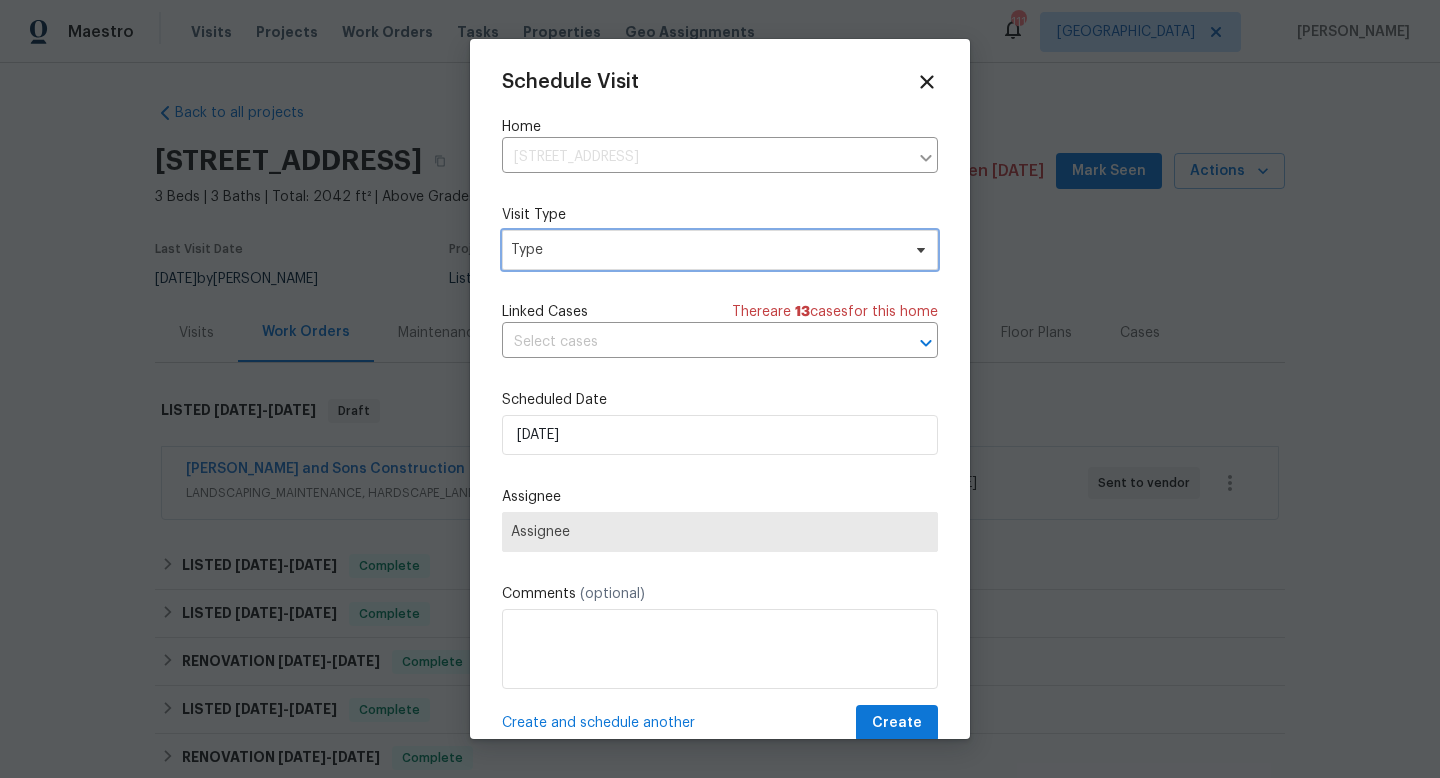 click on "Type" at bounding box center (705, 250) 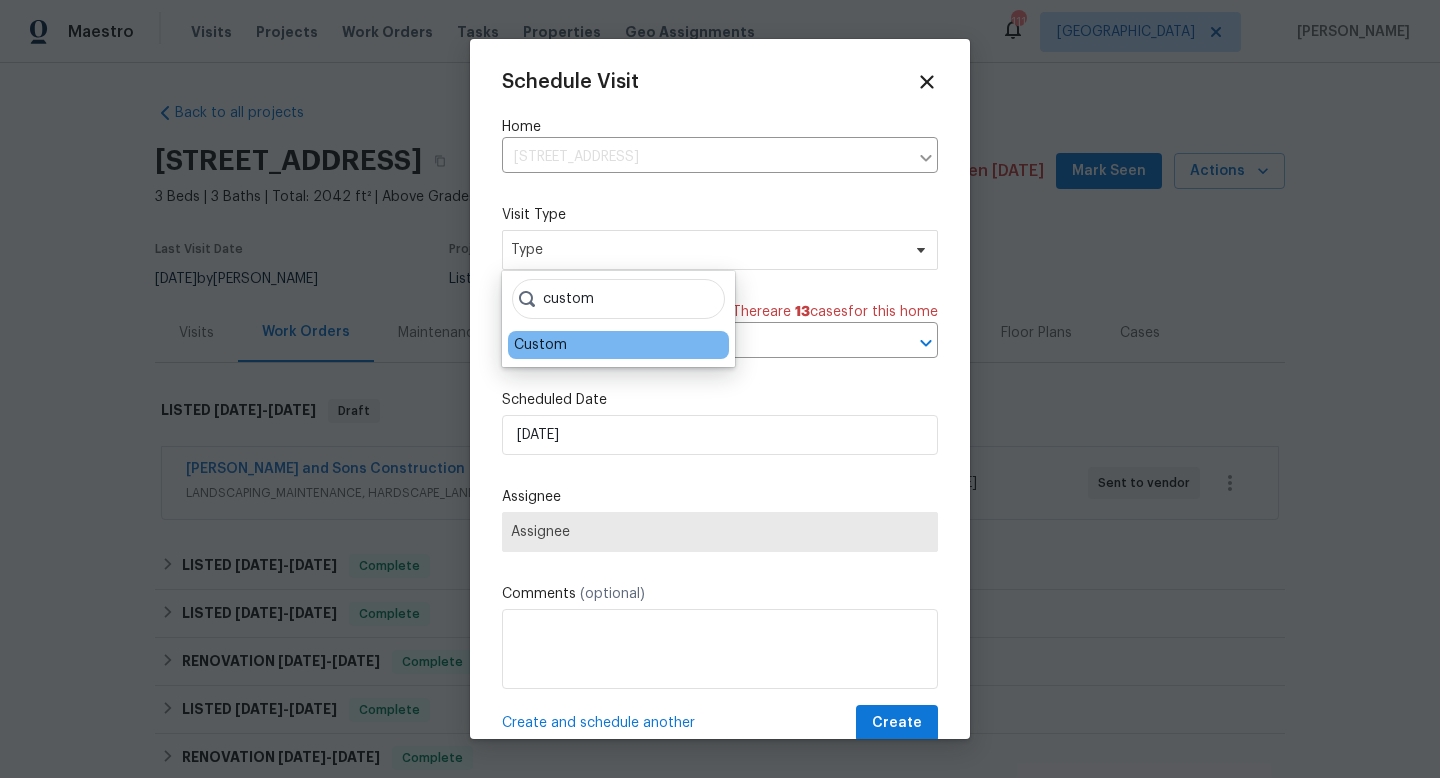 type on "custom" 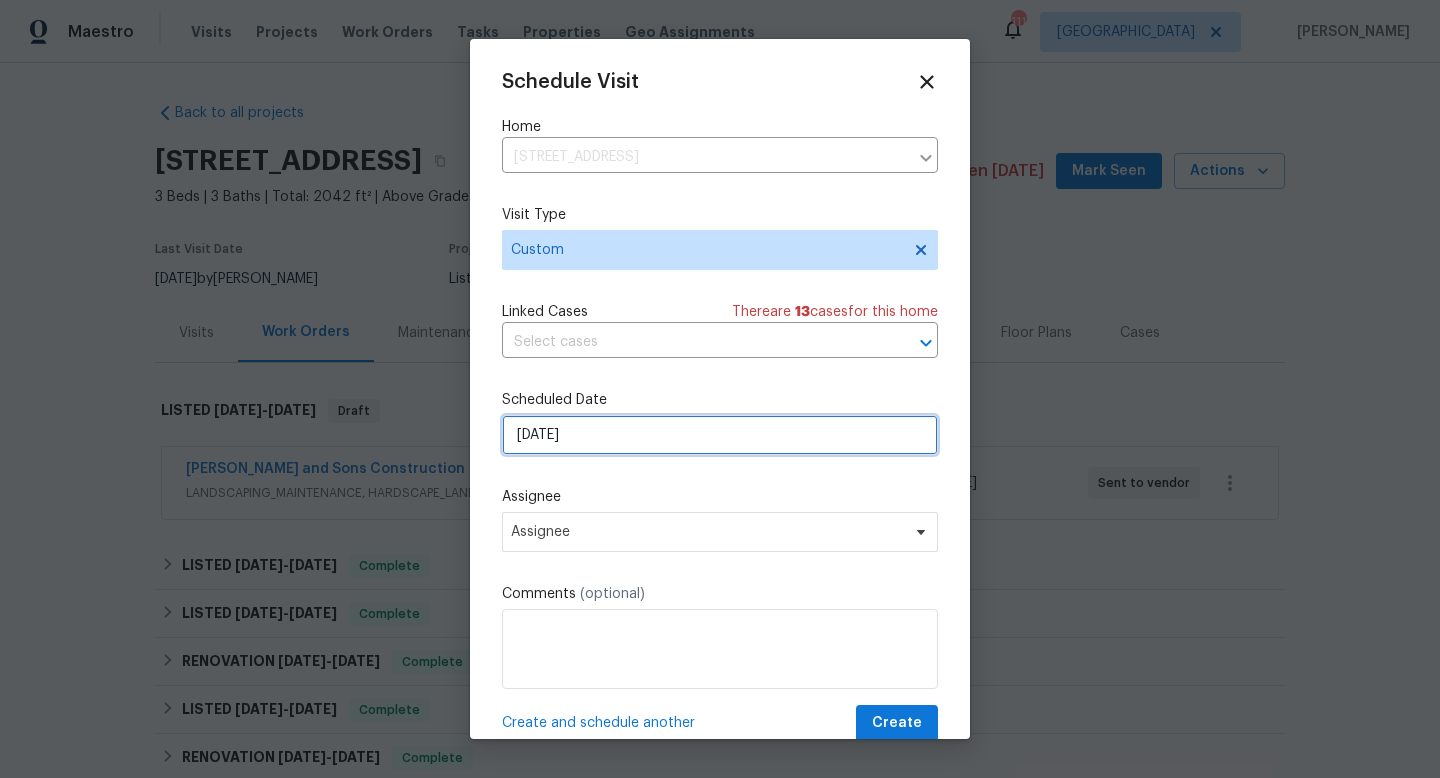 click on "[DATE]" at bounding box center (720, 435) 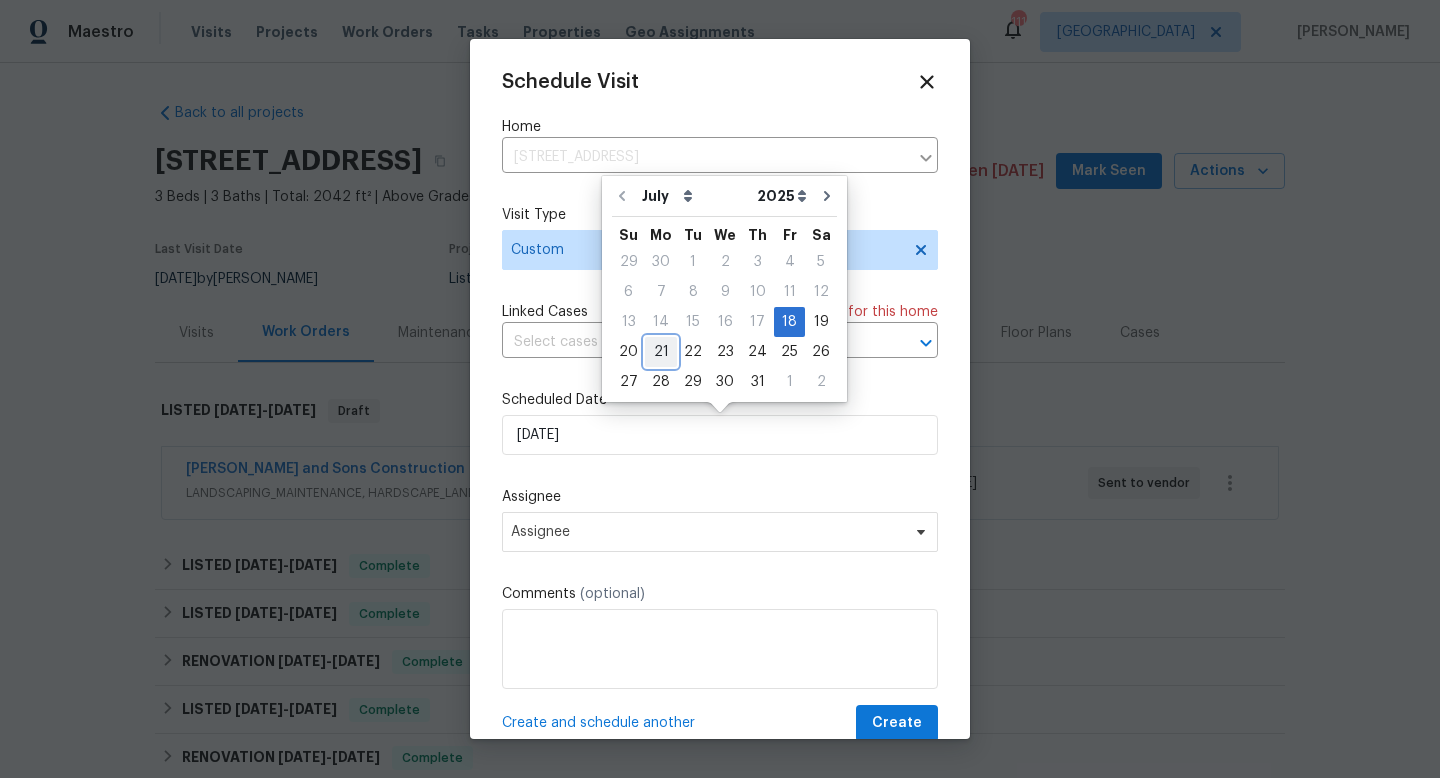 click on "21" at bounding box center (661, 352) 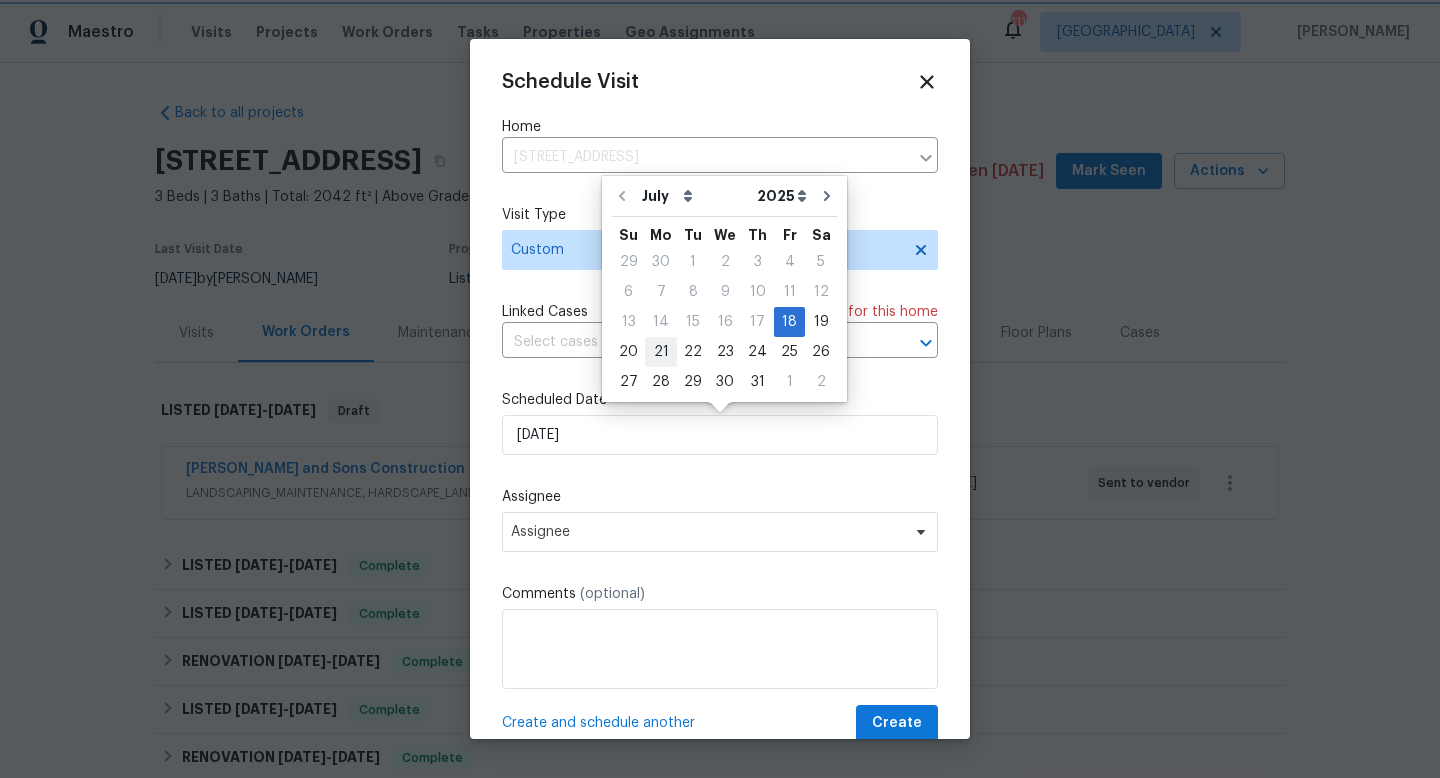 type on "[DATE]" 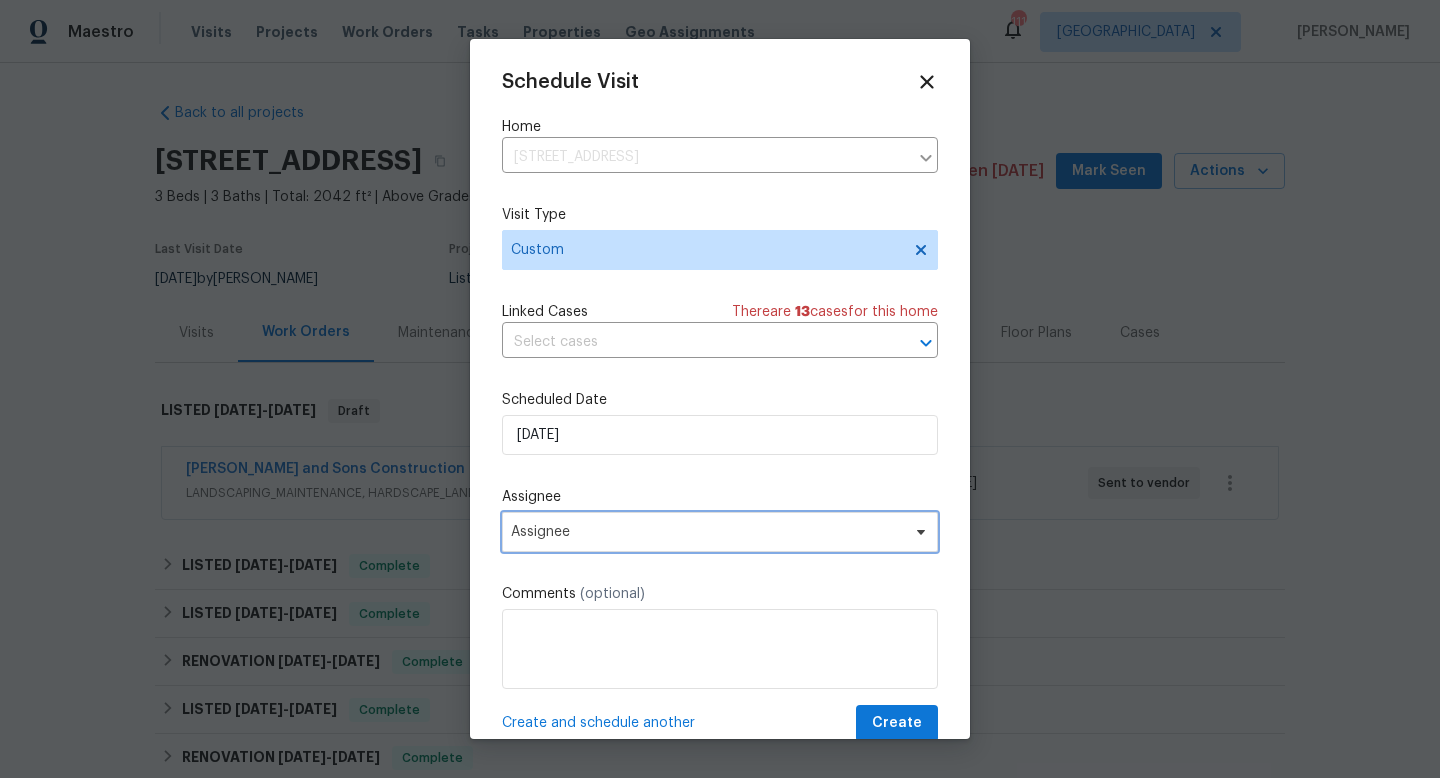 click on "Assignee" at bounding box center (707, 532) 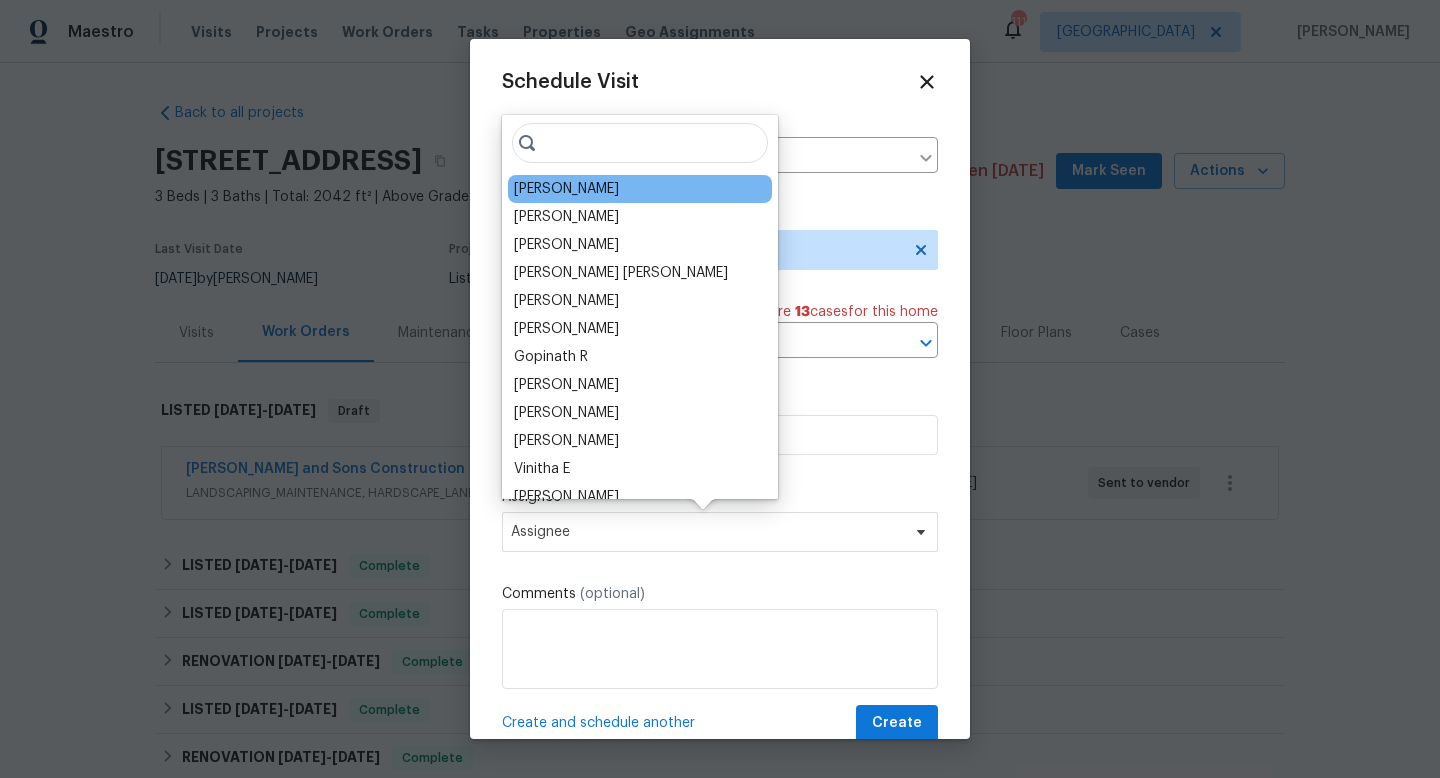 click on "[PERSON_NAME]" at bounding box center [566, 189] 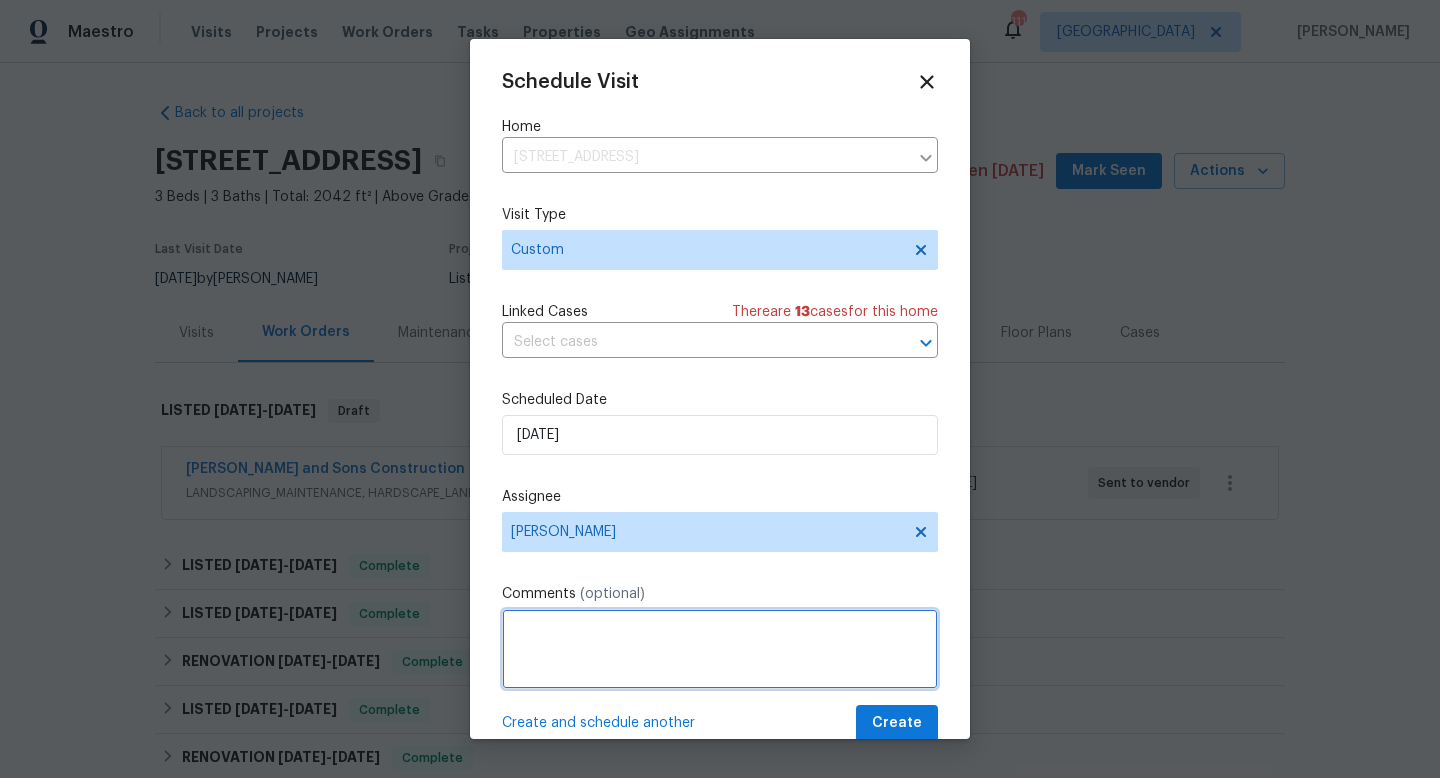 click at bounding box center (720, 649) 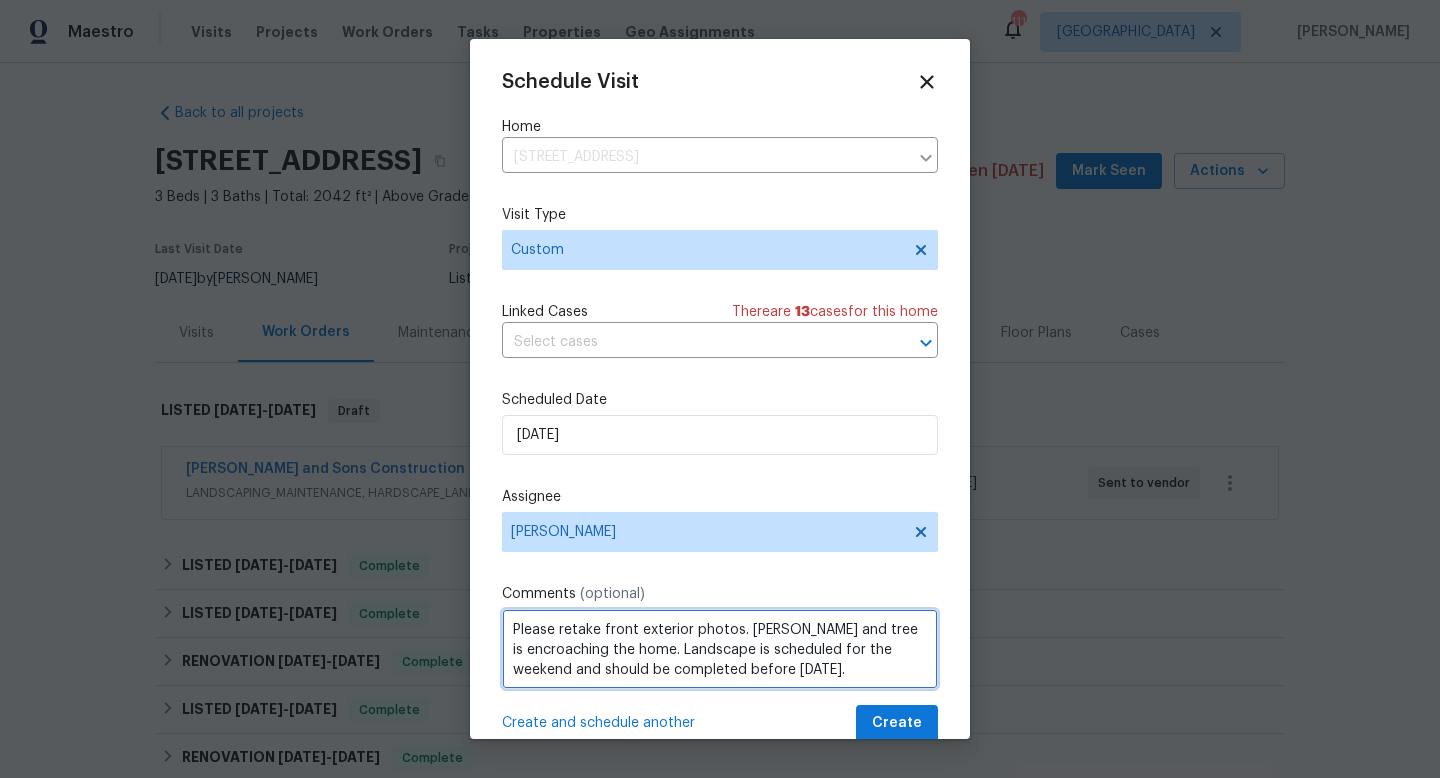 scroll, scrollTop: 36, scrollLeft: 0, axis: vertical 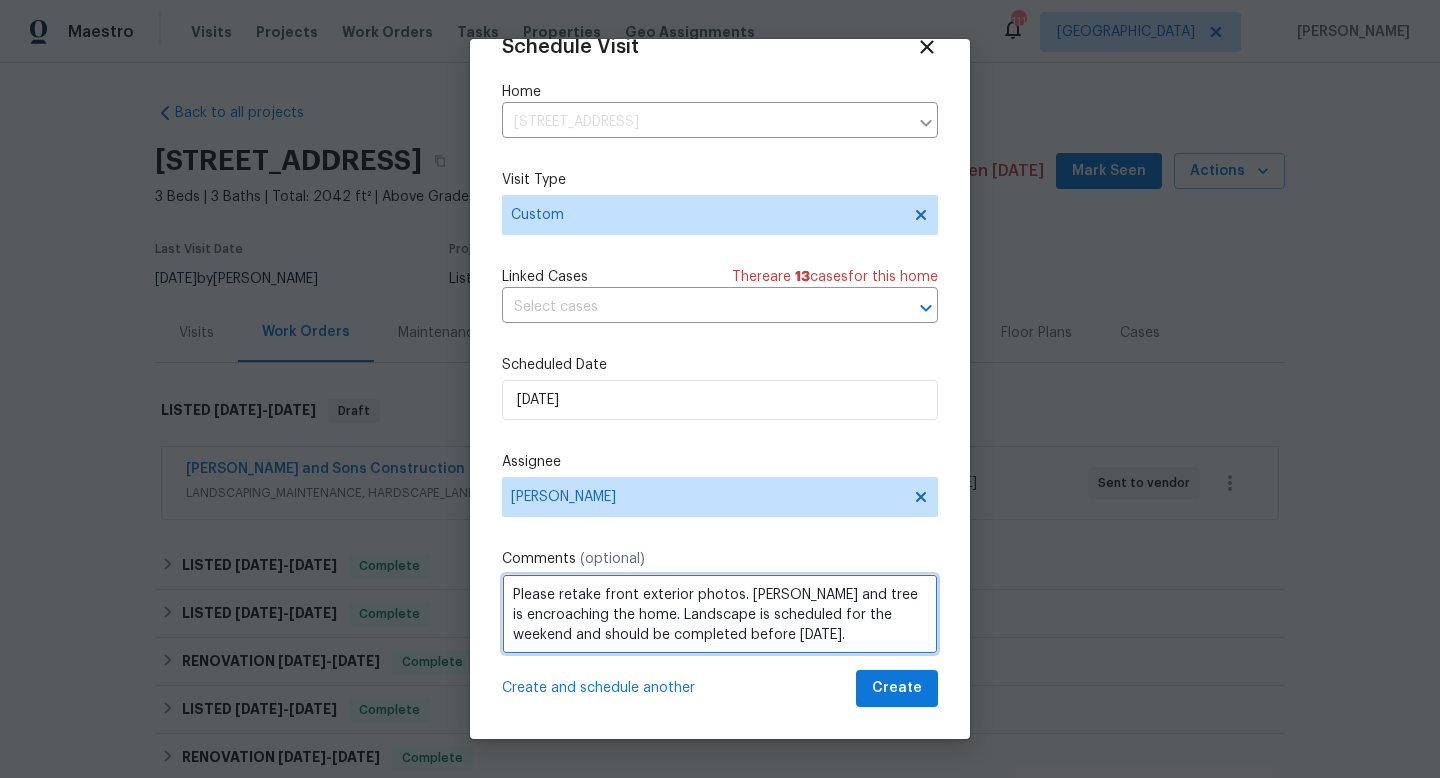 type on "Please retake front exterior photos. Hedges, ivy and tree is encroaching the home. Landscape is scheduled for the weekend and should be completed before Monday." 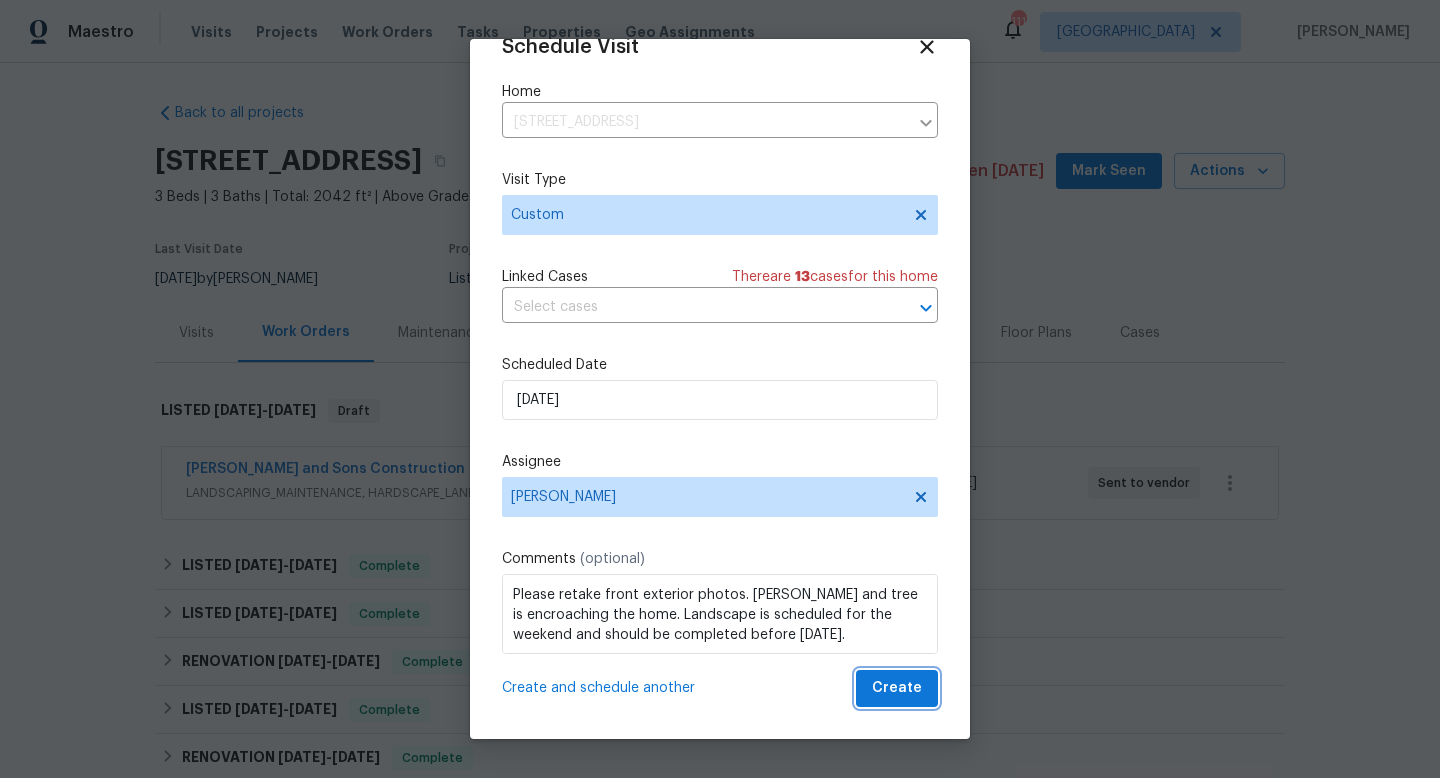 click on "Create" at bounding box center [897, 688] 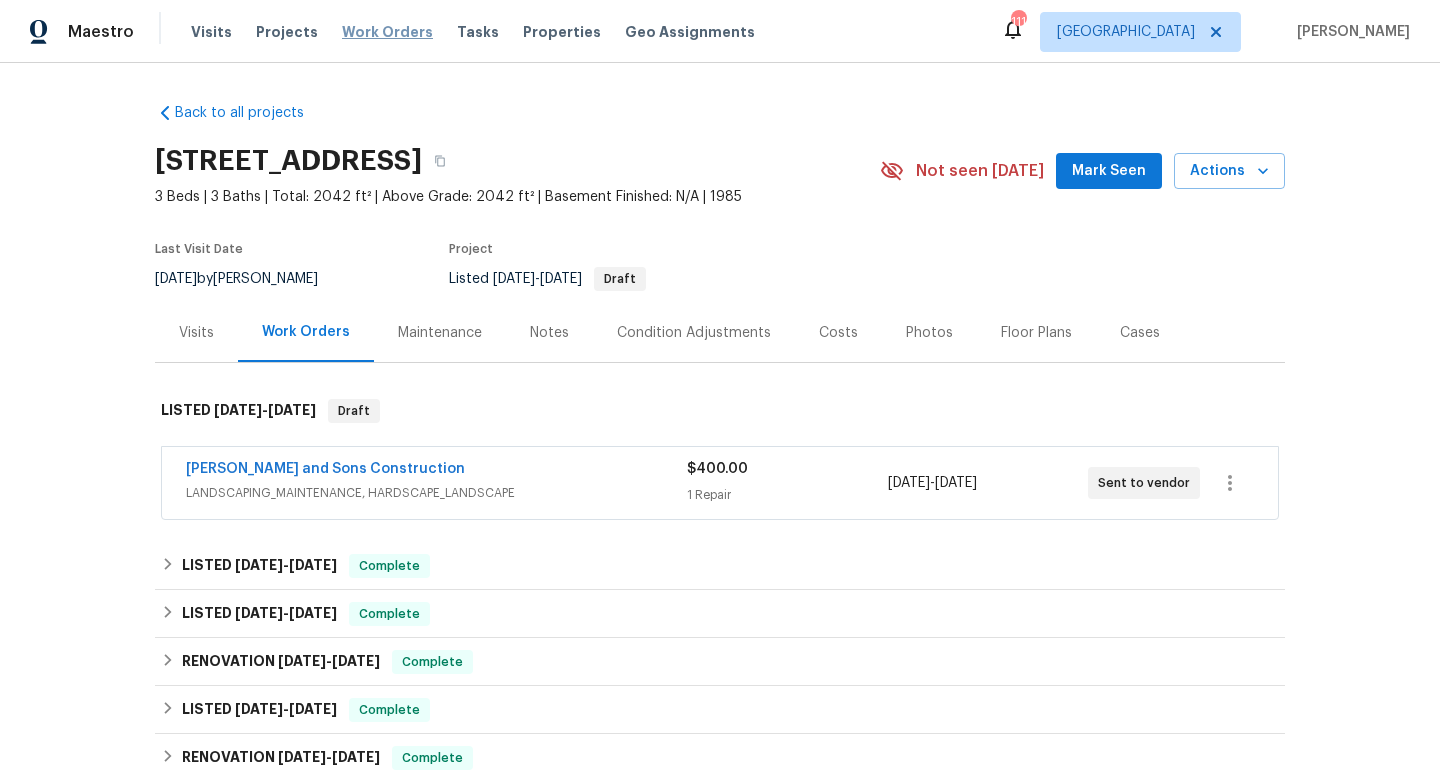click on "Work Orders" at bounding box center [387, 32] 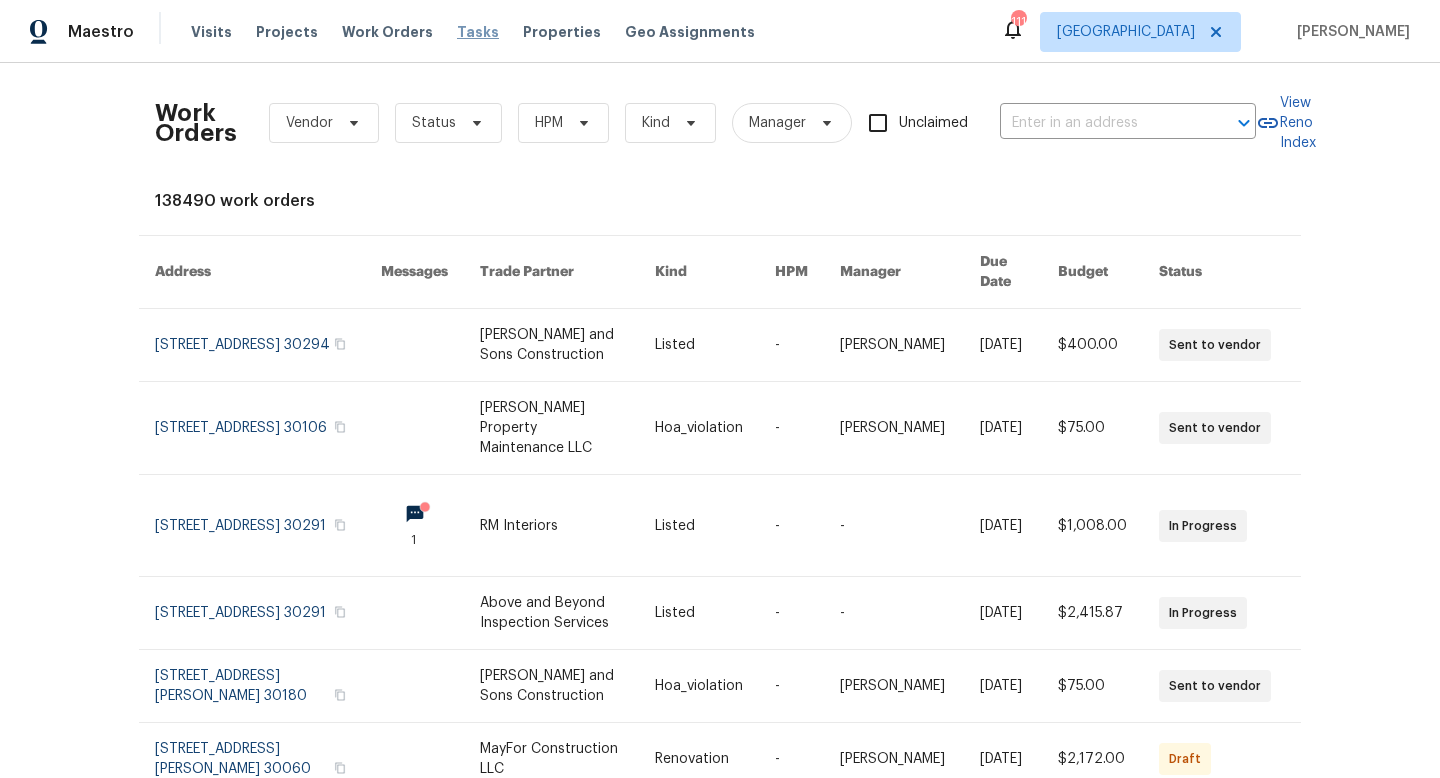 click on "Tasks" at bounding box center [478, 32] 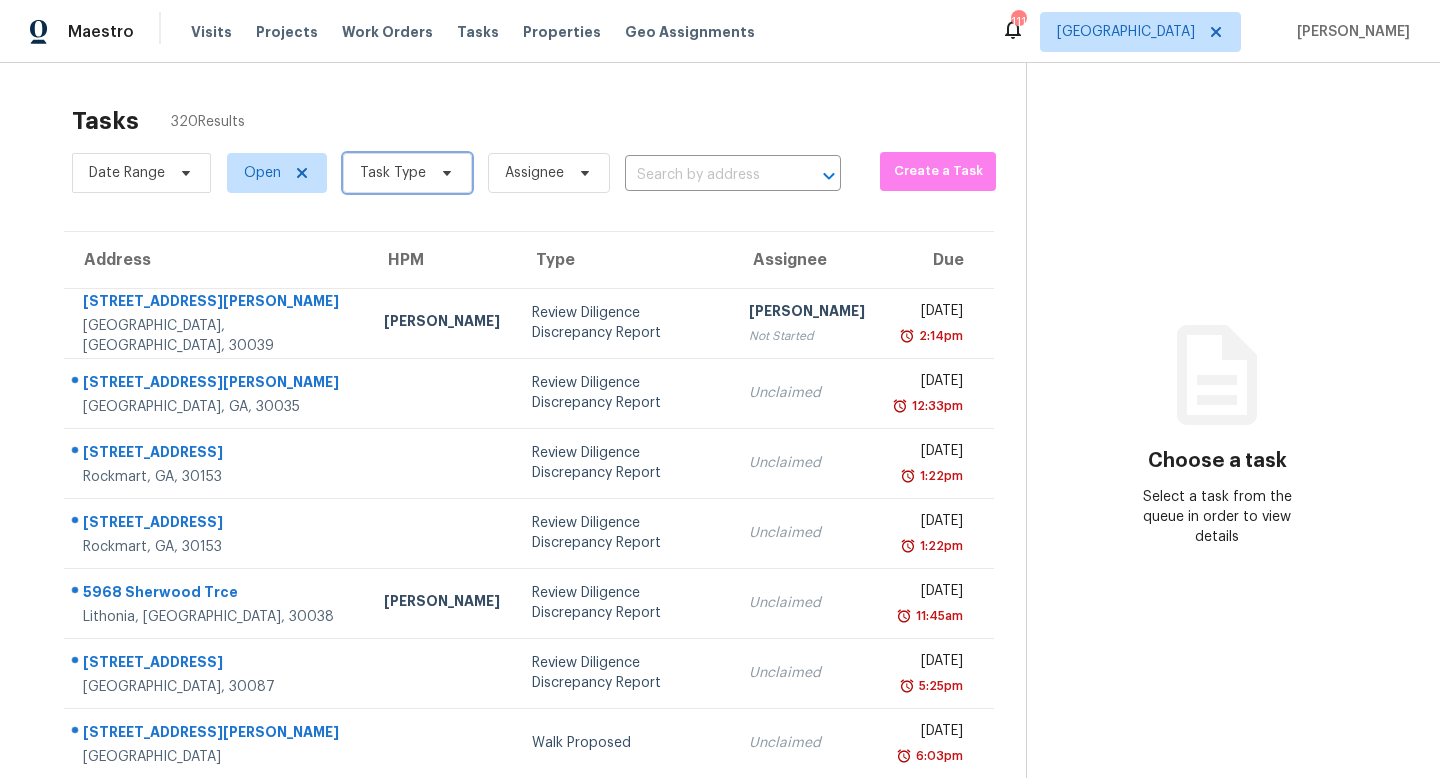 click on "Task Type" at bounding box center (407, 173) 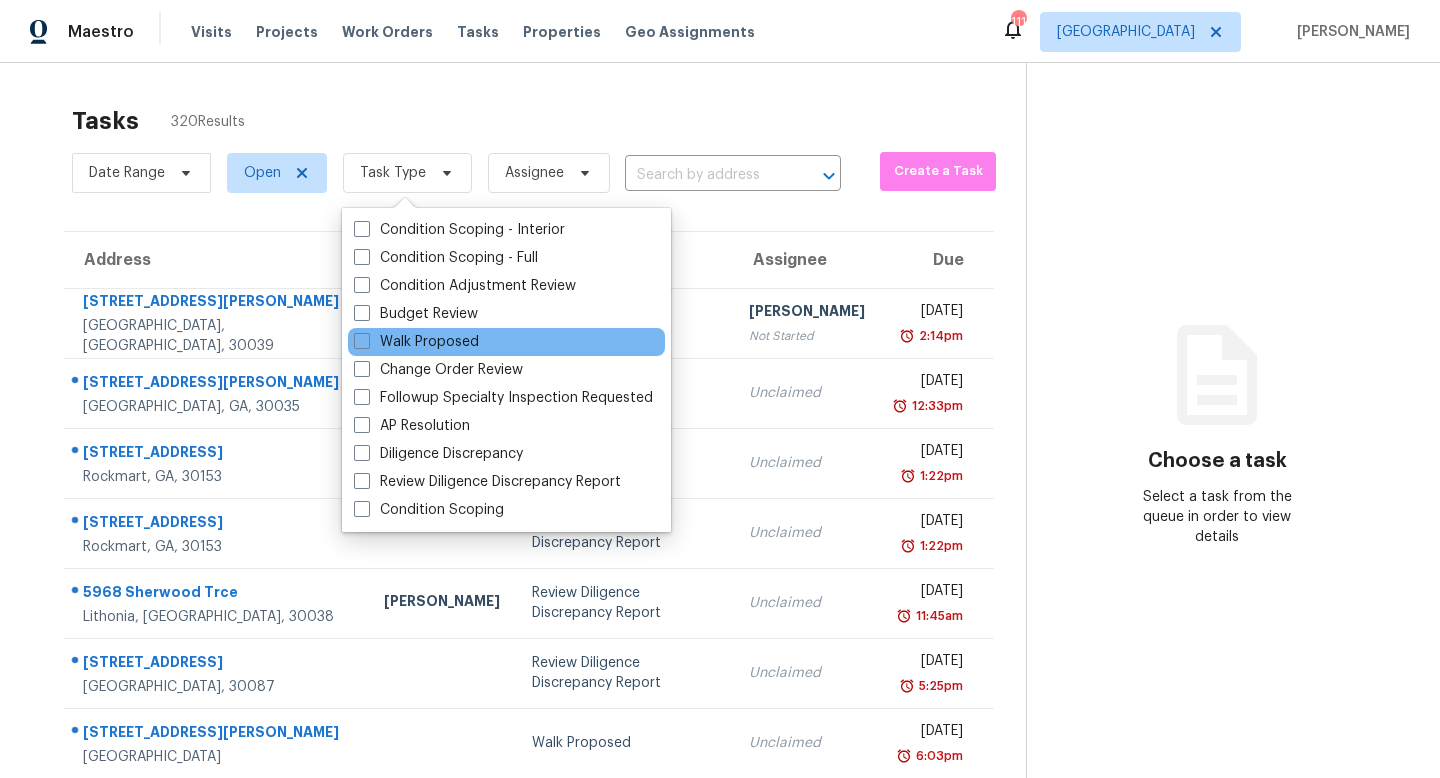 click on "Walk Proposed" at bounding box center (506, 342) 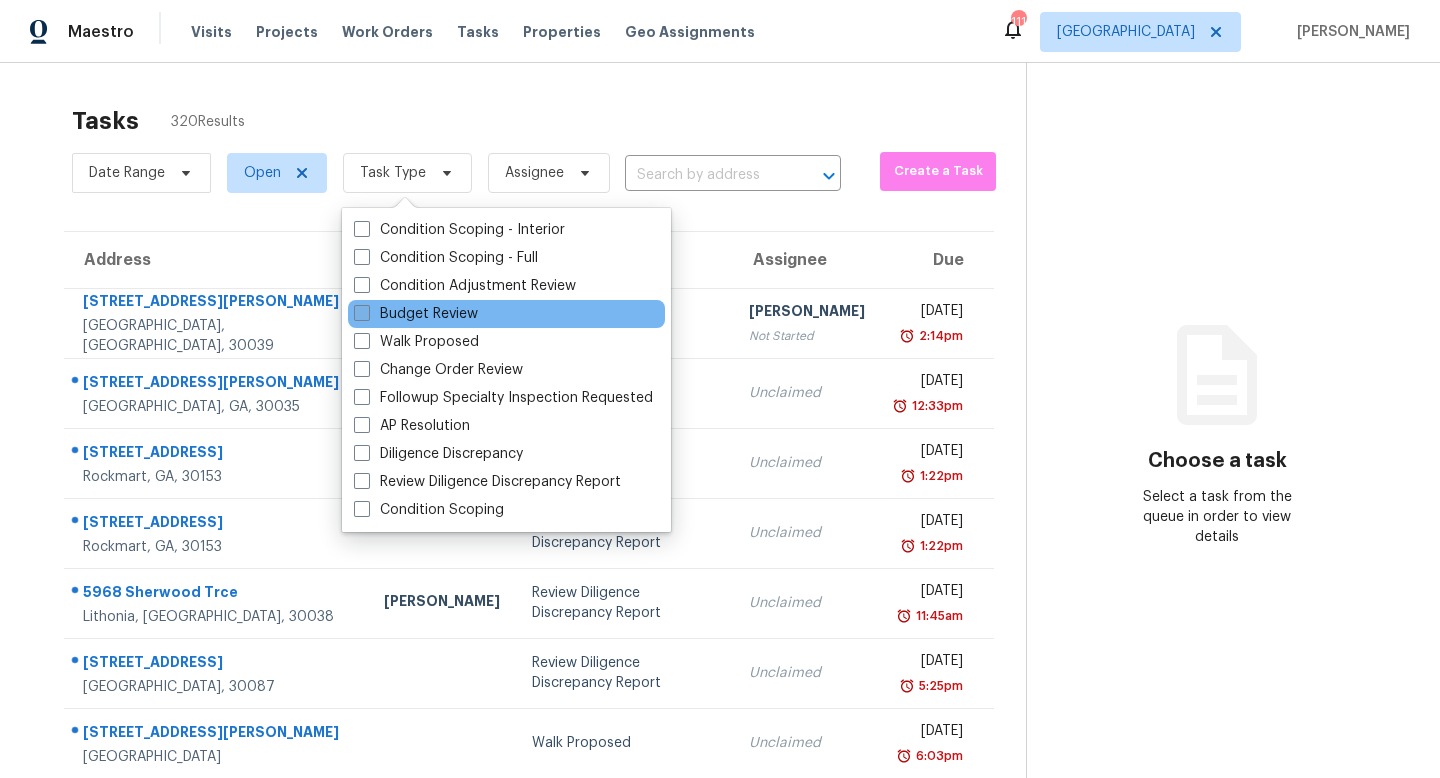 click on "Budget Review" at bounding box center (416, 314) 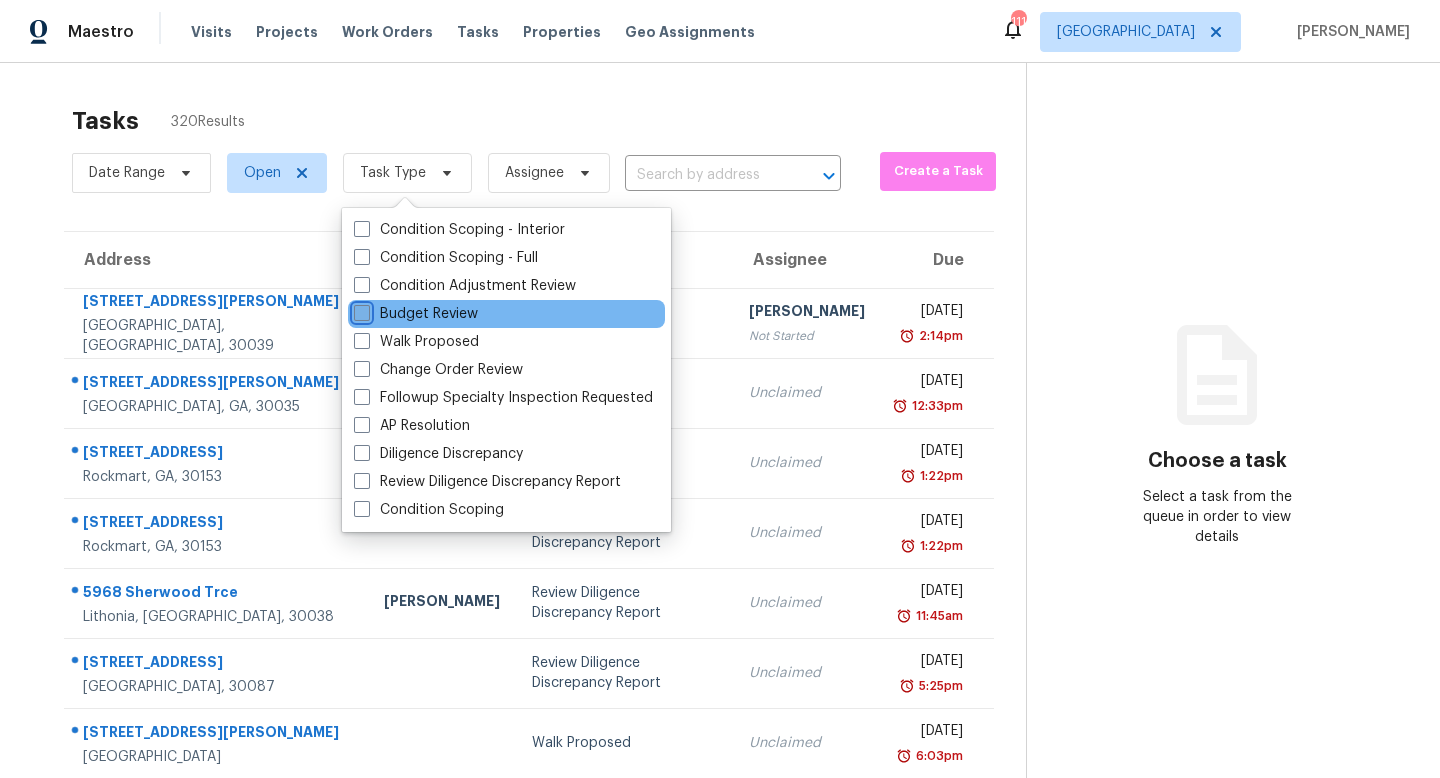 click on "Budget Review" at bounding box center [360, 310] 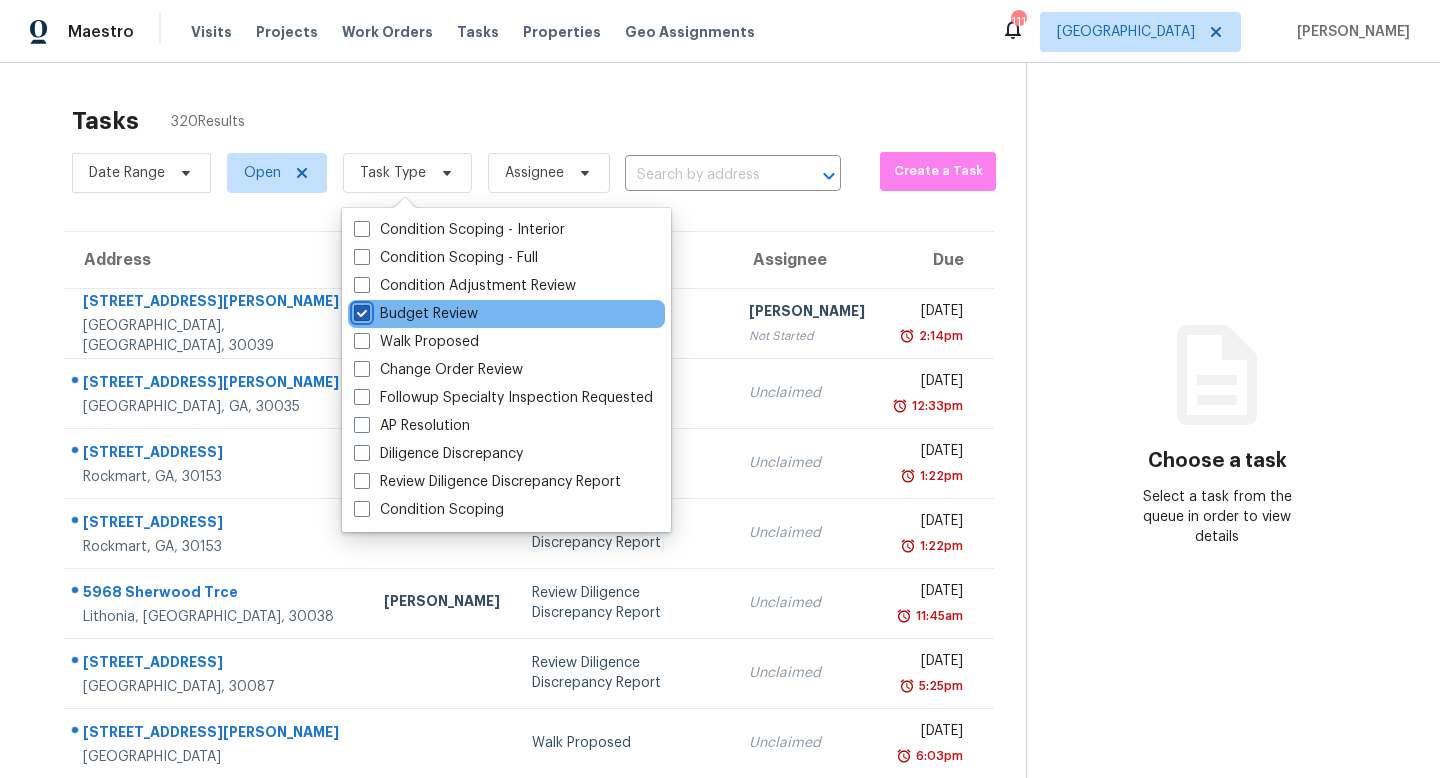 checkbox on "true" 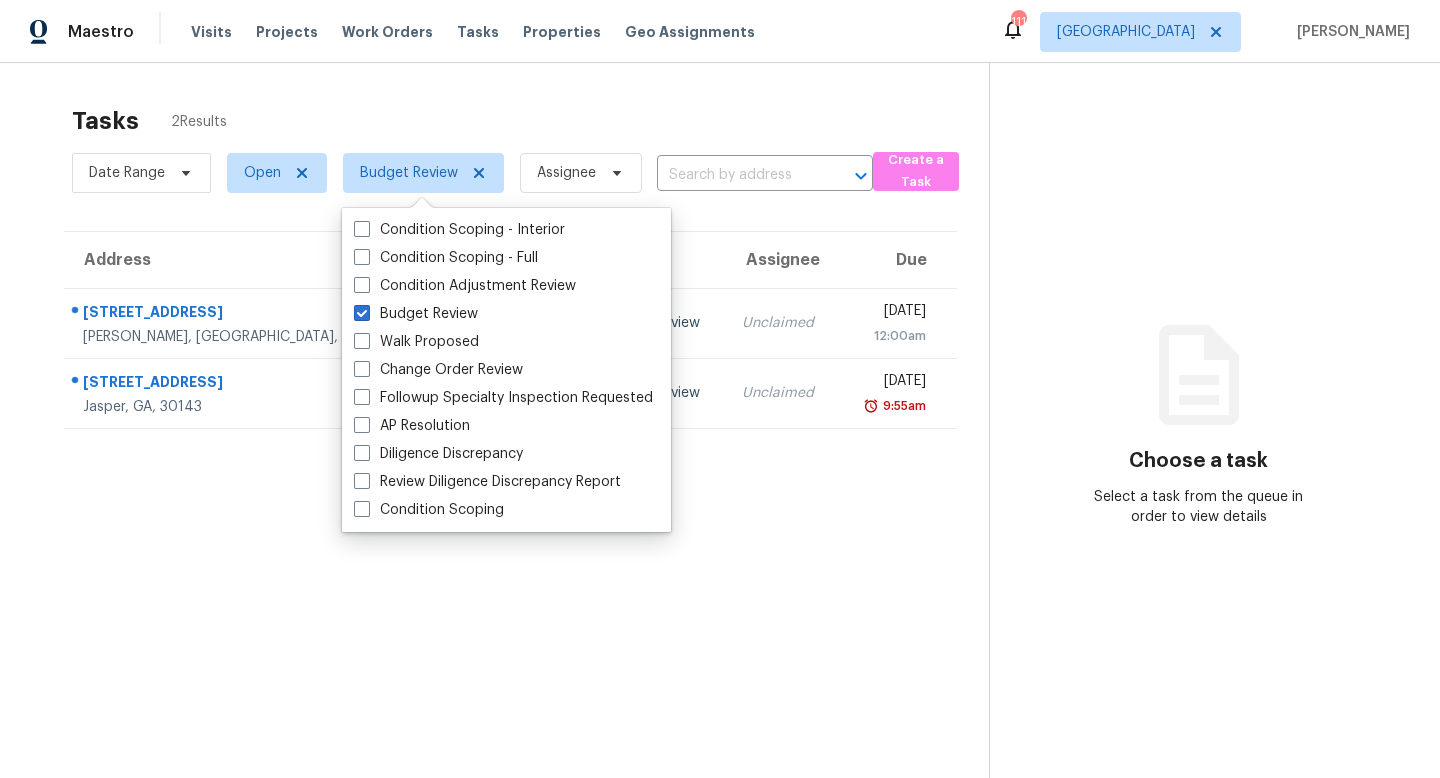 click on "Tasks 2  Results" at bounding box center [530, 121] 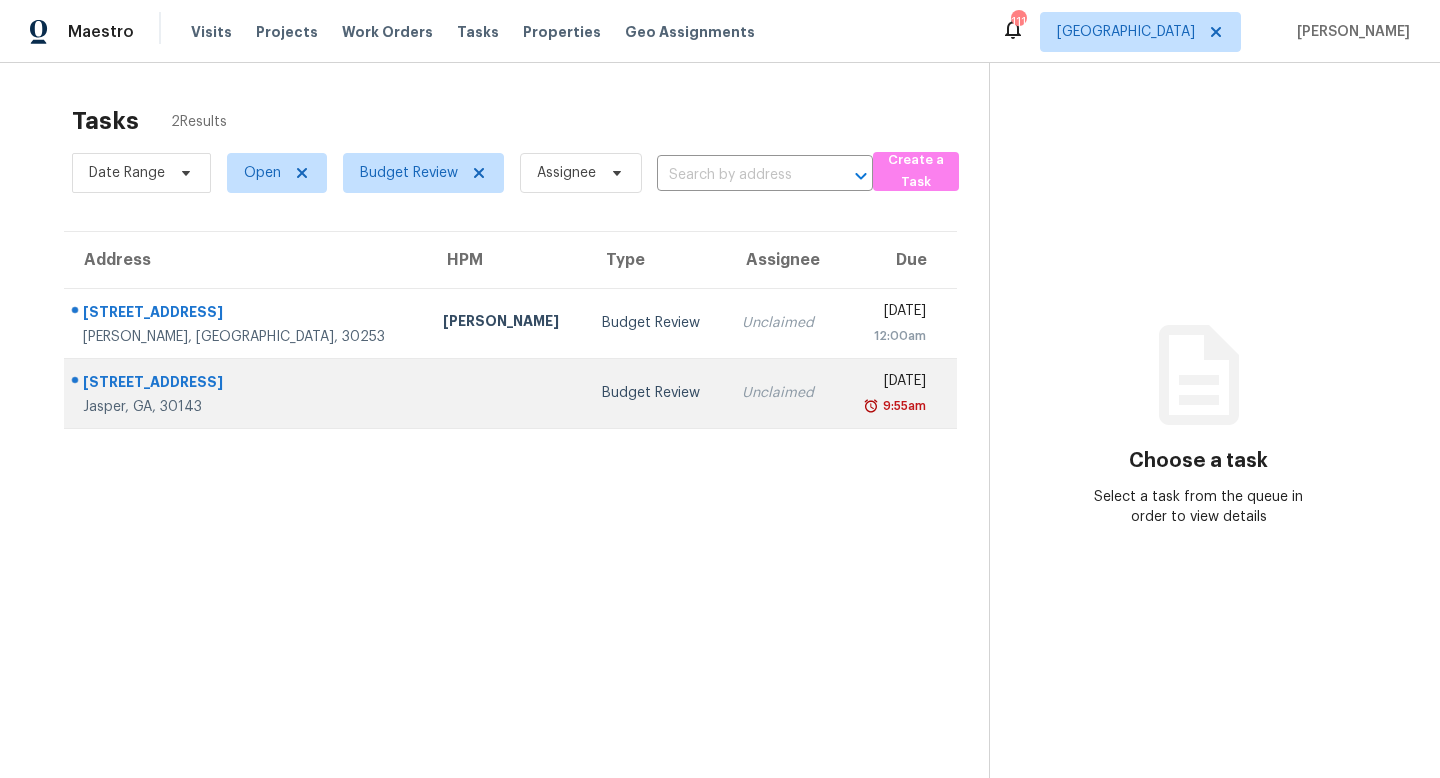 click at bounding box center [506, 393] 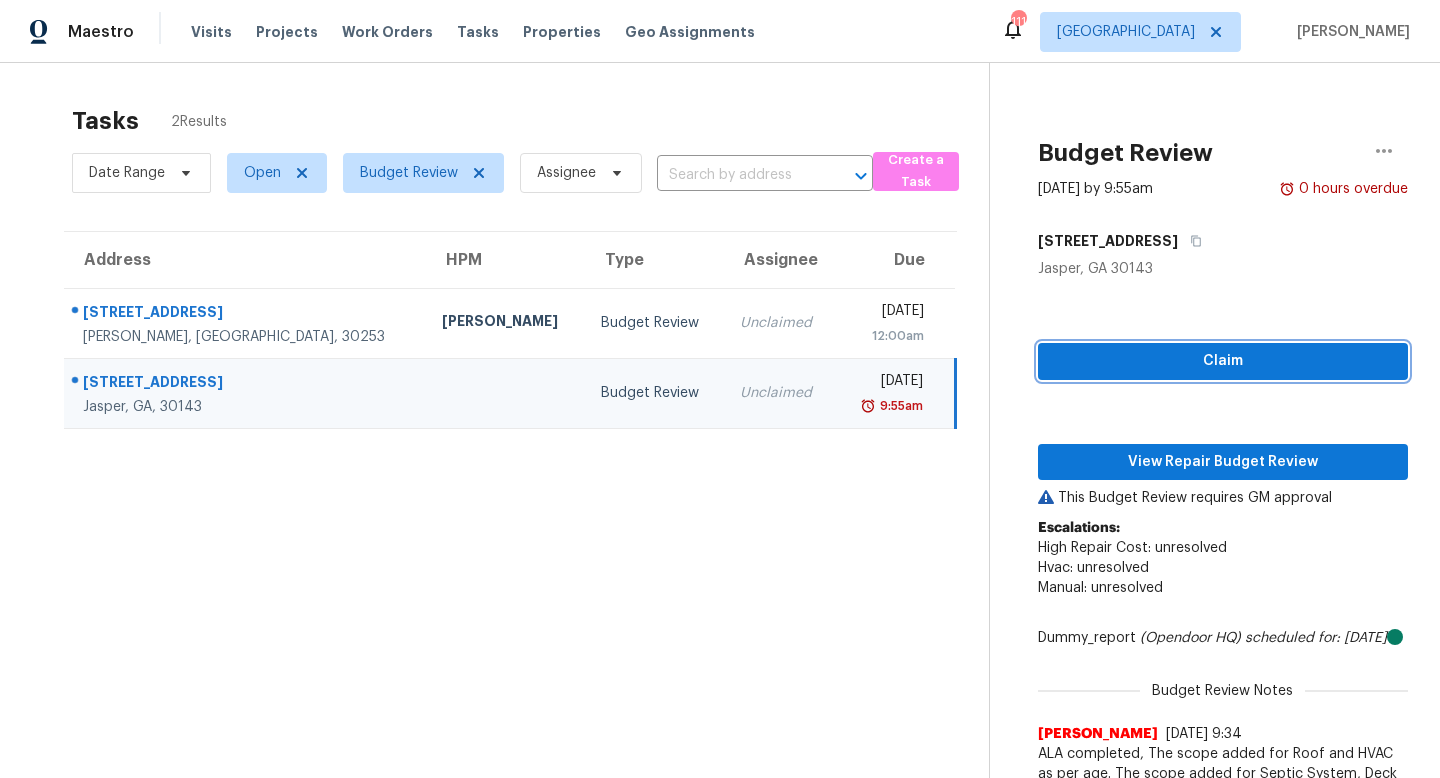 click on "Claim" at bounding box center [1223, 361] 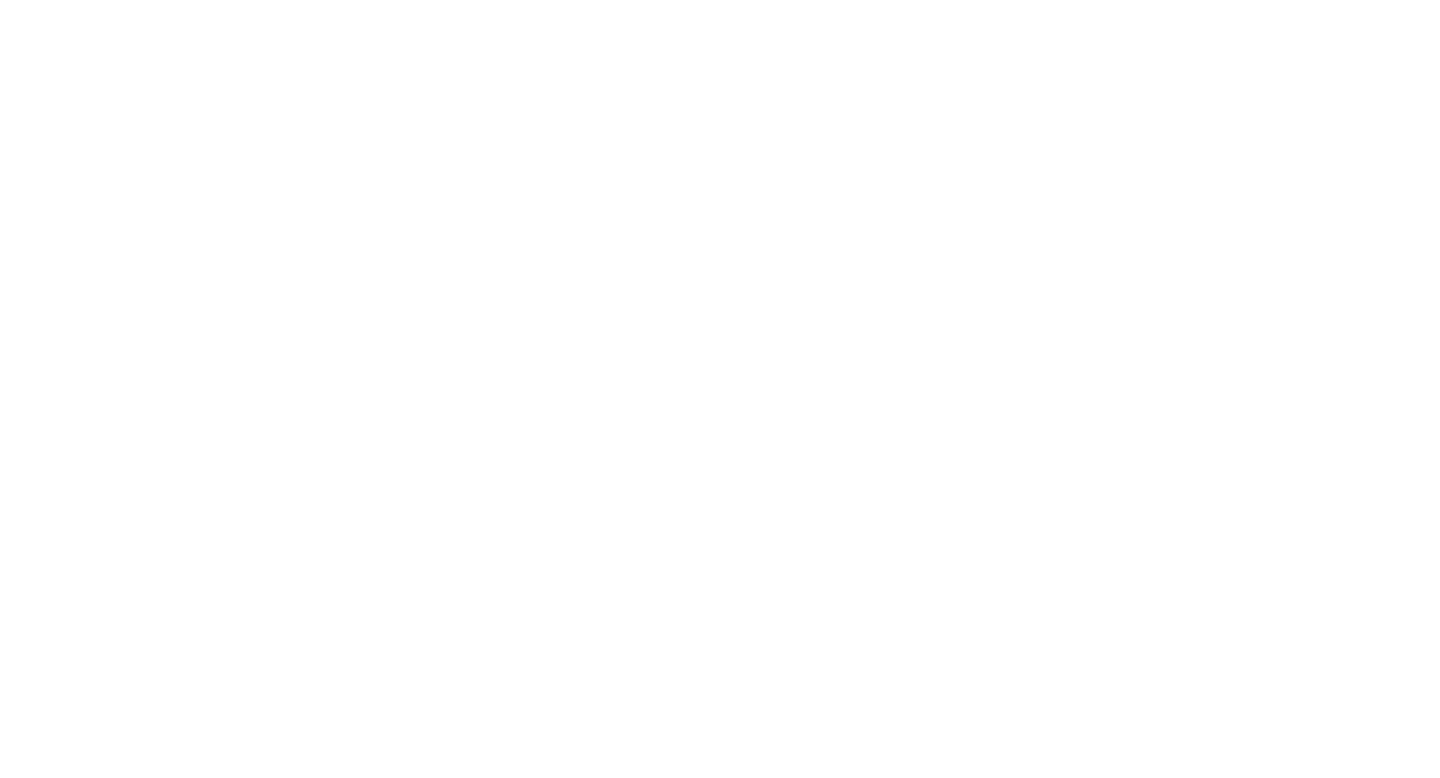 scroll, scrollTop: 0, scrollLeft: 0, axis: both 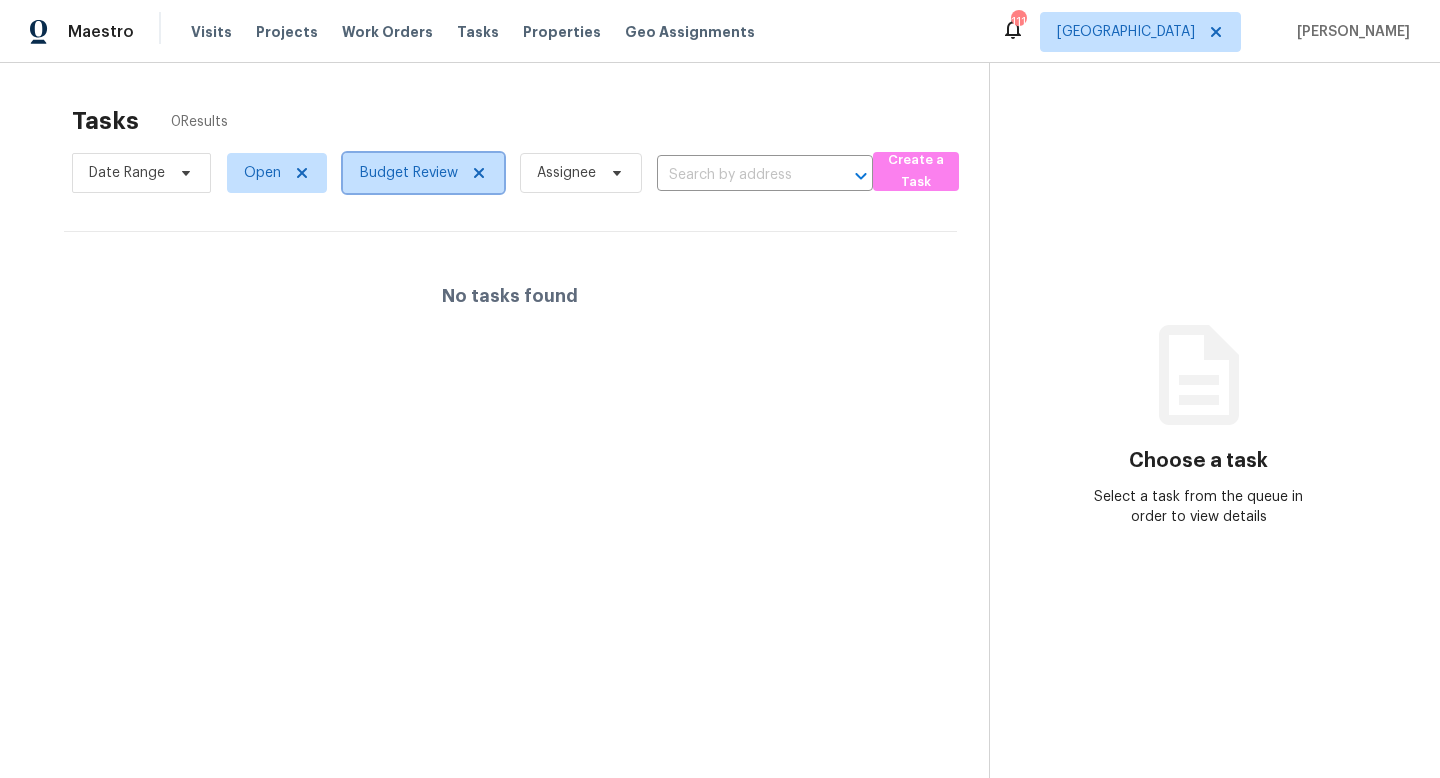 click 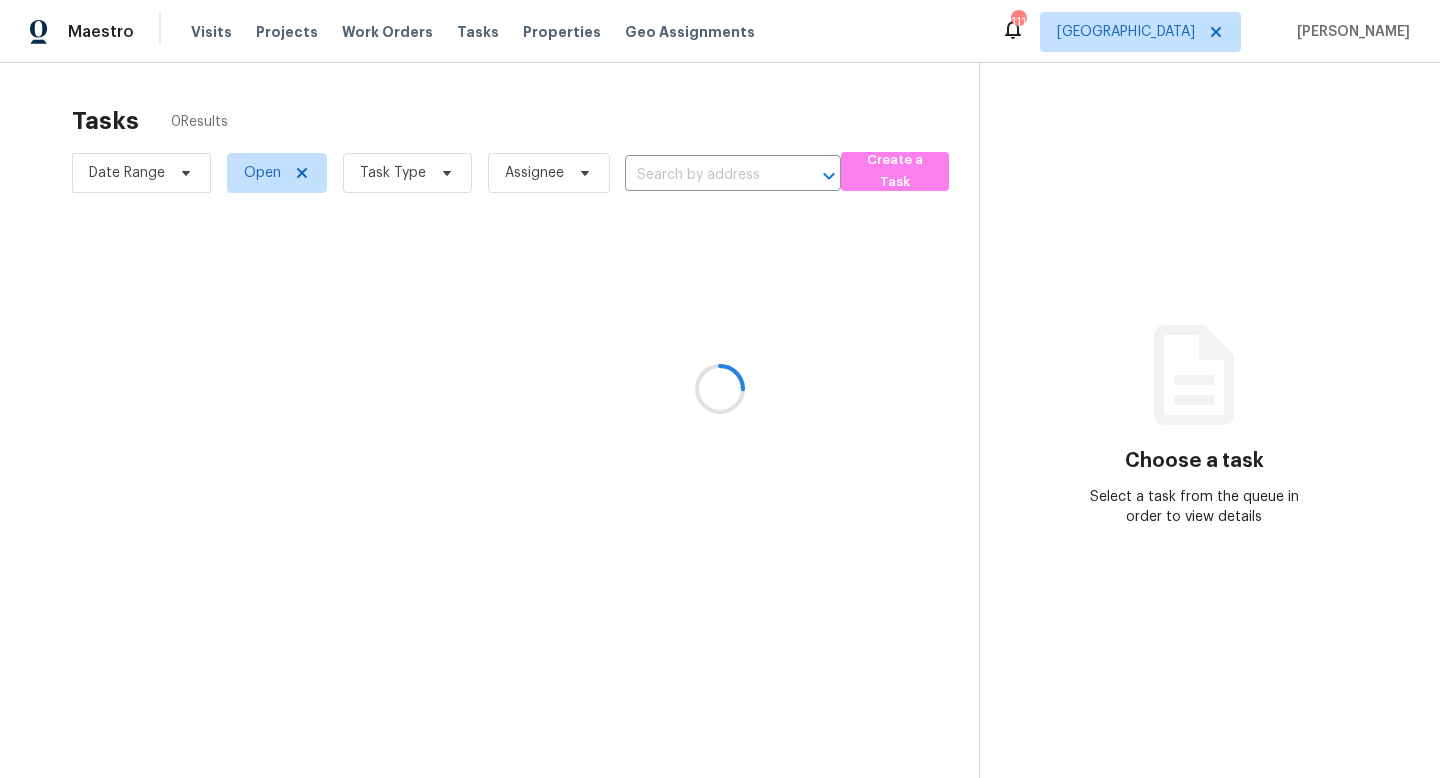 click at bounding box center [720, 389] 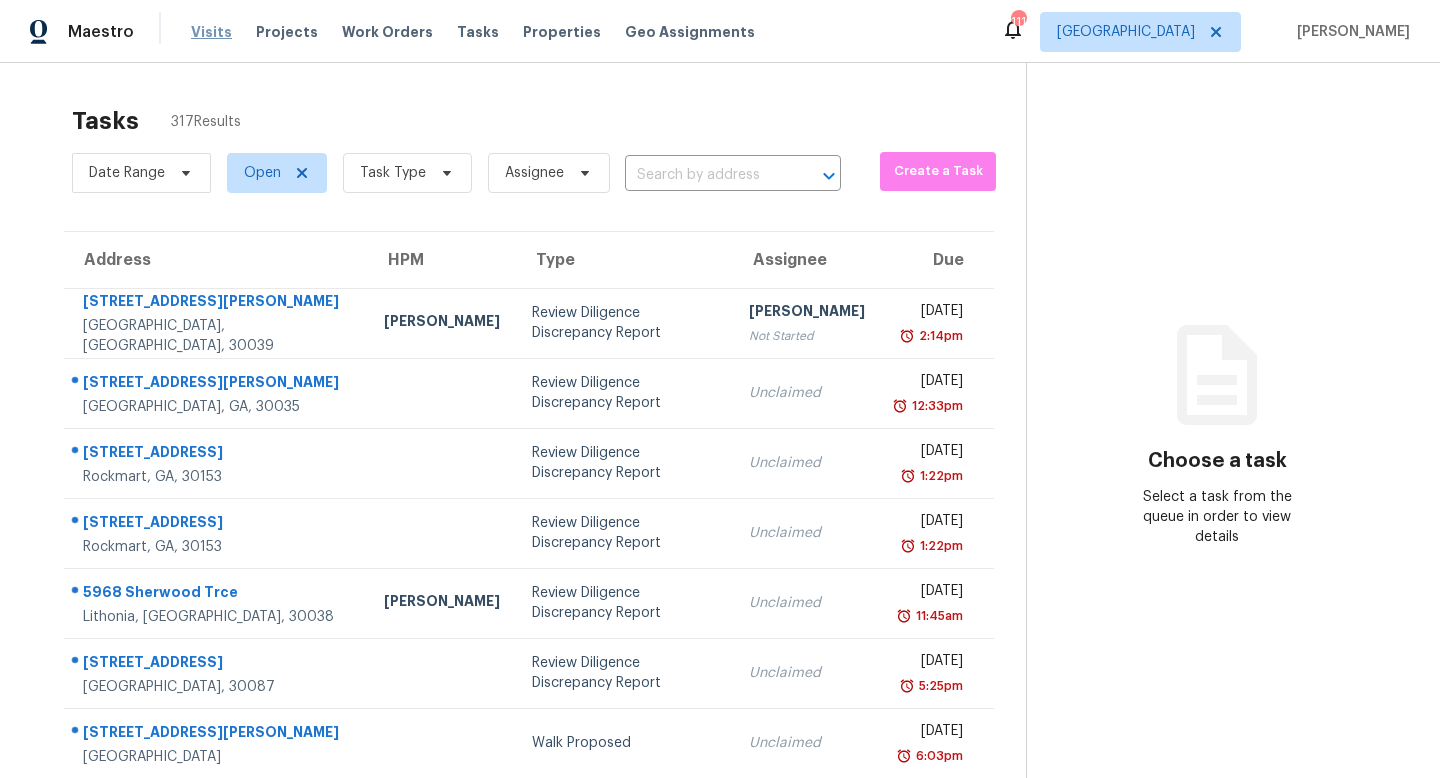 click on "Visits" at bounding box center (211, 32) 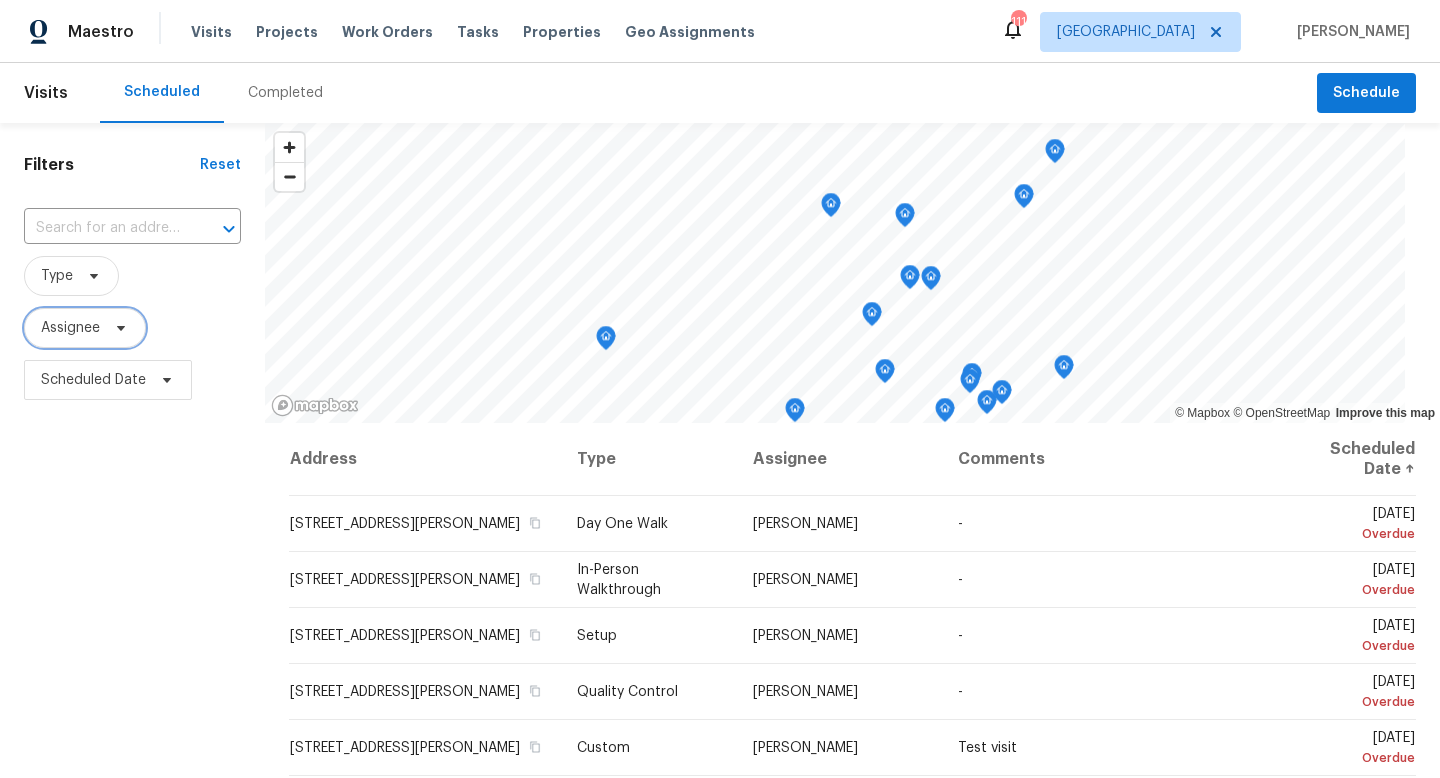click on "Assignee" at bounding box center (85, 328) 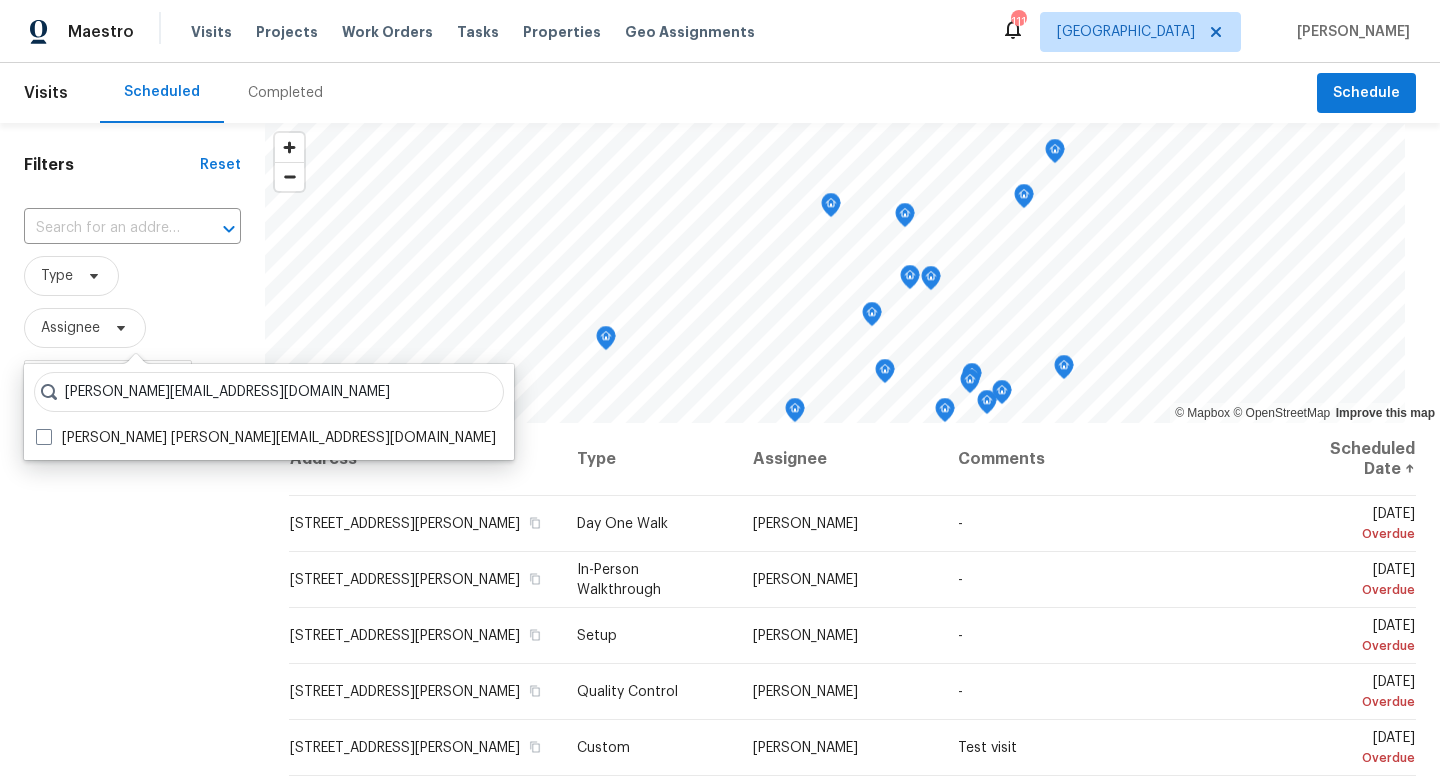 scroll, scrollTop: 0, scrollLeft: 0, axis: both 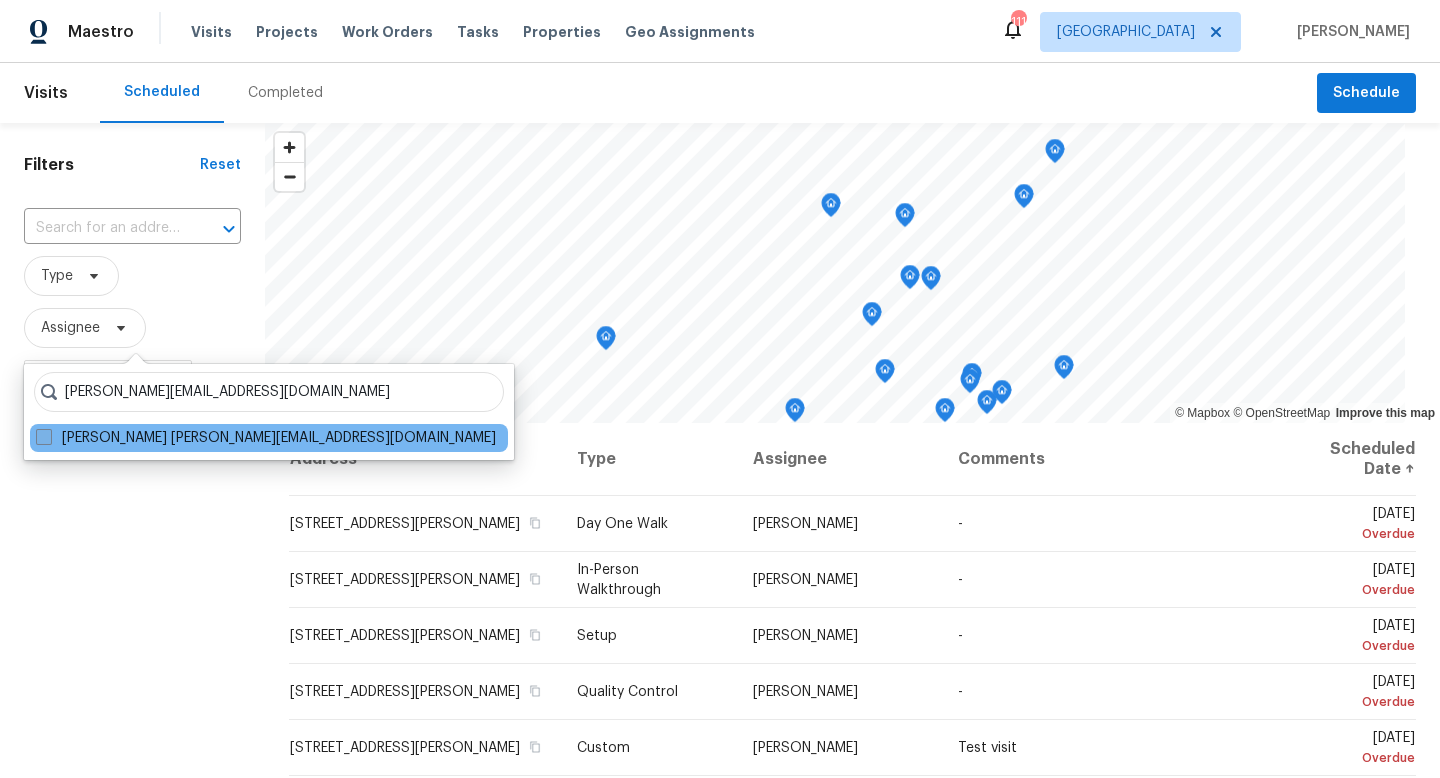 type on "mirsad.srna@opendoor.com" 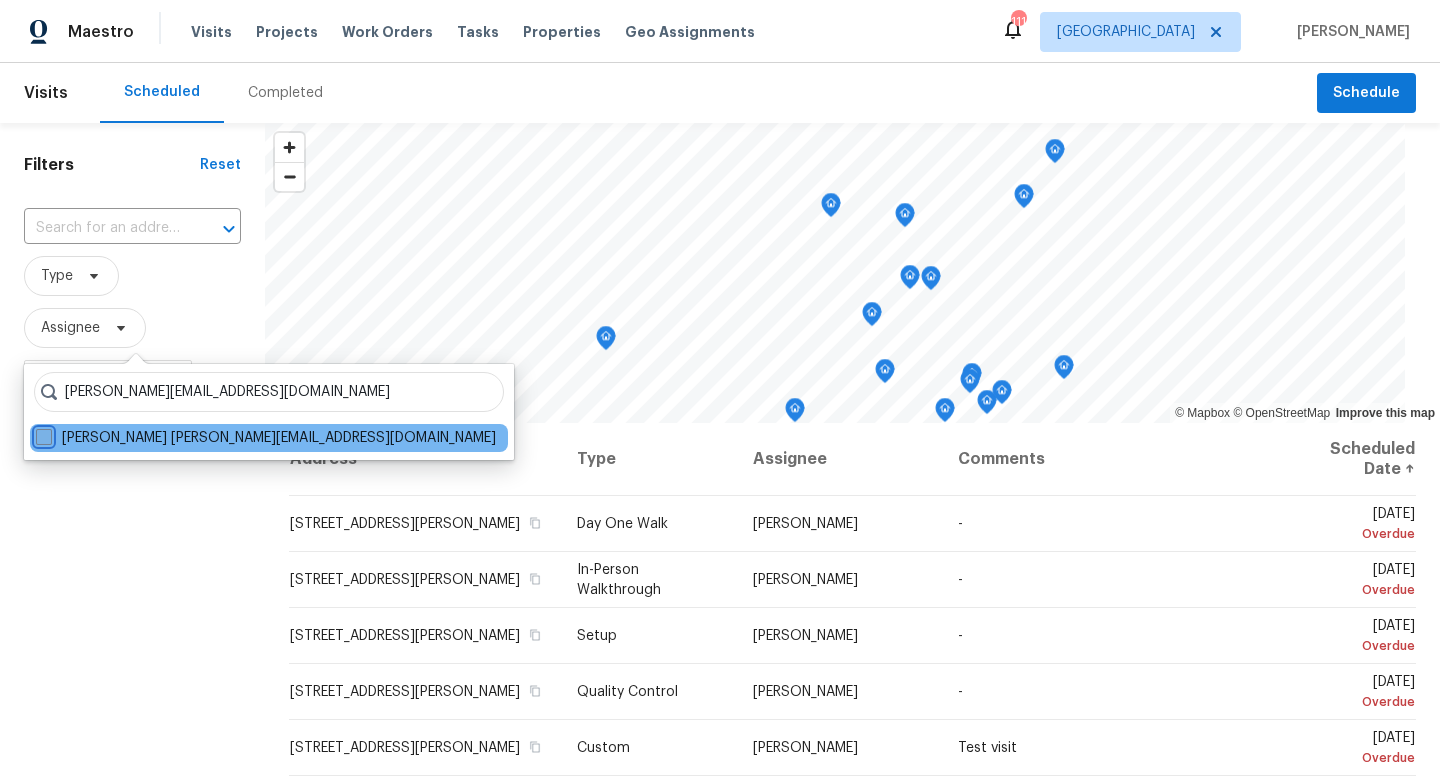 click on "Mirsad Srna
mirsad.srna@opendoor.com" at bounding box center (42, 434) 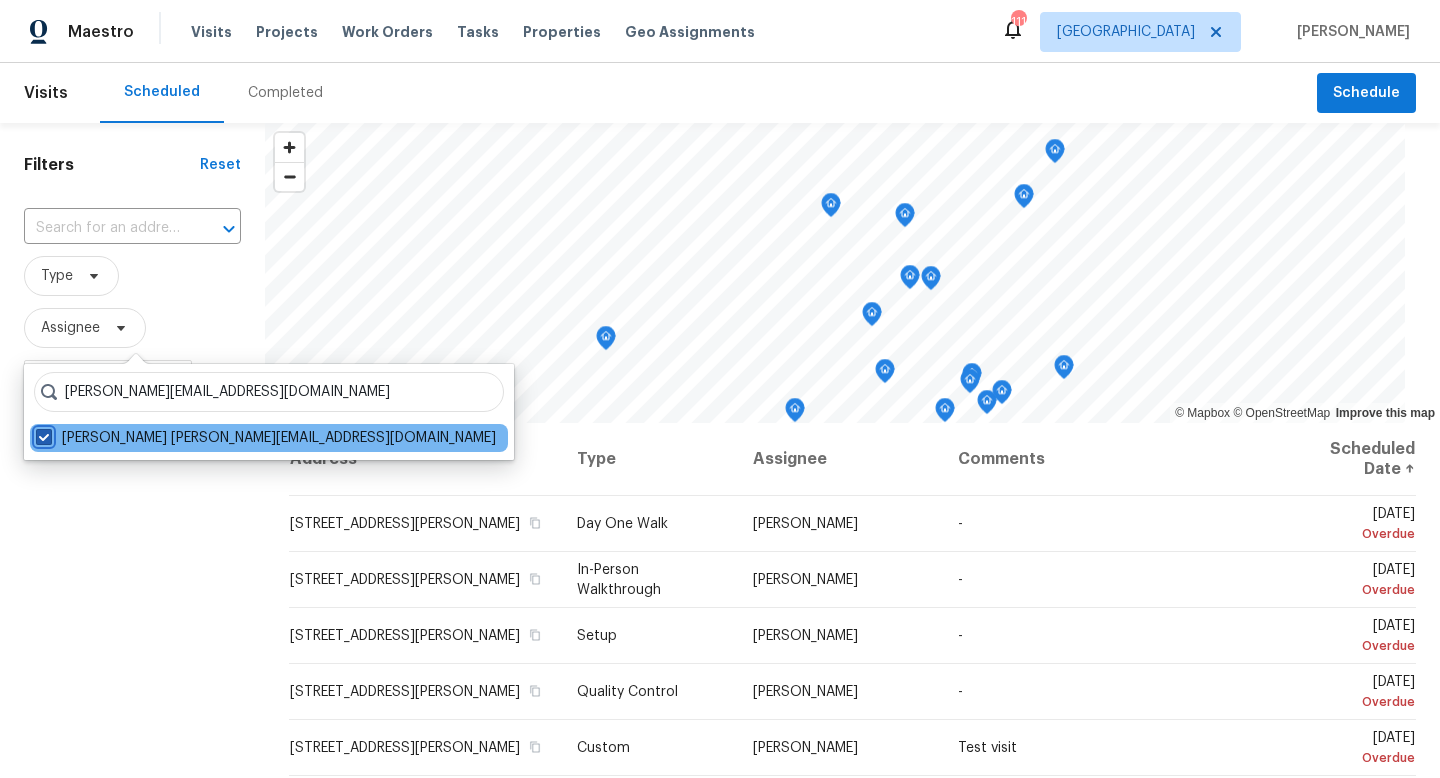 checkbox on "true" 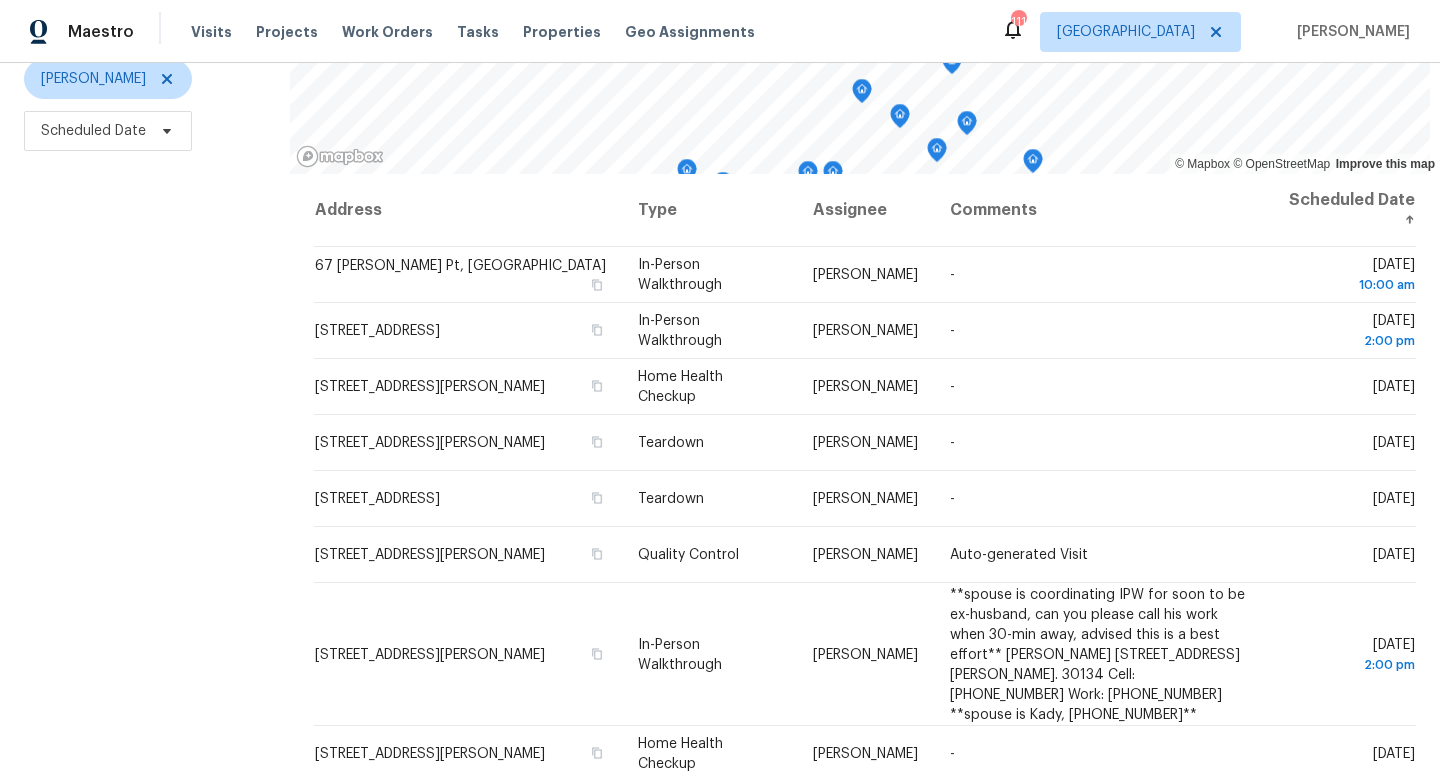 scroll, scrollTop: 267, scrollLeft: 0, axis: vertical 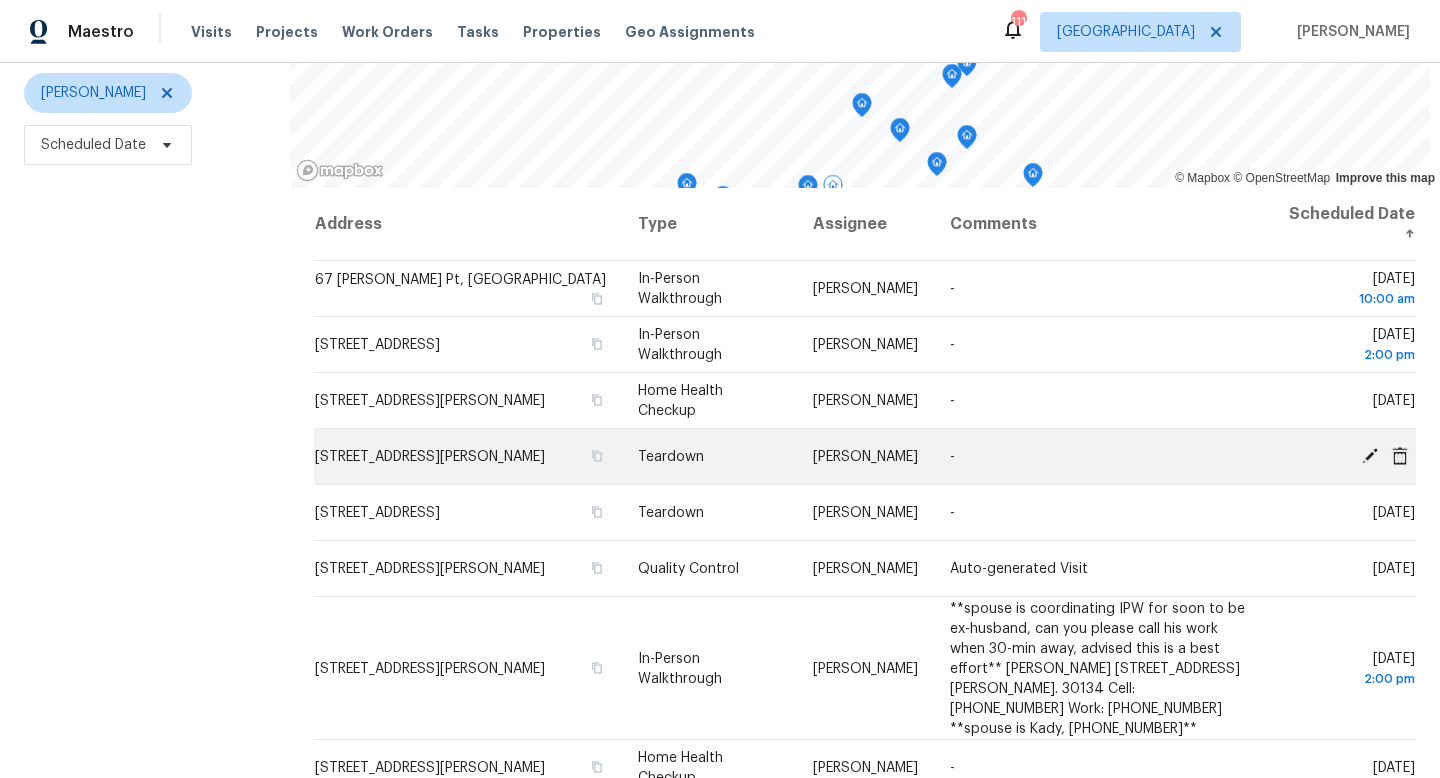 click 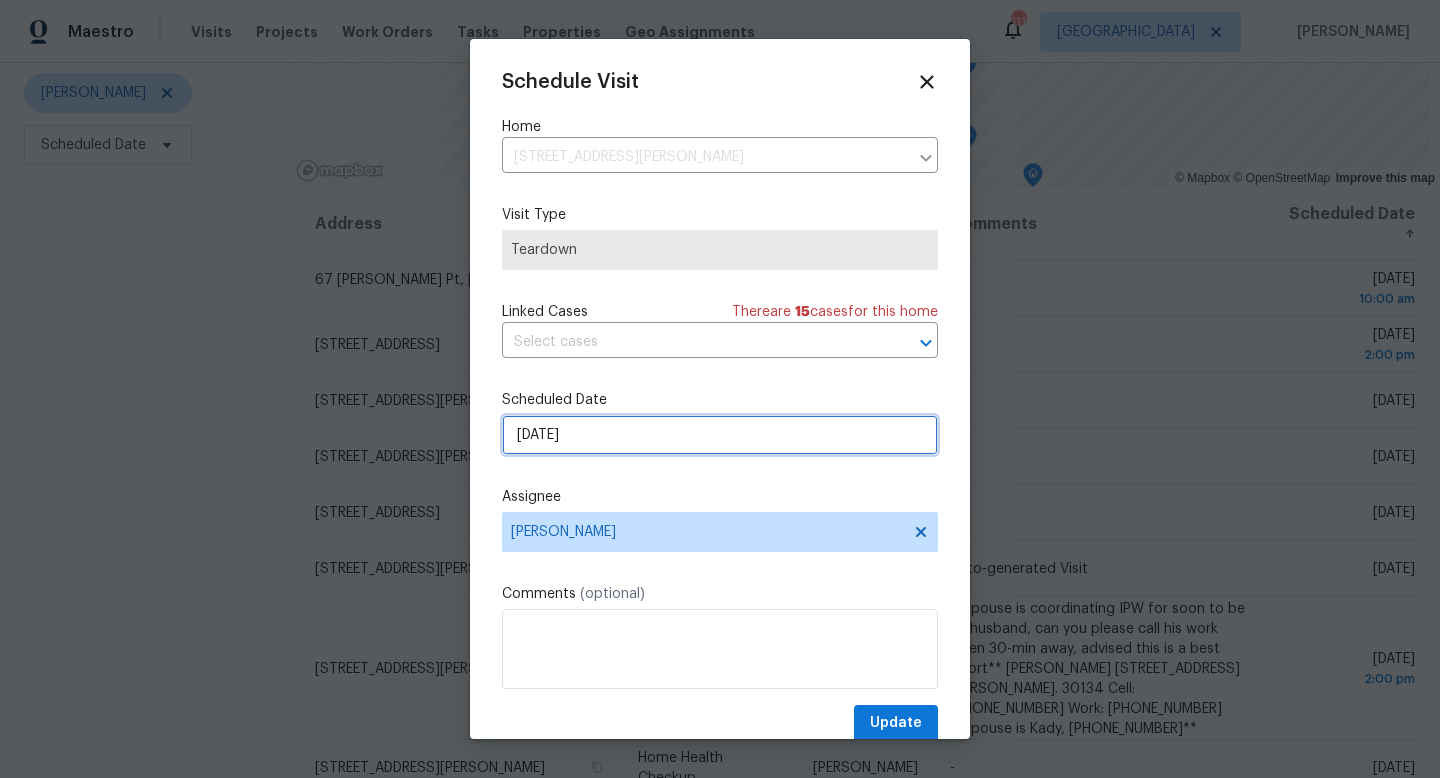 click on "[DATE]" at bounding box center (720, 435) 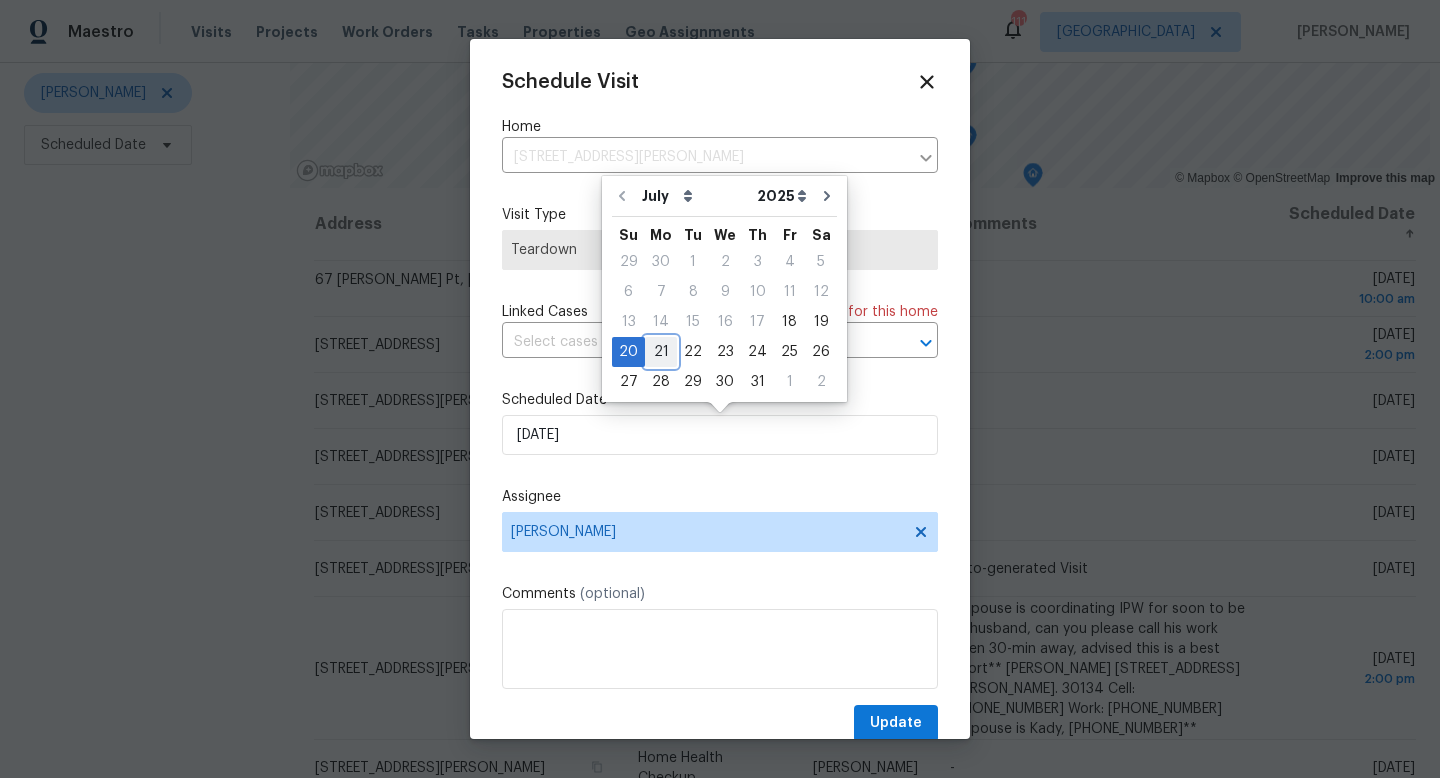 click on "21" at bounding box center [661, 352] 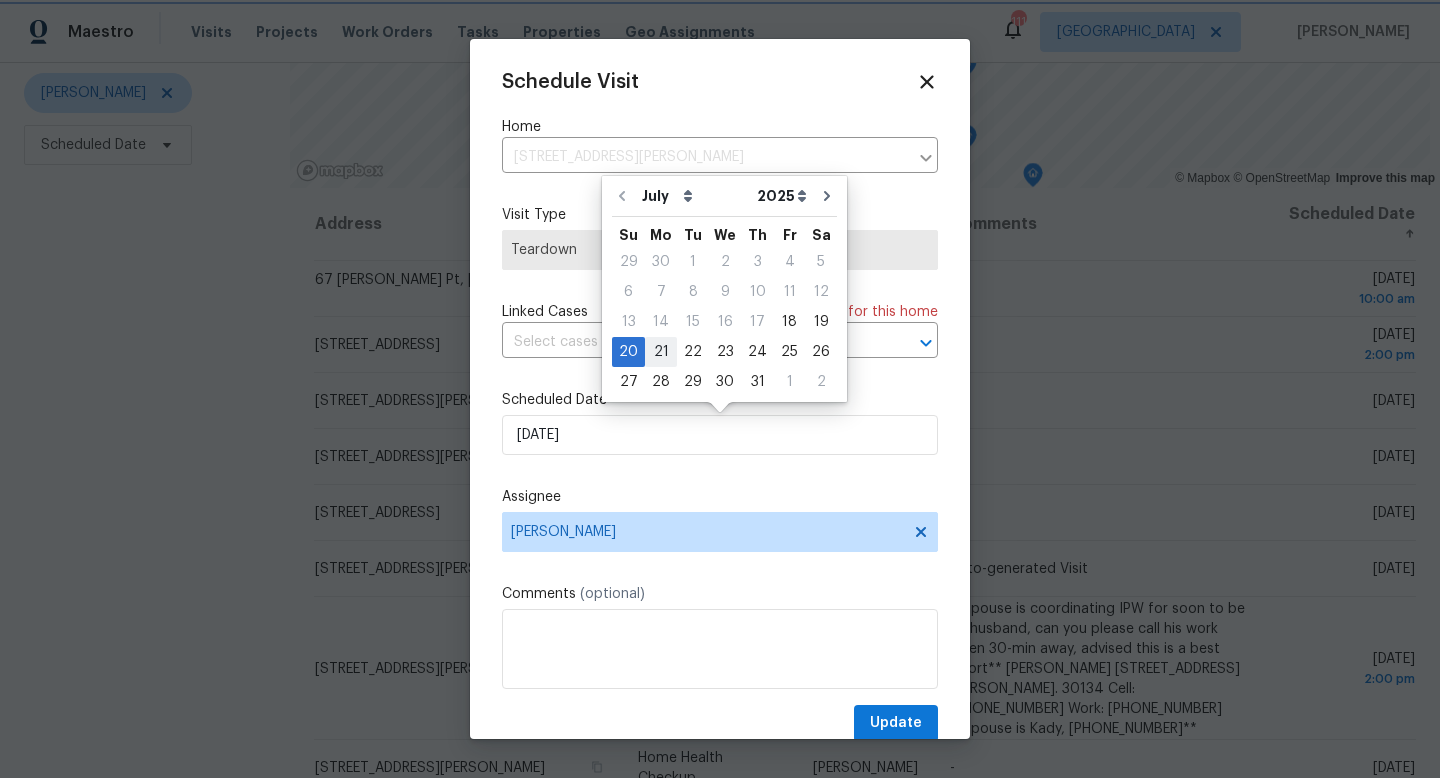 type on "[DATE]" 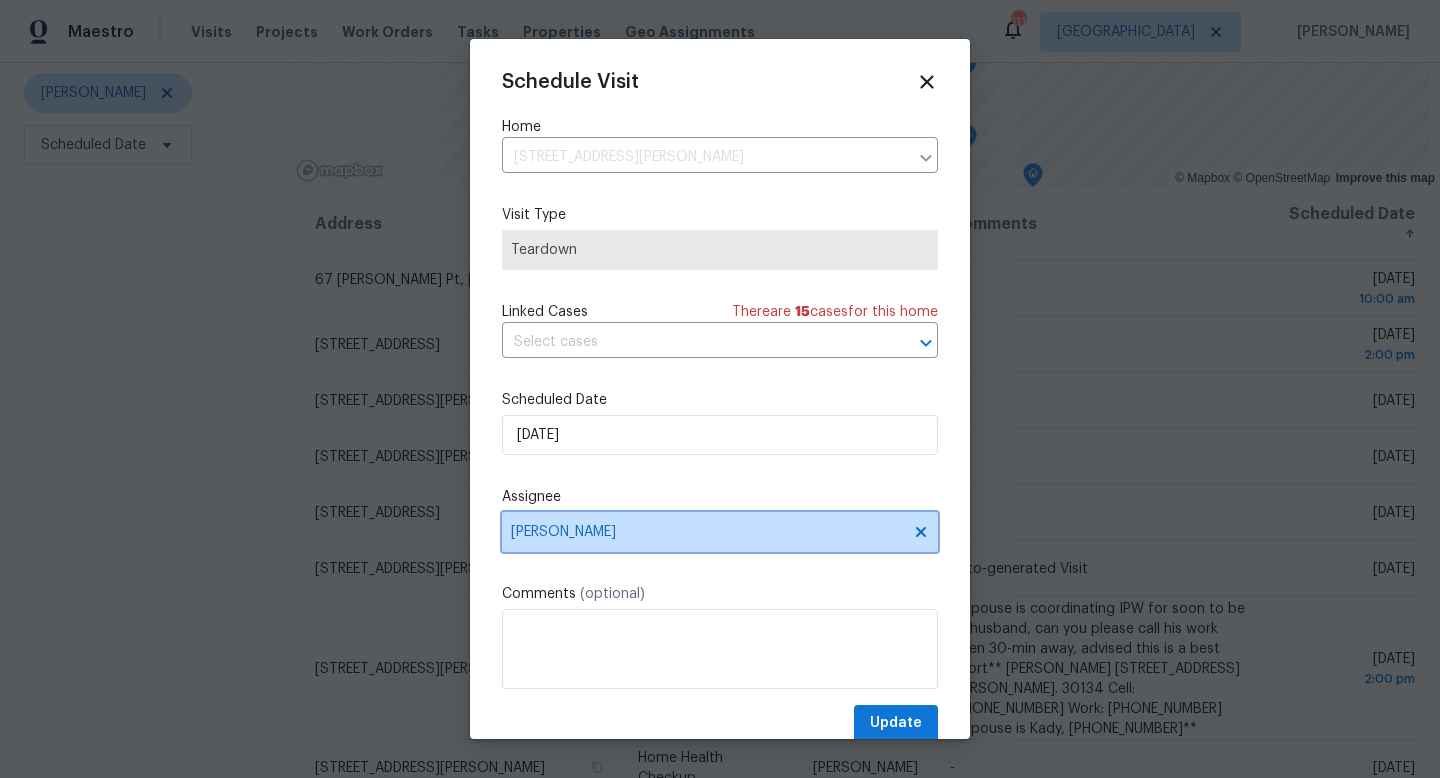 click on "[PERSON_NAME]" at bounding box center [720, 532] 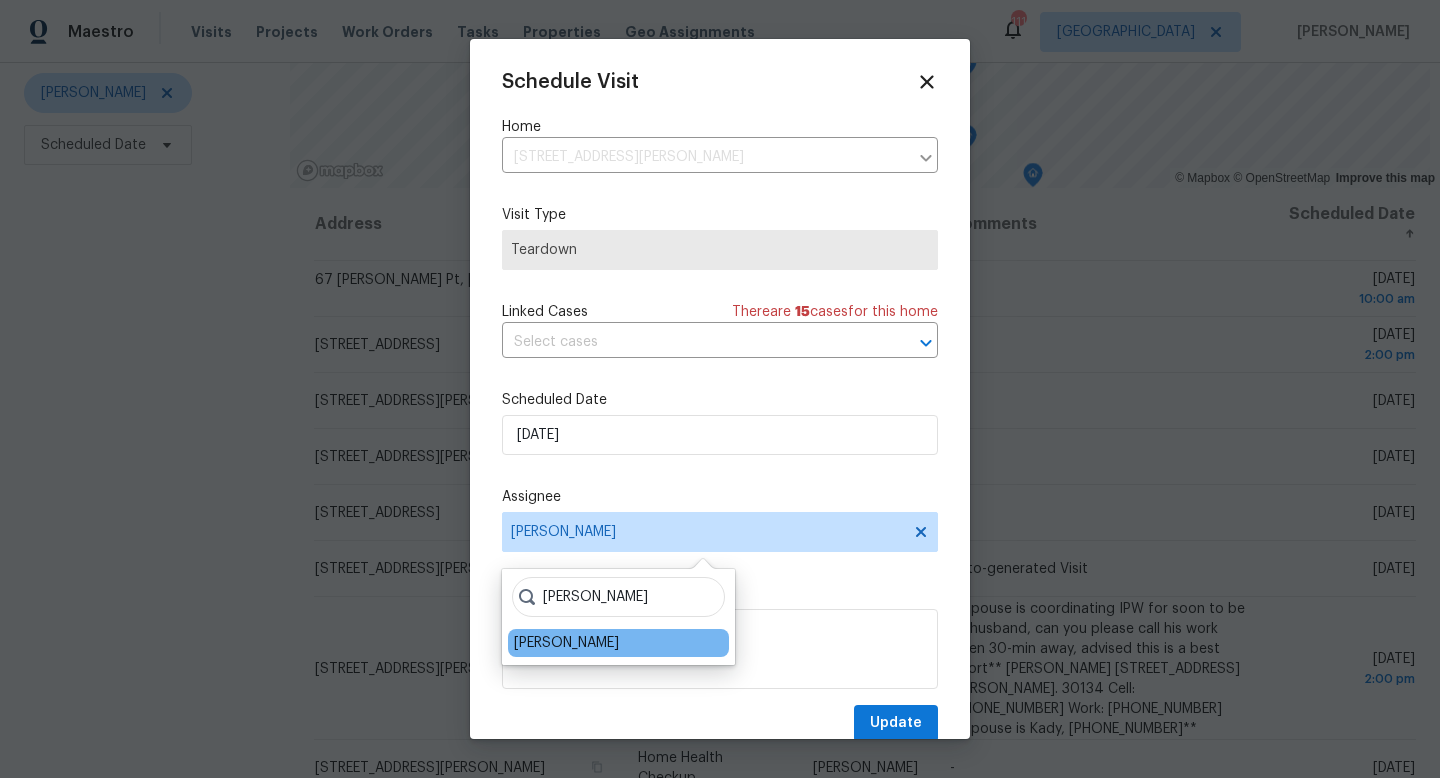 type on "carmen" 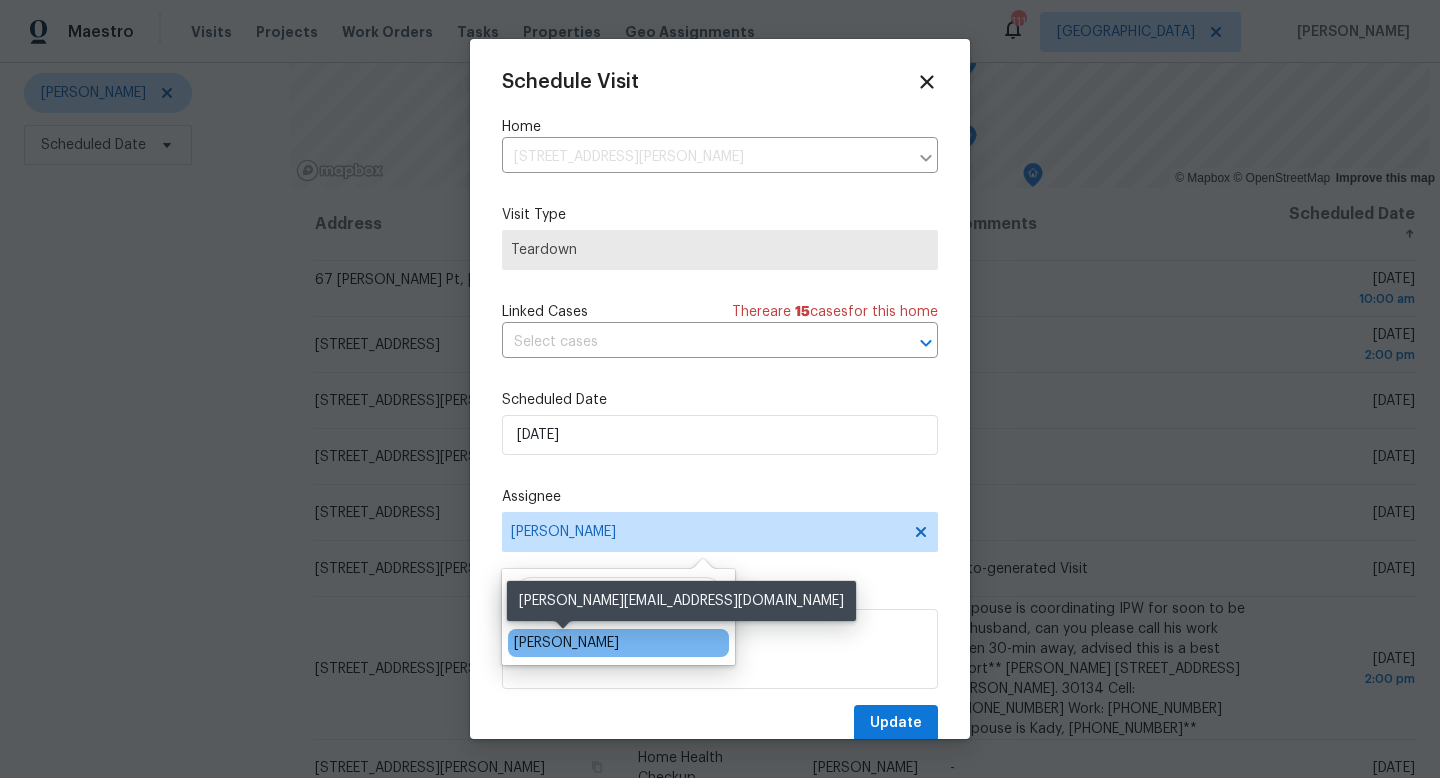 click on "Carmen Childs" at bounding box center (566, 643) 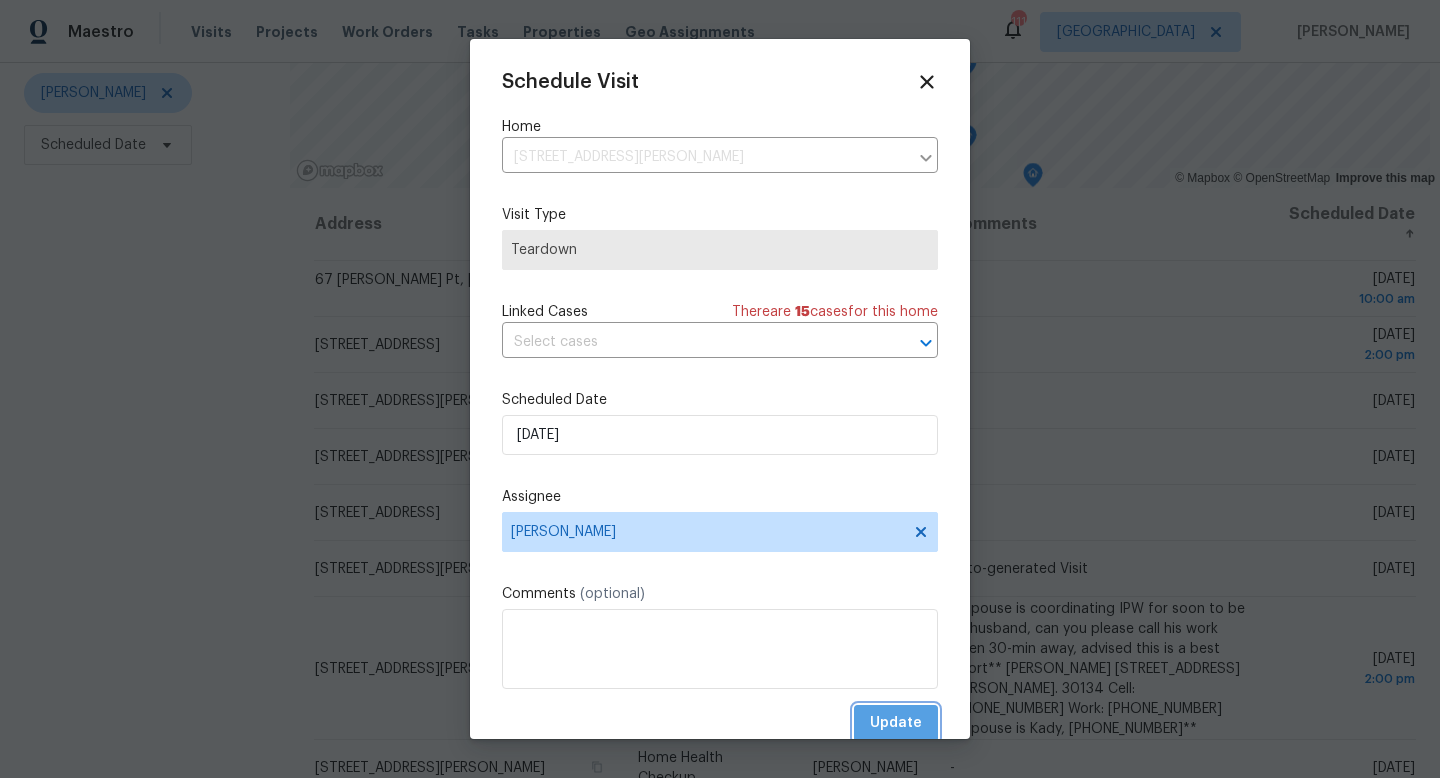 click on "Update" at bounding box center [896, 723] 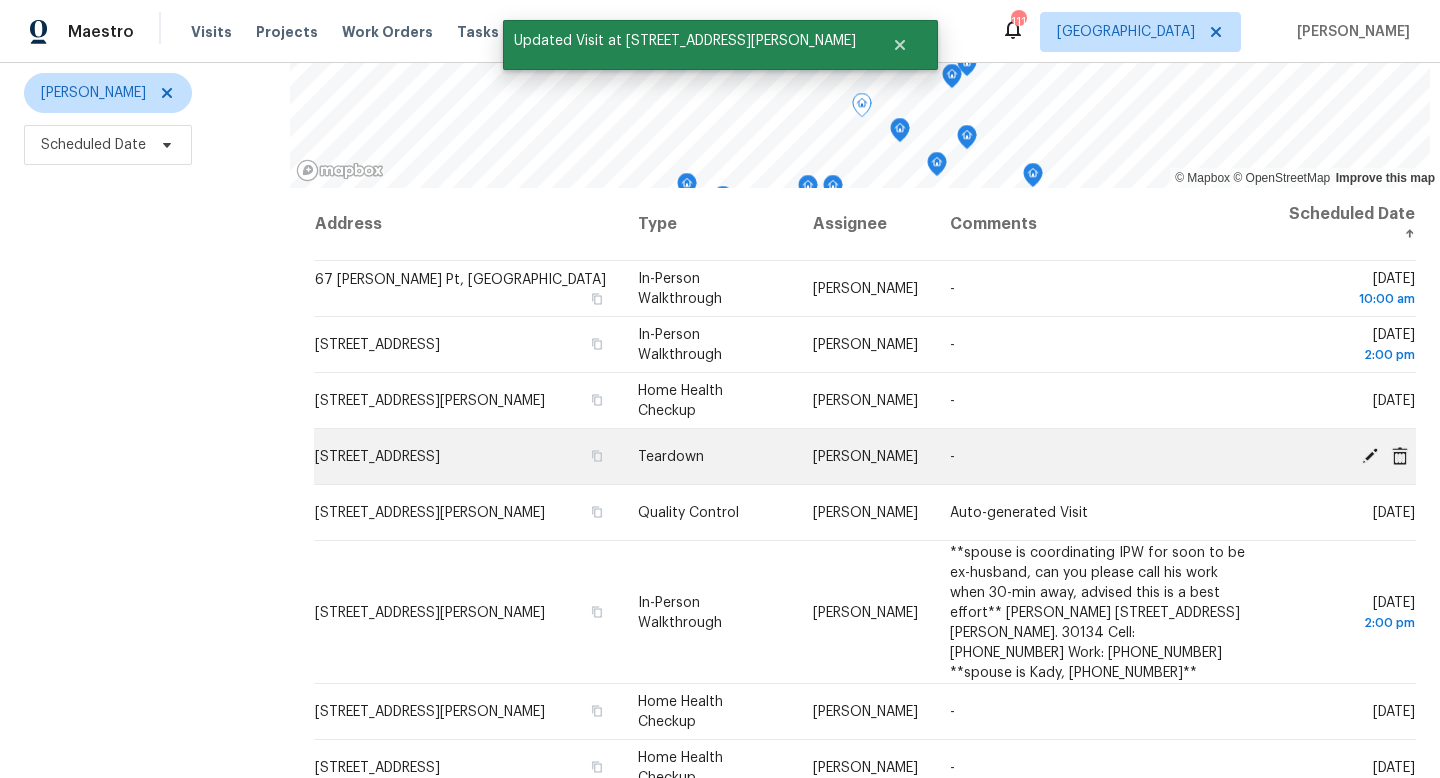 click 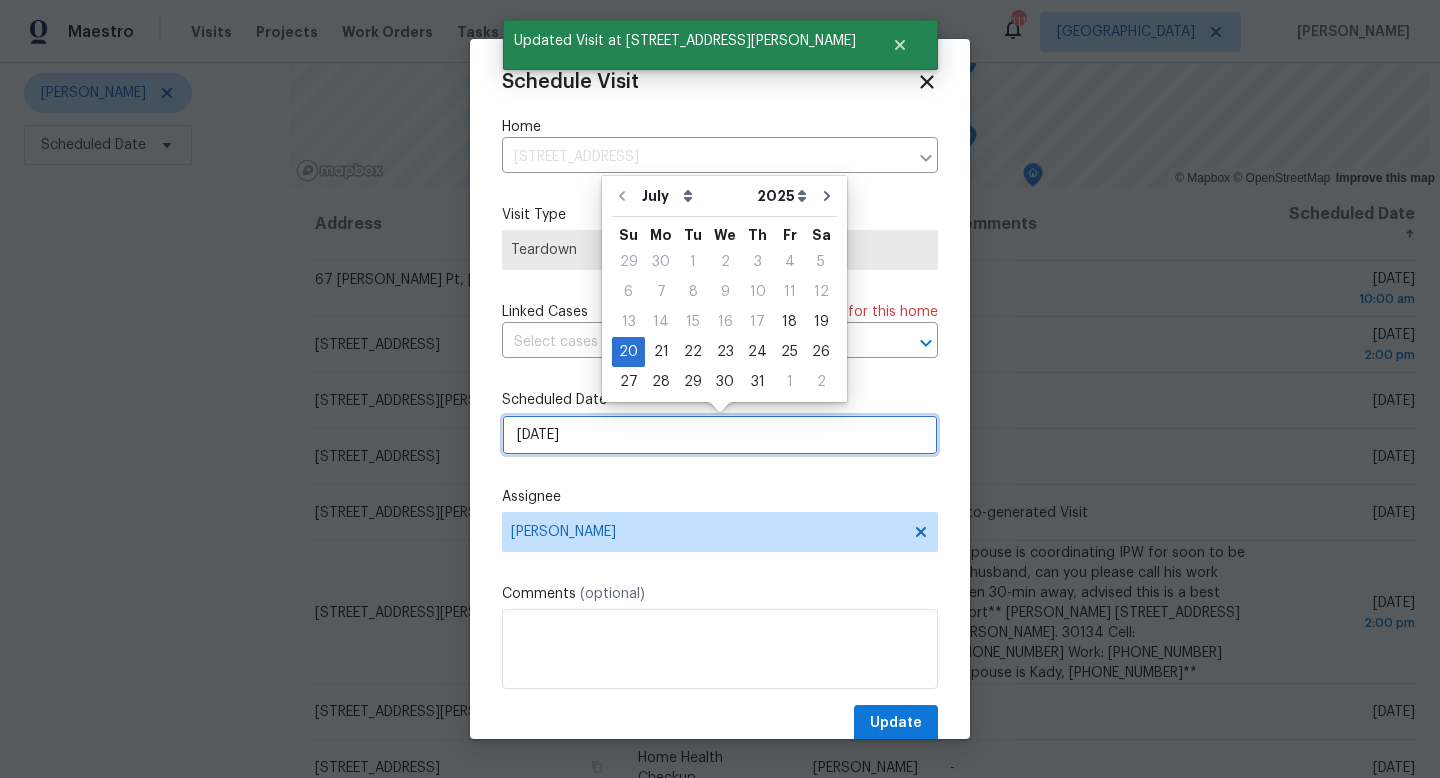 click on "[DATE]" at bounding box center (720, 435) 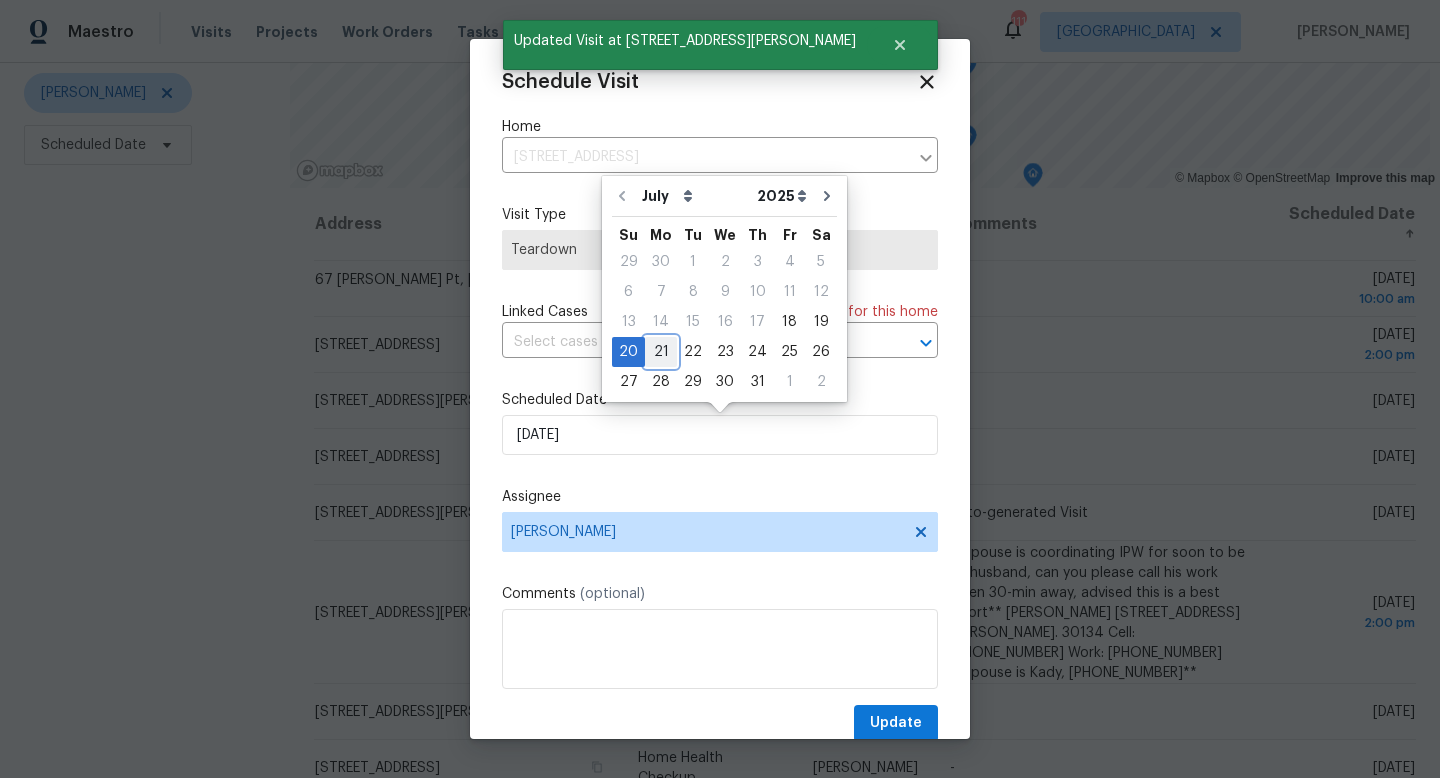 click on "21" at bounding box center [661, 352] 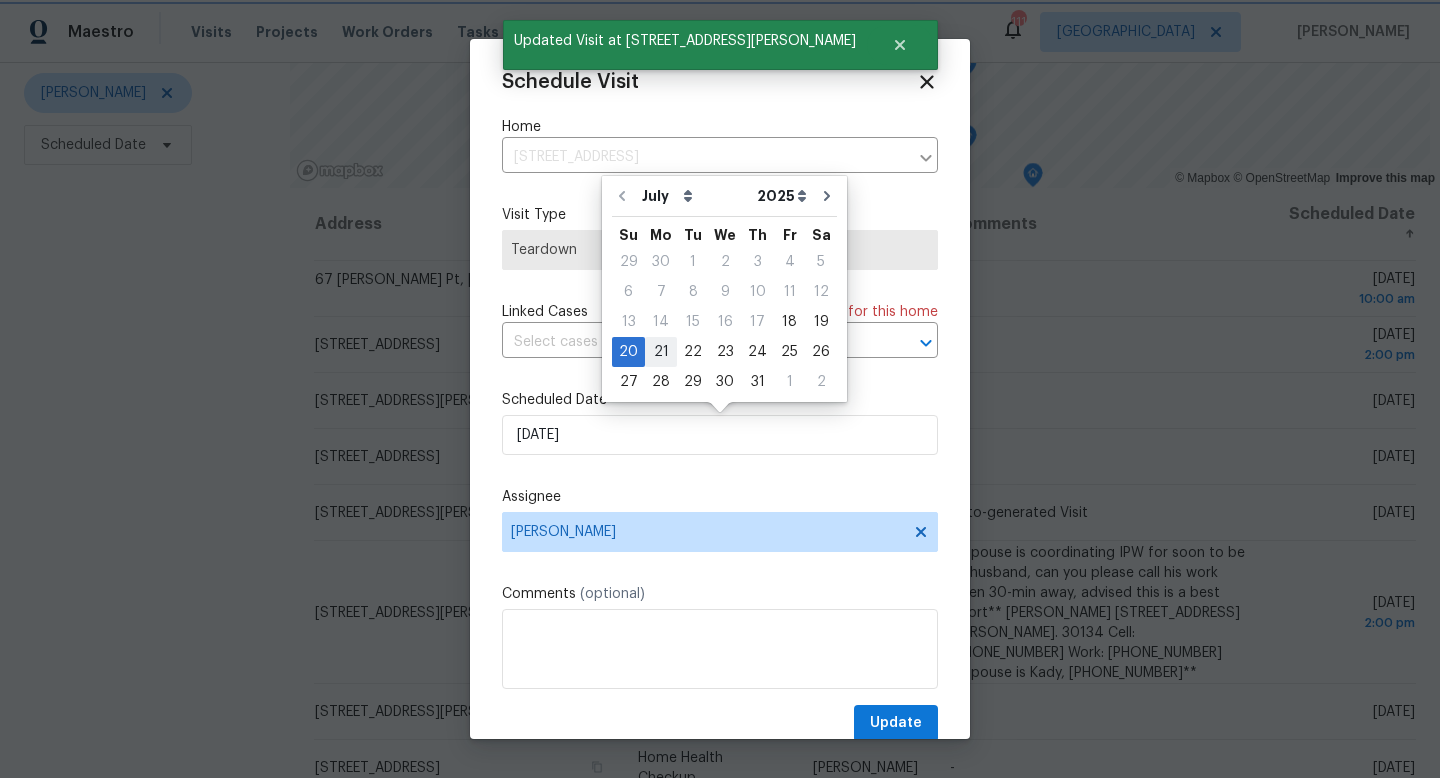 type on "[DATE]" 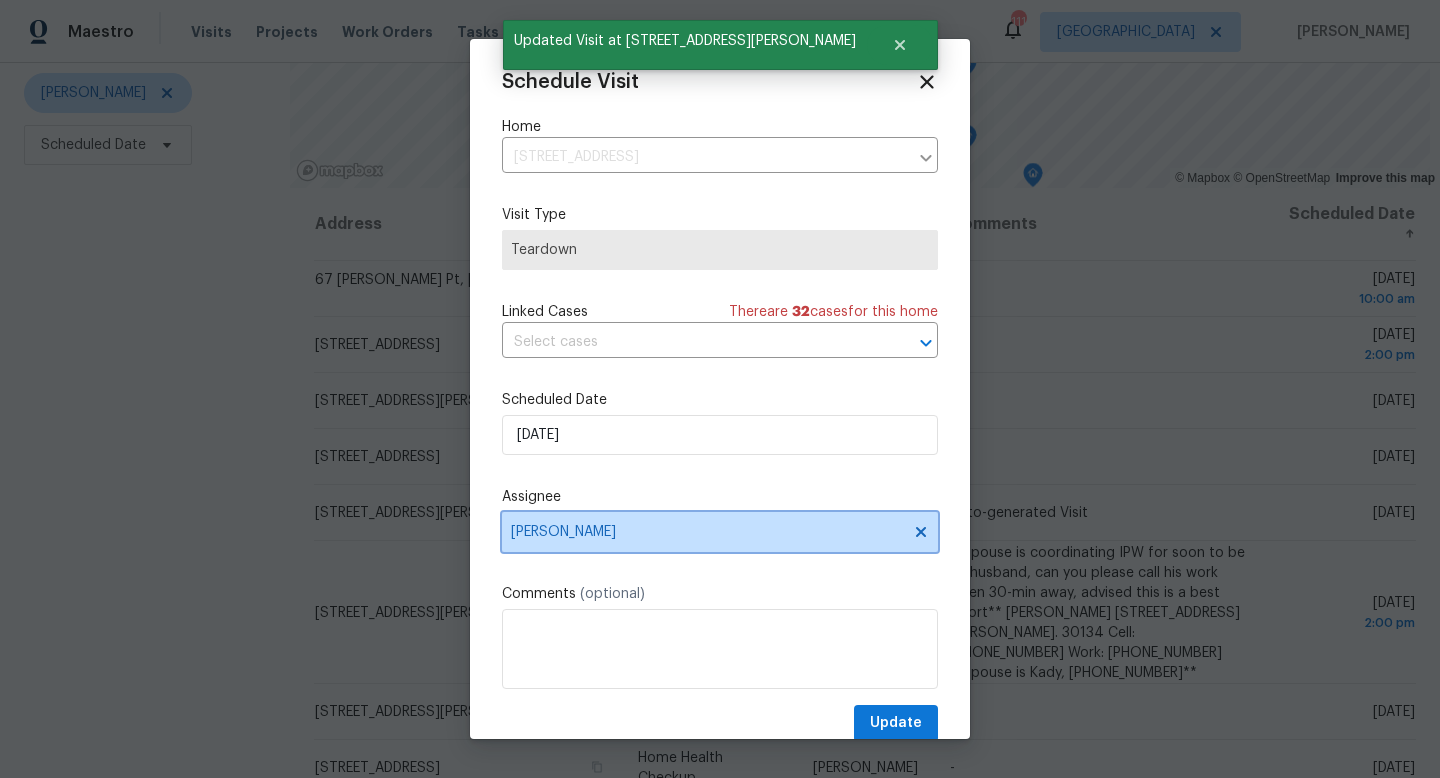 click on "[PERSON_NAME]" at bounding box center [707, 532] 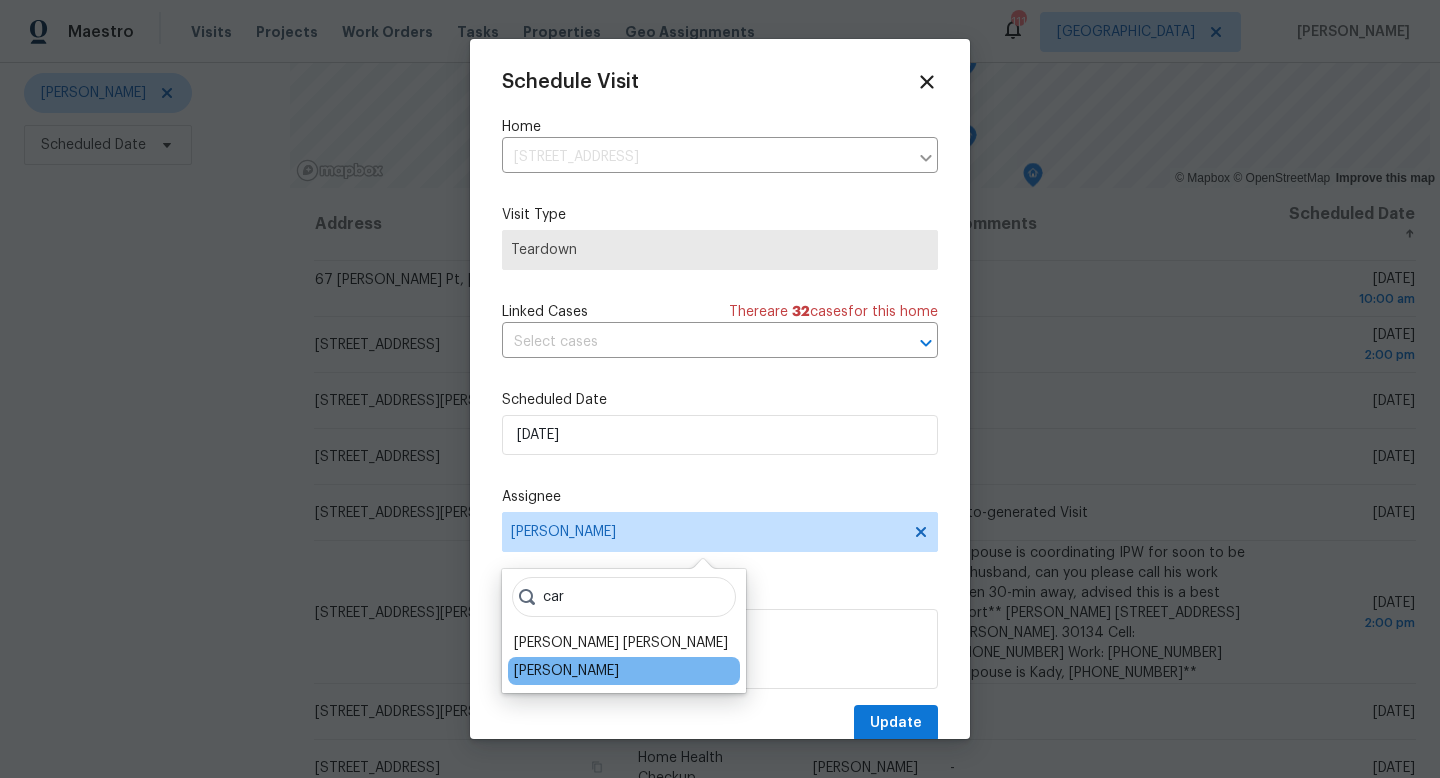 type on "car" 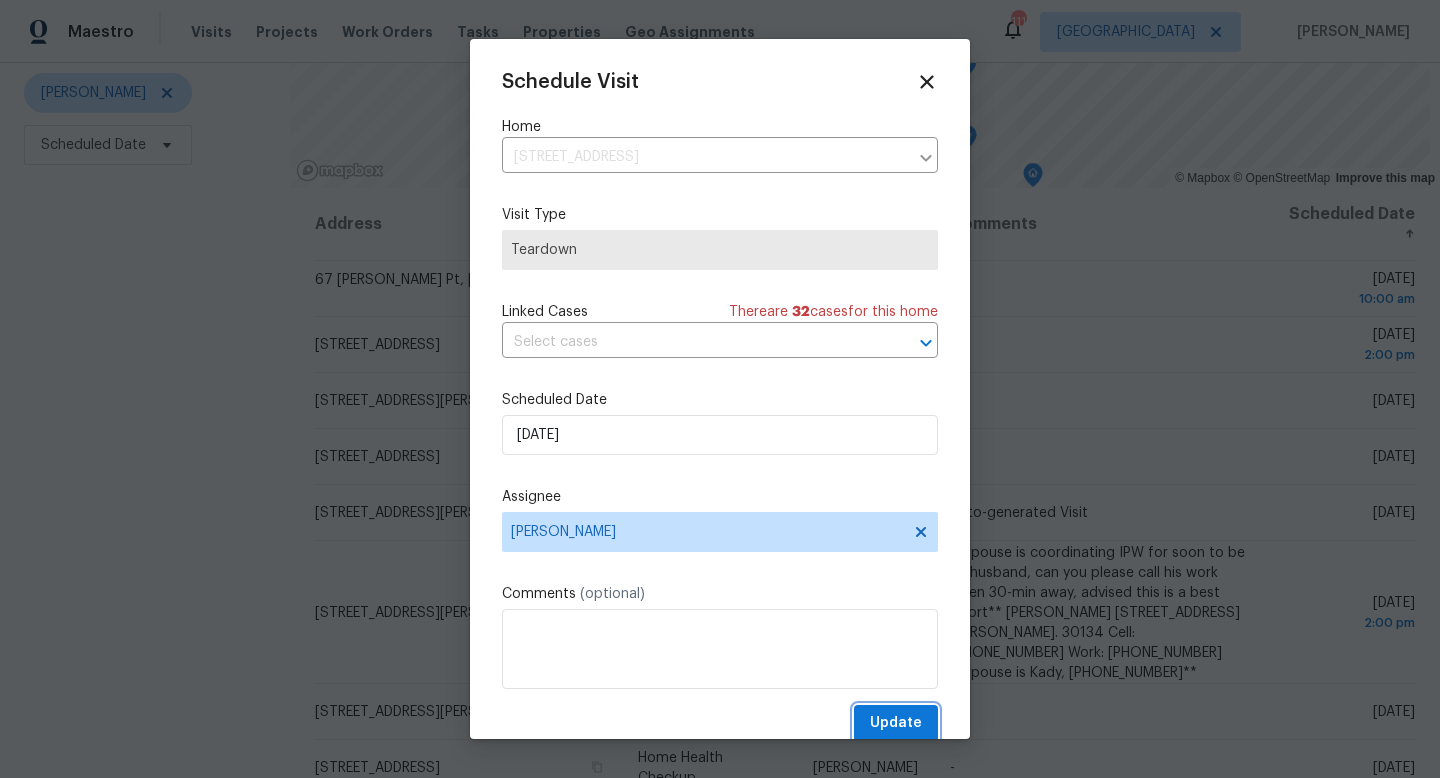 click on "Update" at bounding box center (896, 723) 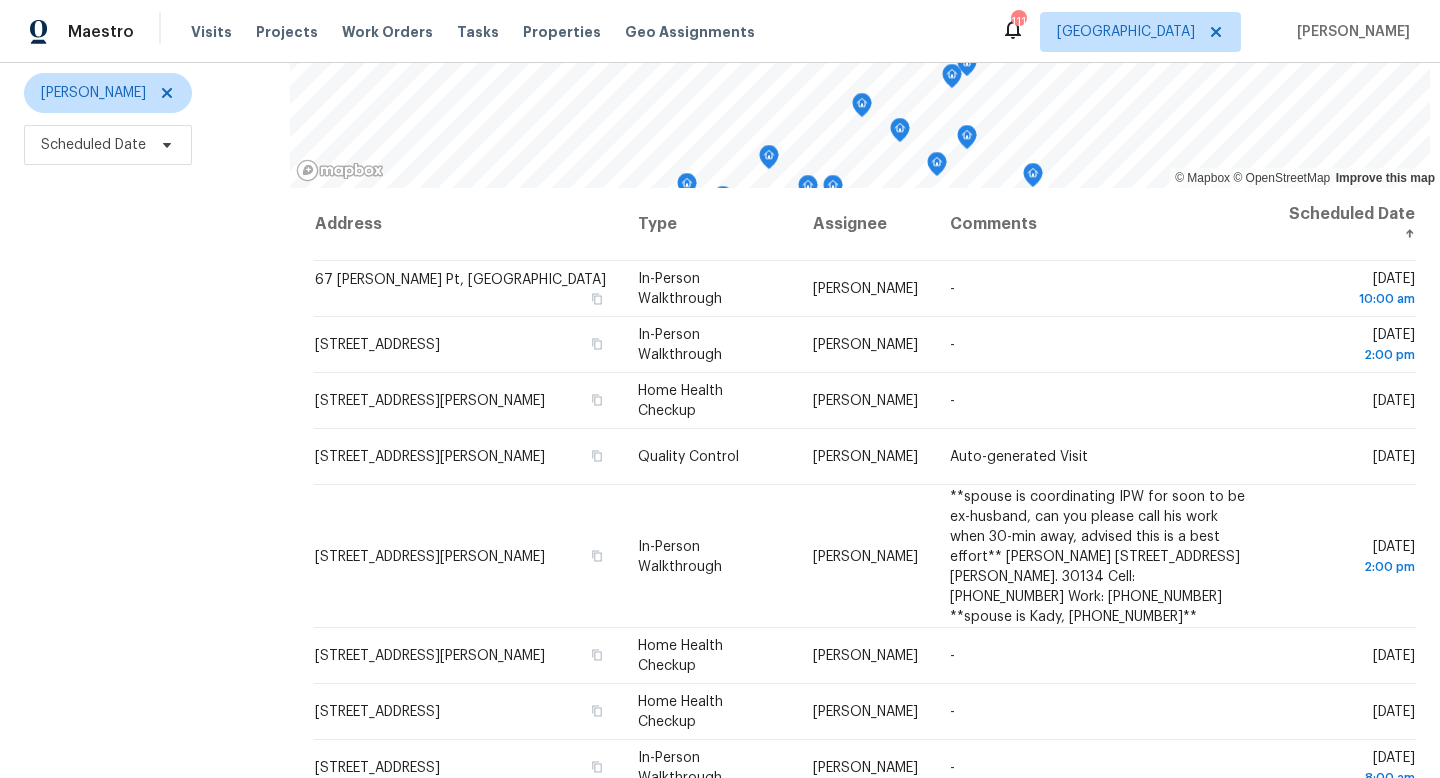 scroll, scrollTop: 0, scrollLeft: 0, axis: both 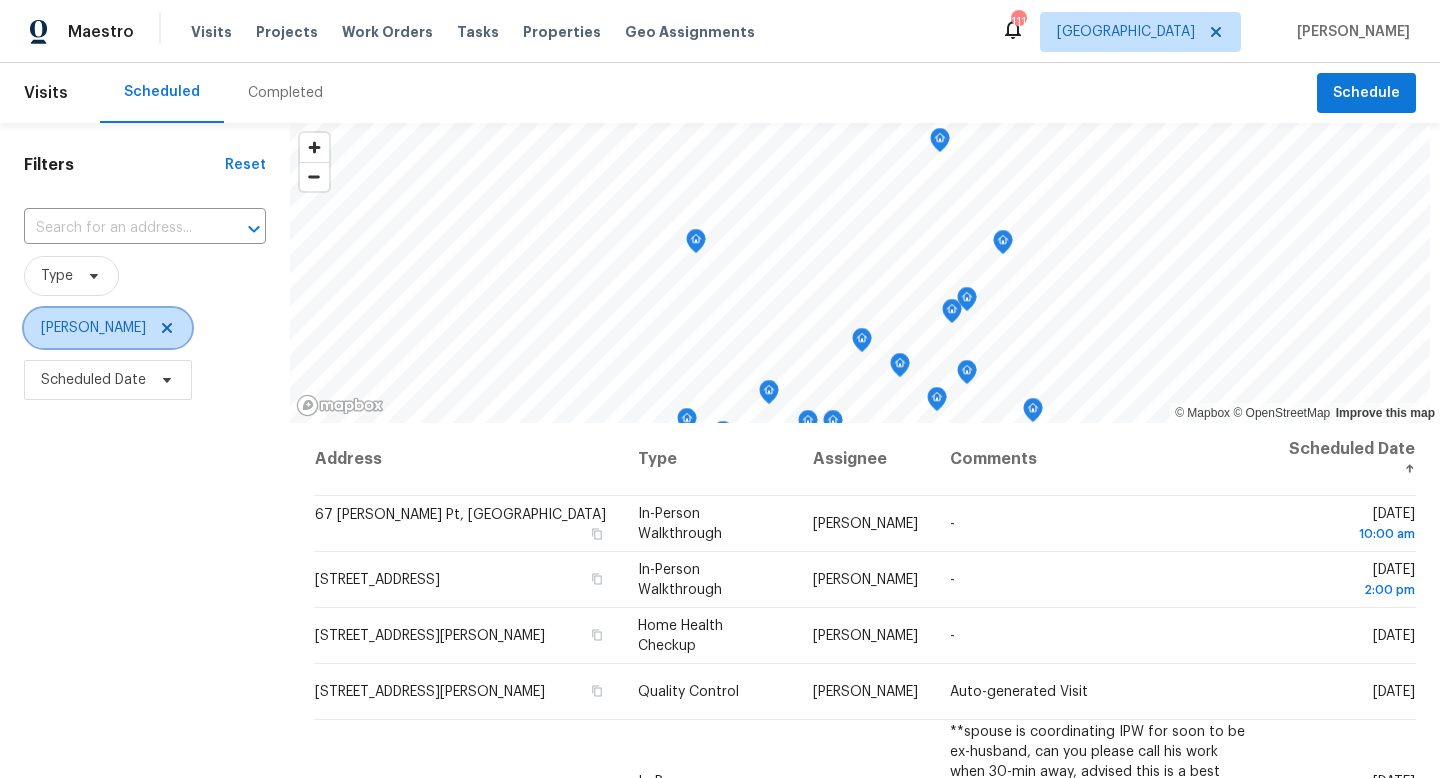 click 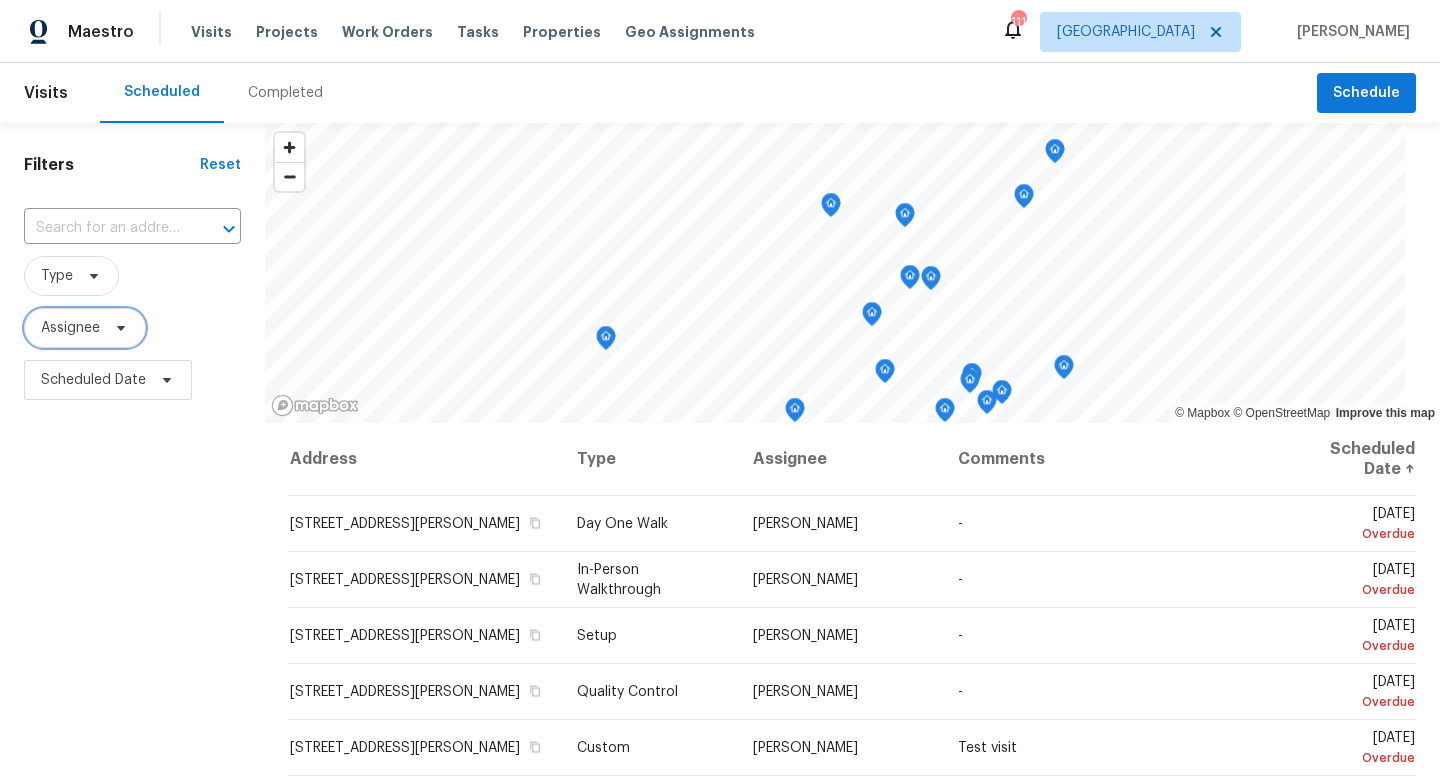 click on "Assignee" at bounding box center (70, 328) 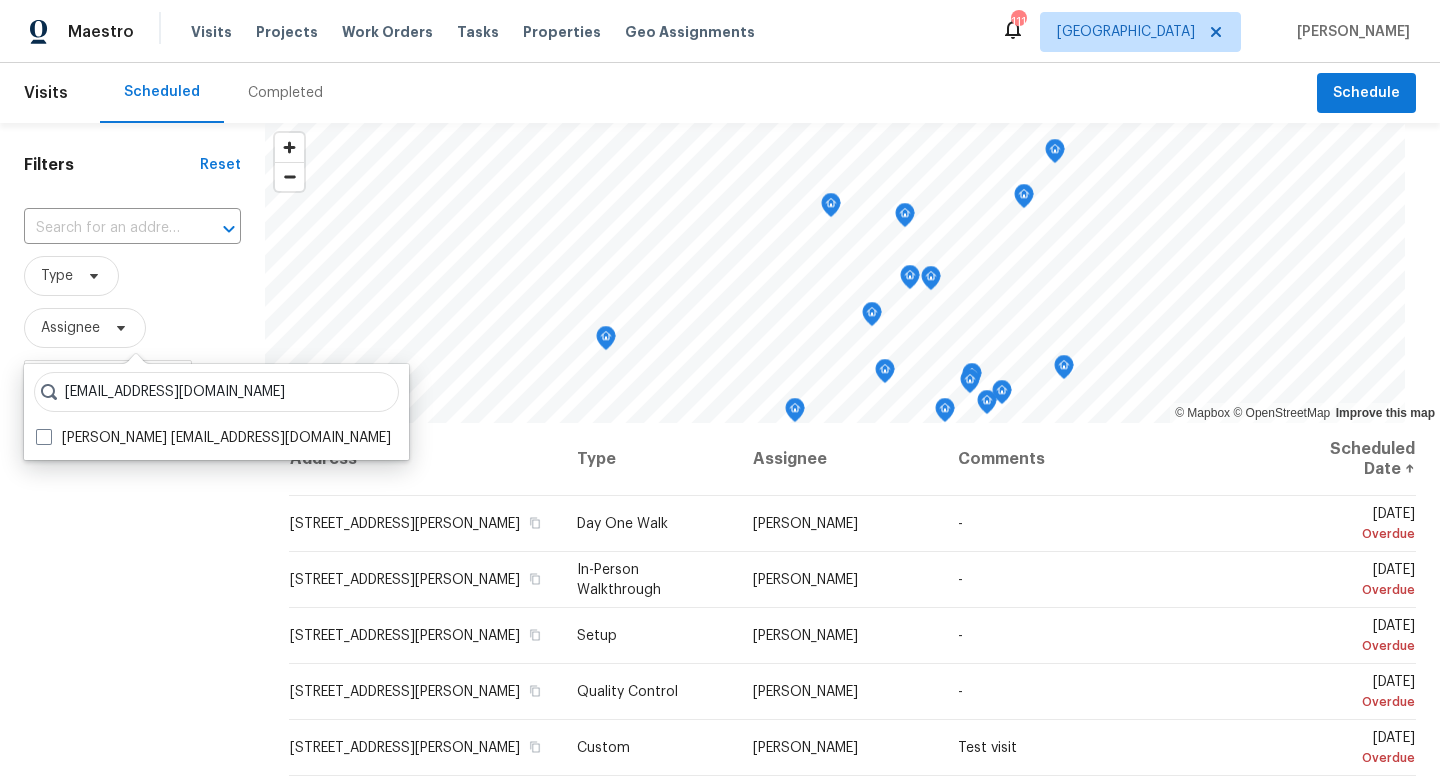scroll, scrollTop: 0, scrollLeft: 0, axis: both 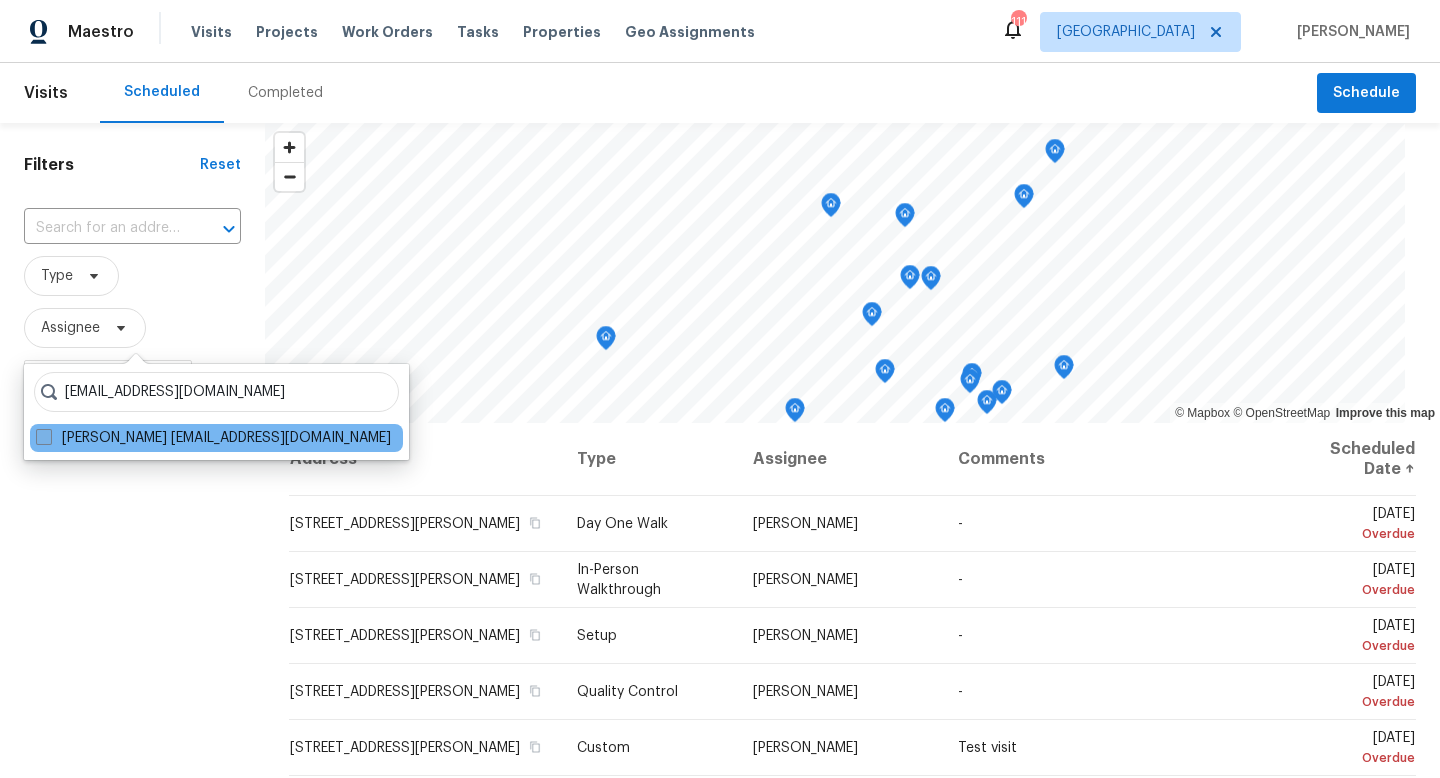 type on "kenroy.hoilett@opendoor.com" 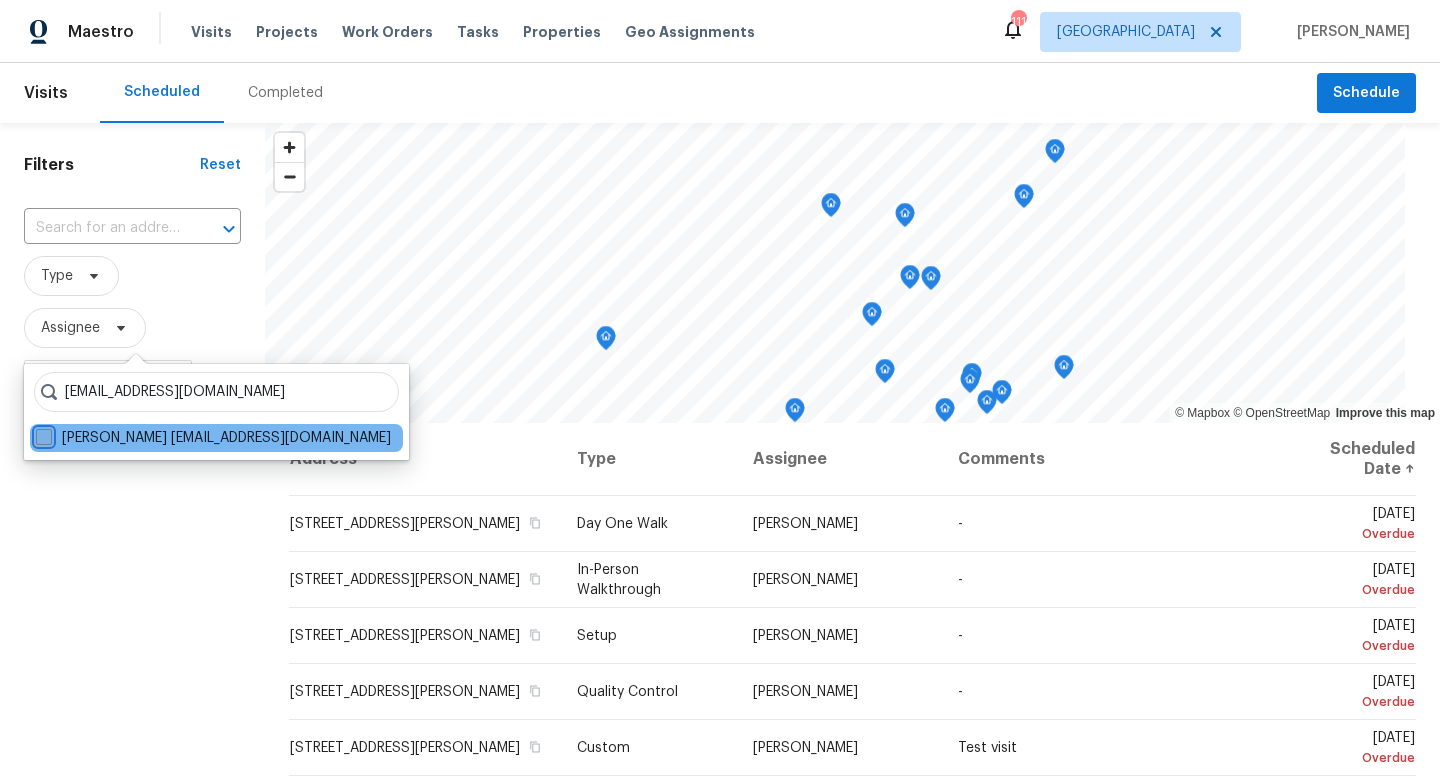 click on "Kenroy Hoilett
kenroy.hoilett@opendoor.com" at bounding box center [42, 434] 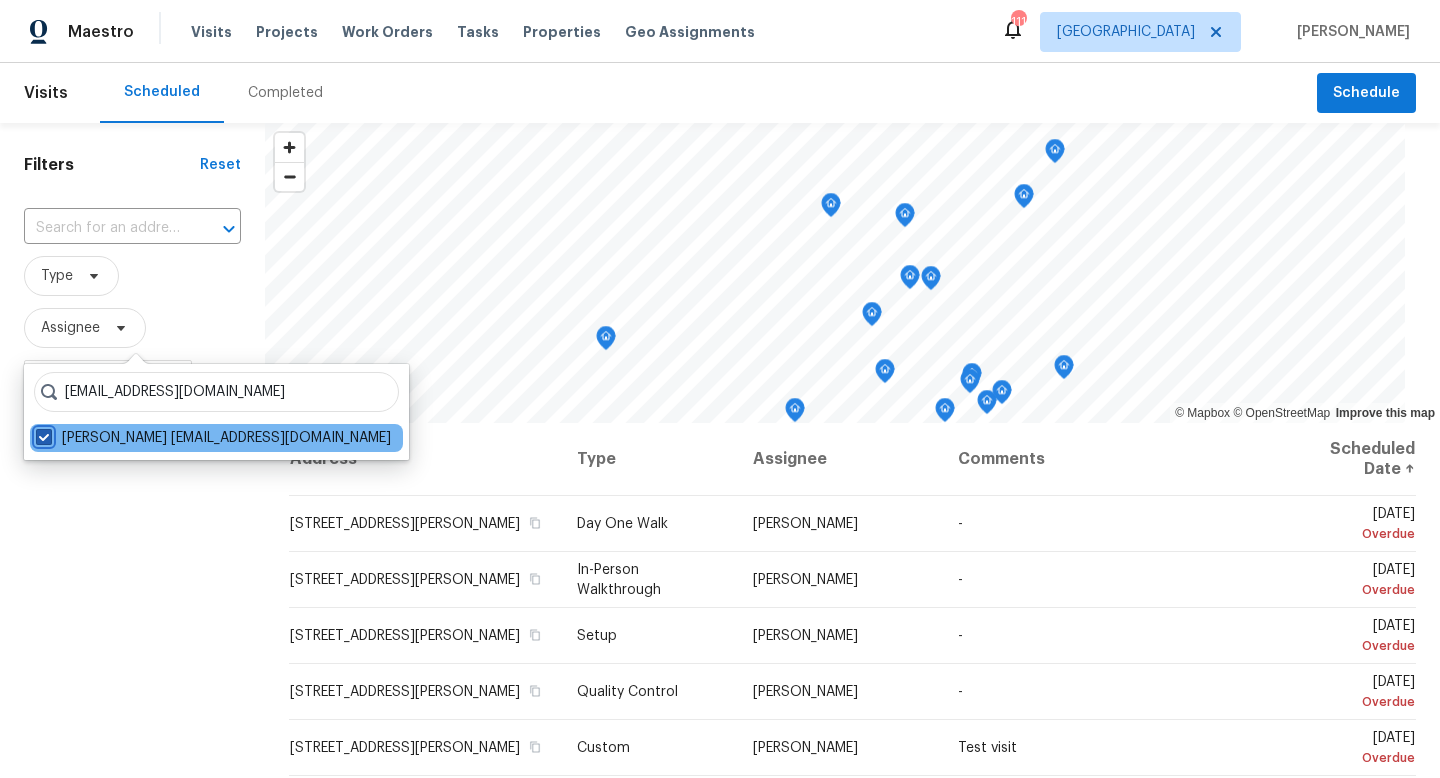 checkbox on "true" 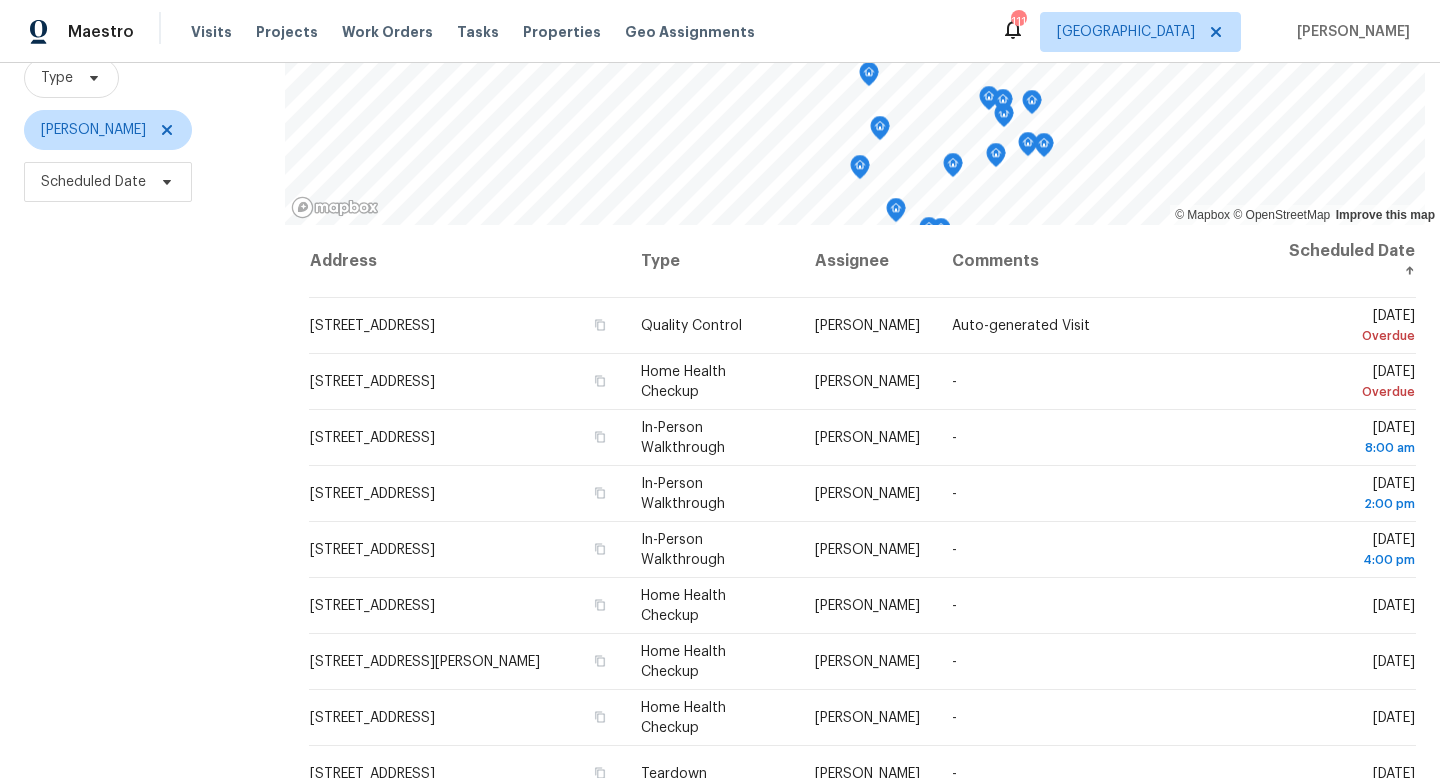 scroll, scrollTop: 208, scrollLeft: 0, axis: vertical 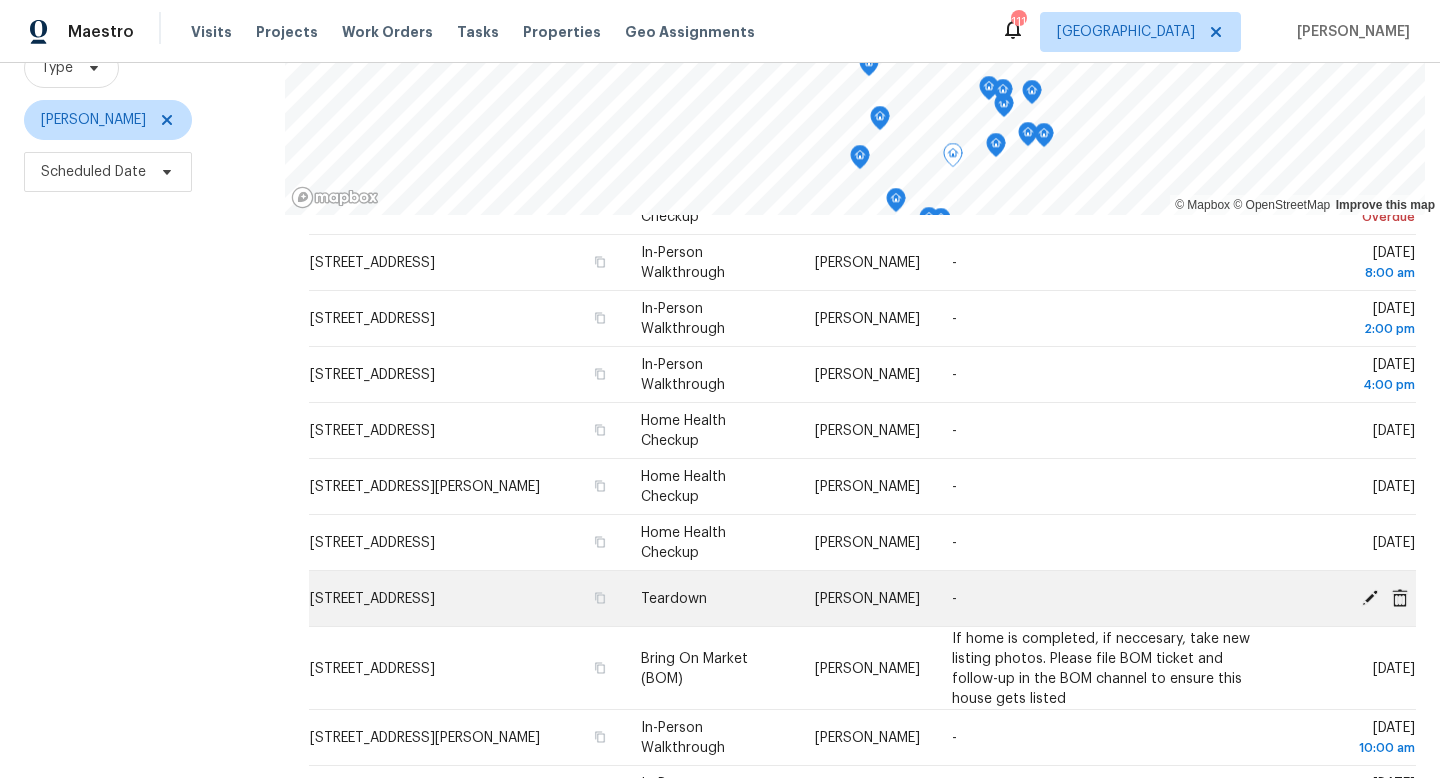 click 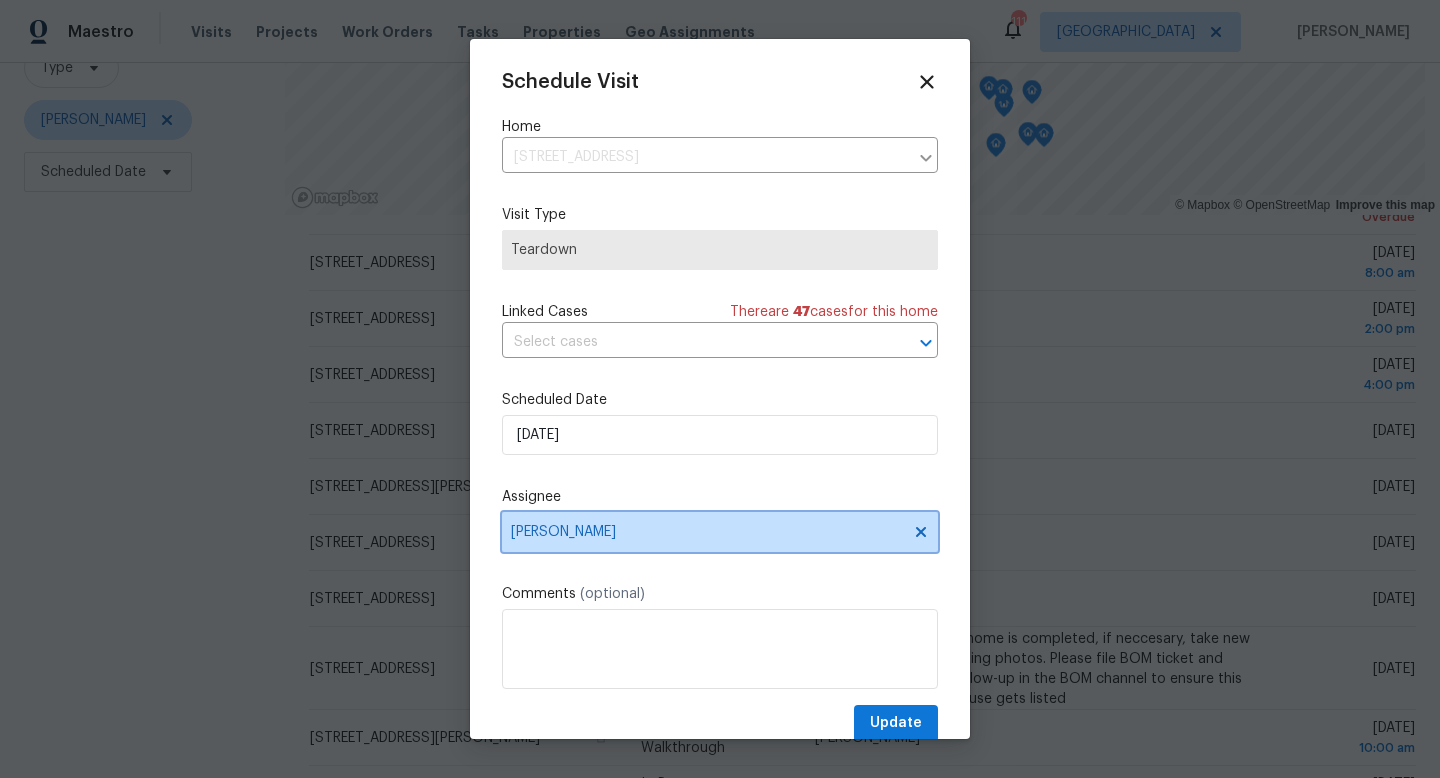 click on "Kenroy Hoilett" at bounding box center [720, 532] 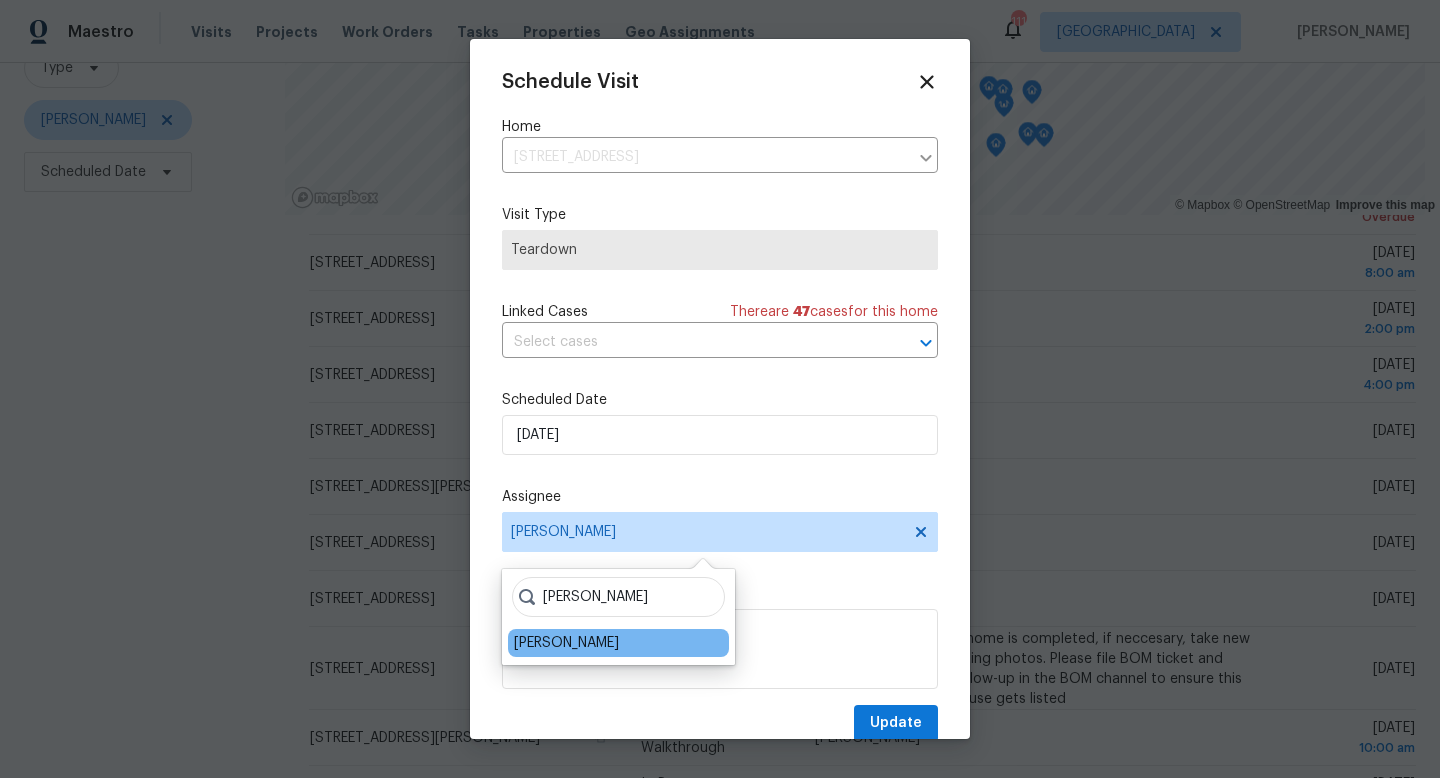 type on "carmen" 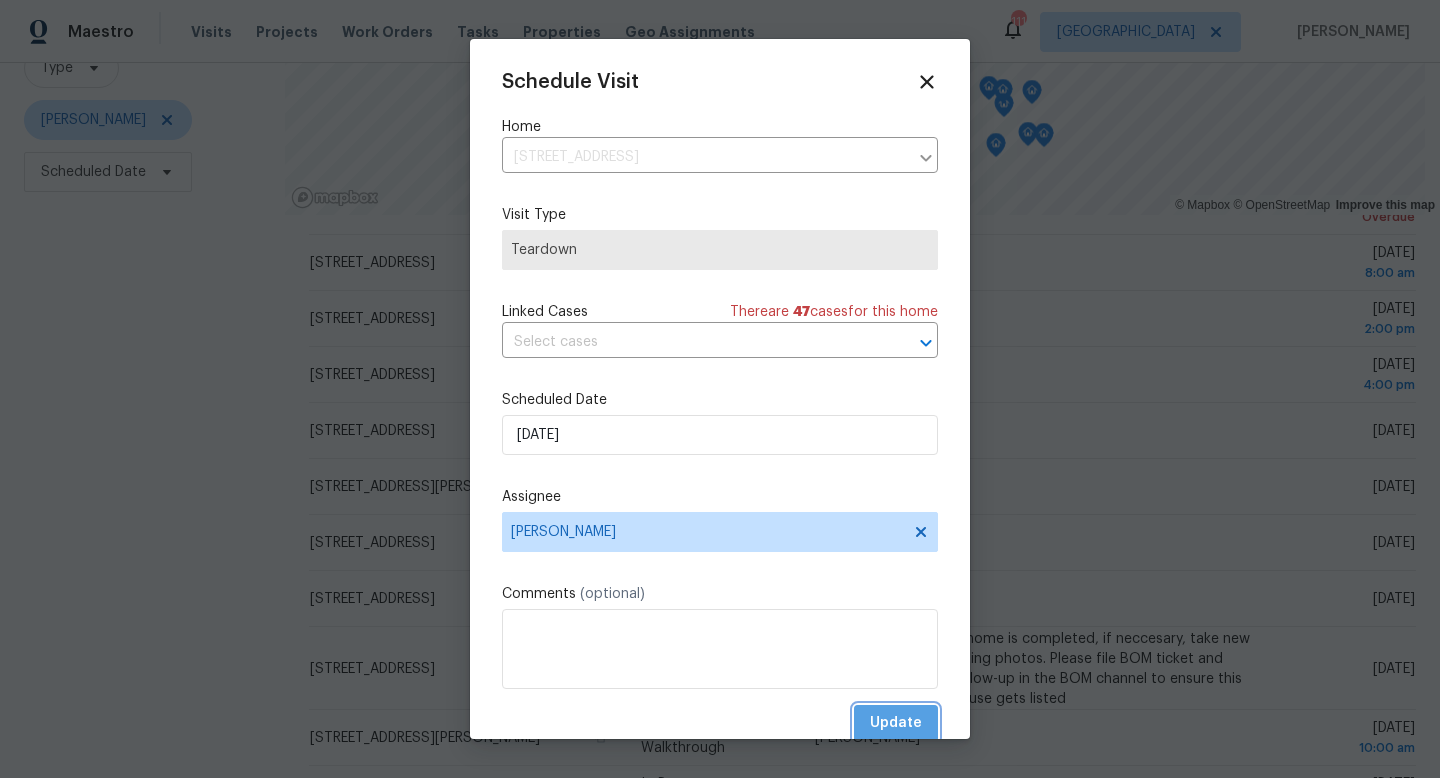 click on "Update" at bounding box center [896, 723] 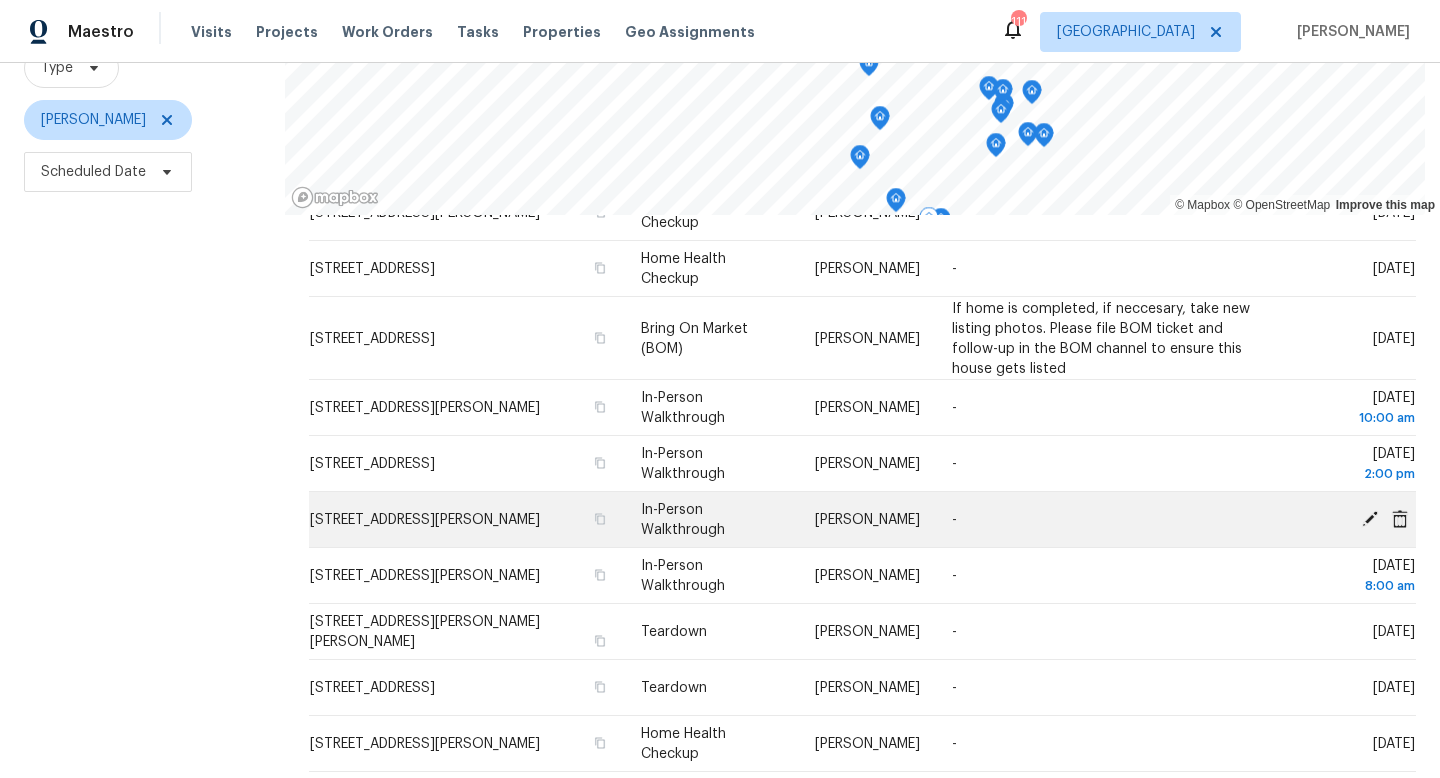 scroll, scrollTop: 422, scrollLeft: 0, axis: vertical 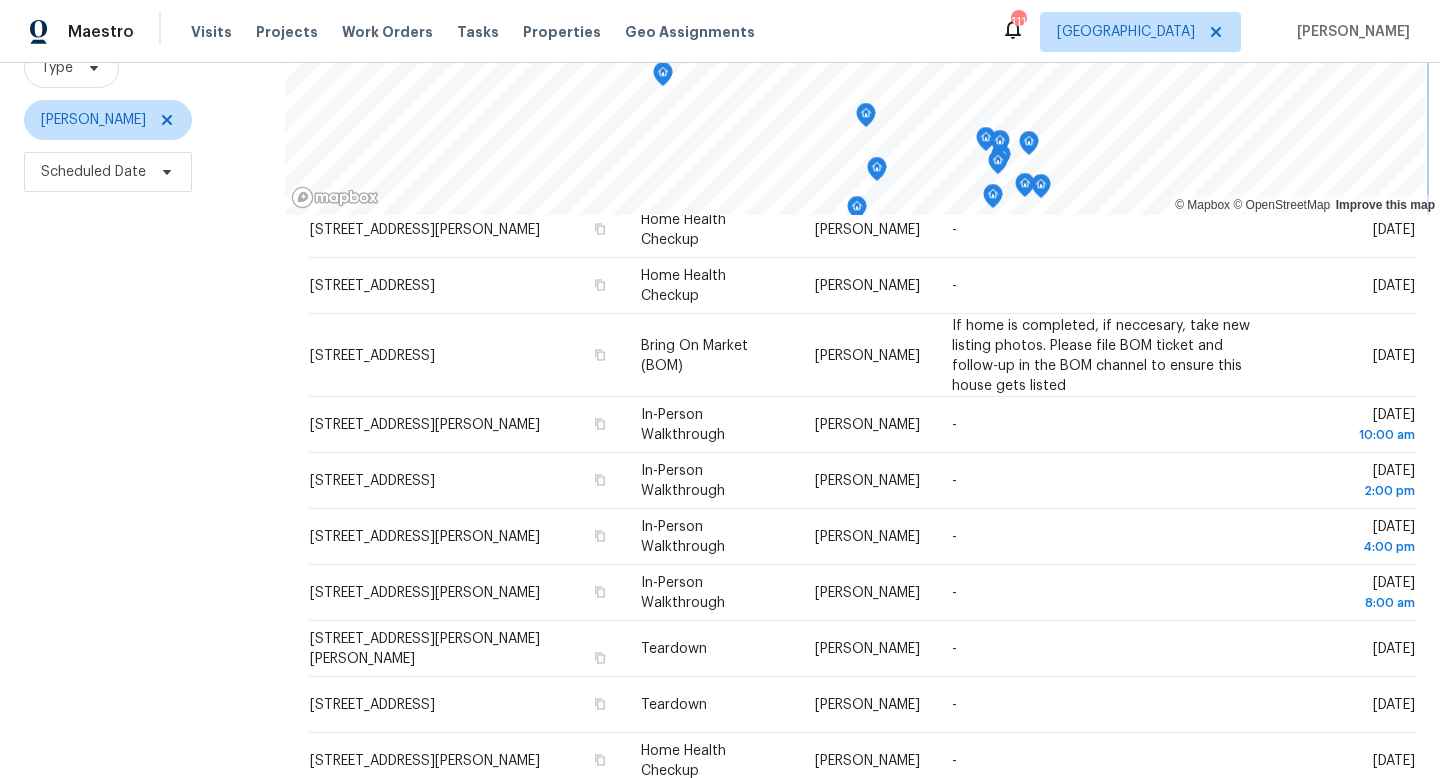 click 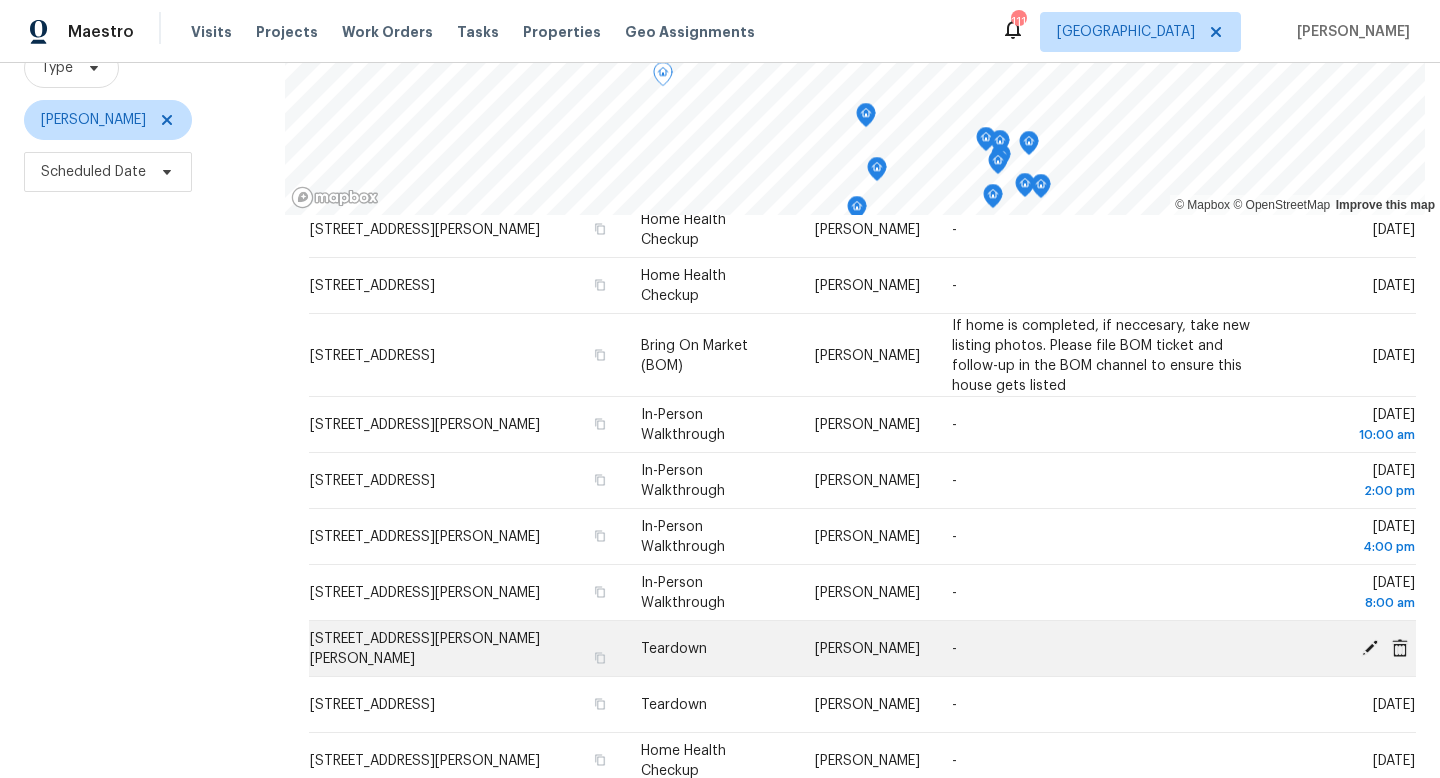 click 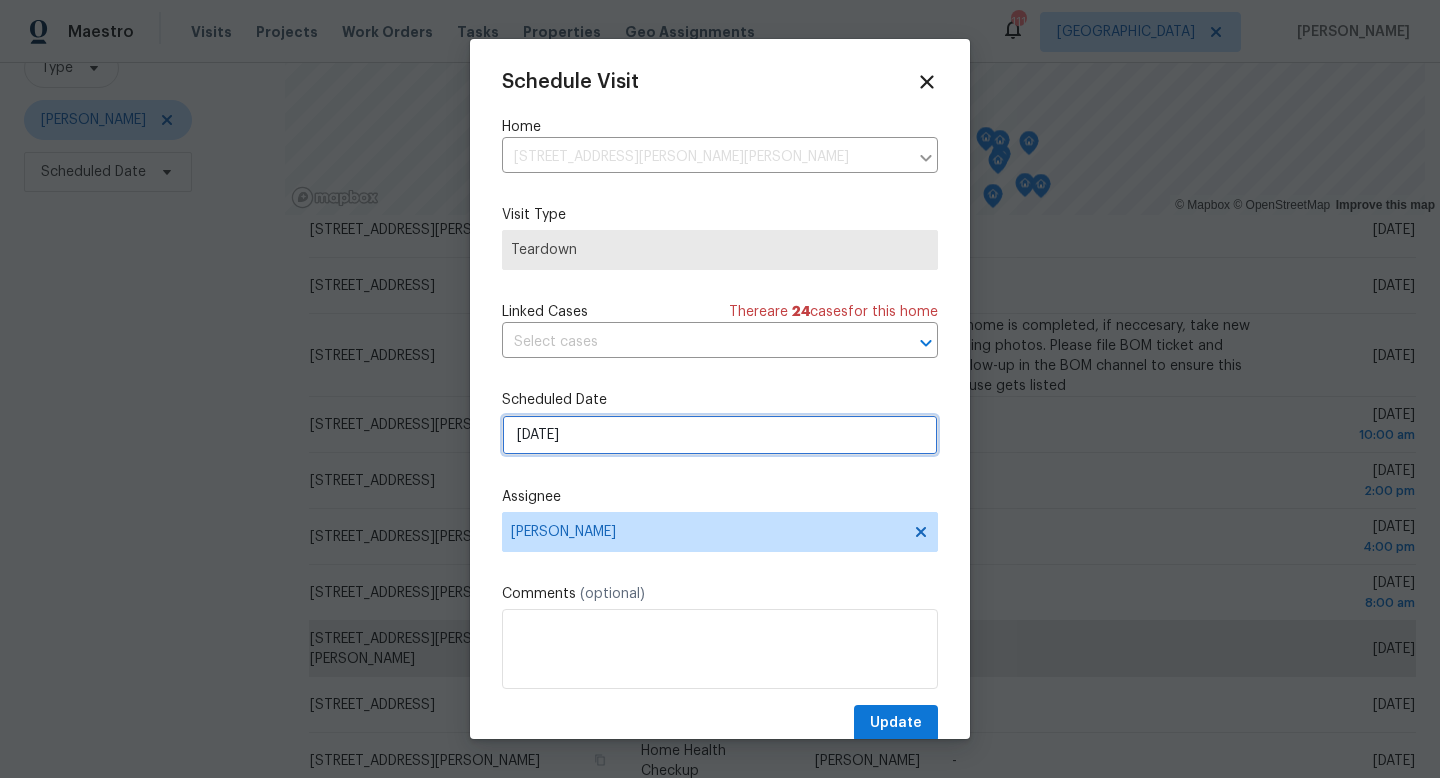 click on "[DATE]" at bounding box center [720, 435] 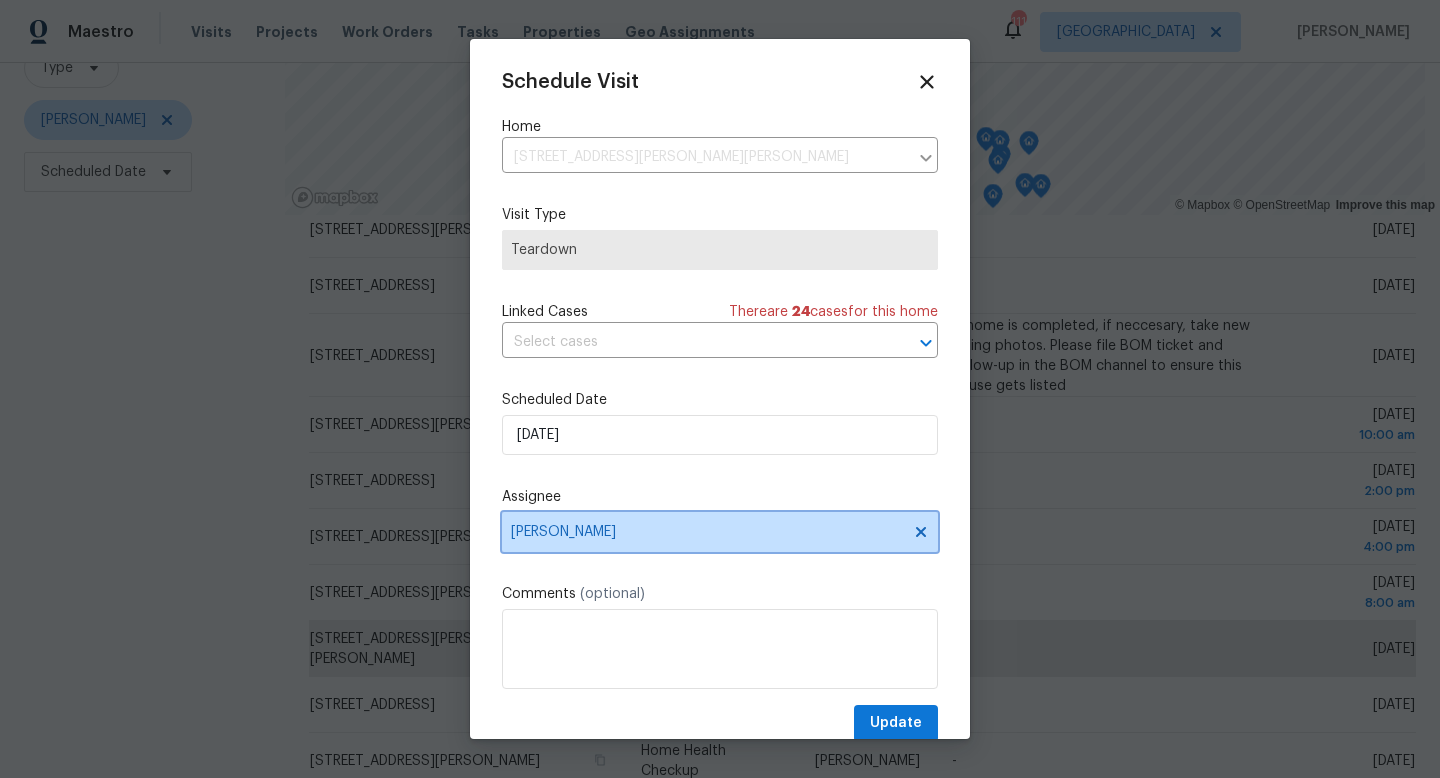 click on "Kenroy Hoilett" at bounding box center (720, 532) 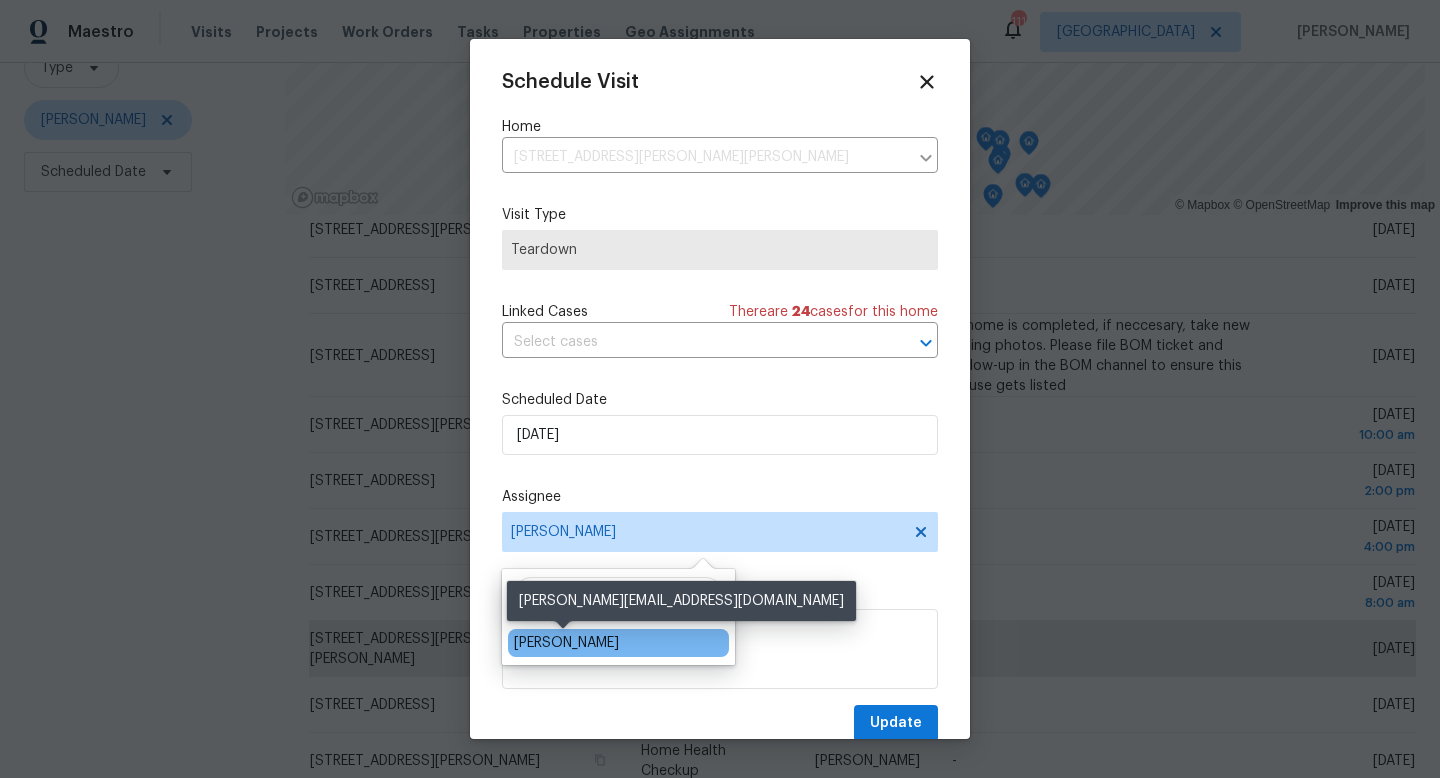 type on "carmen" 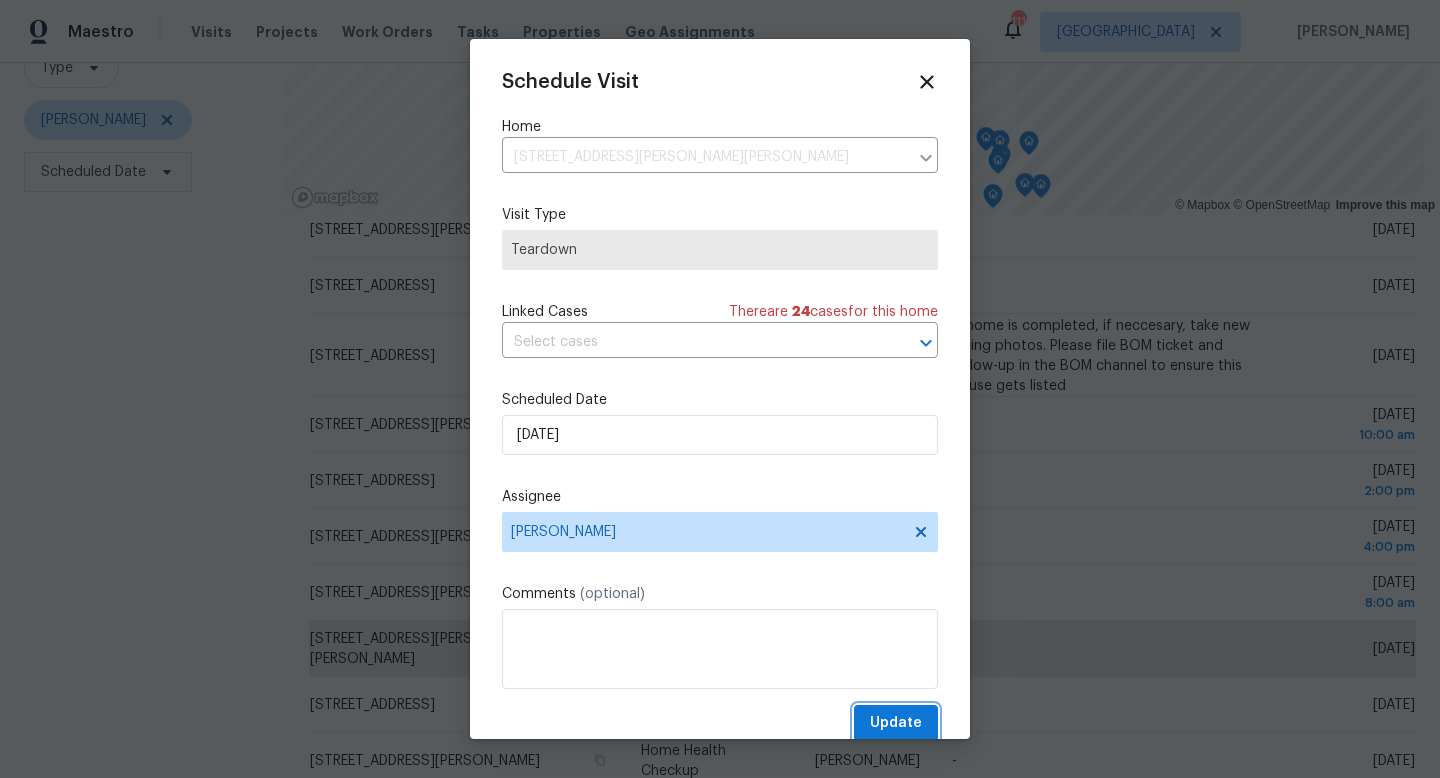 click on "Update" at bounding box center [896, 723] 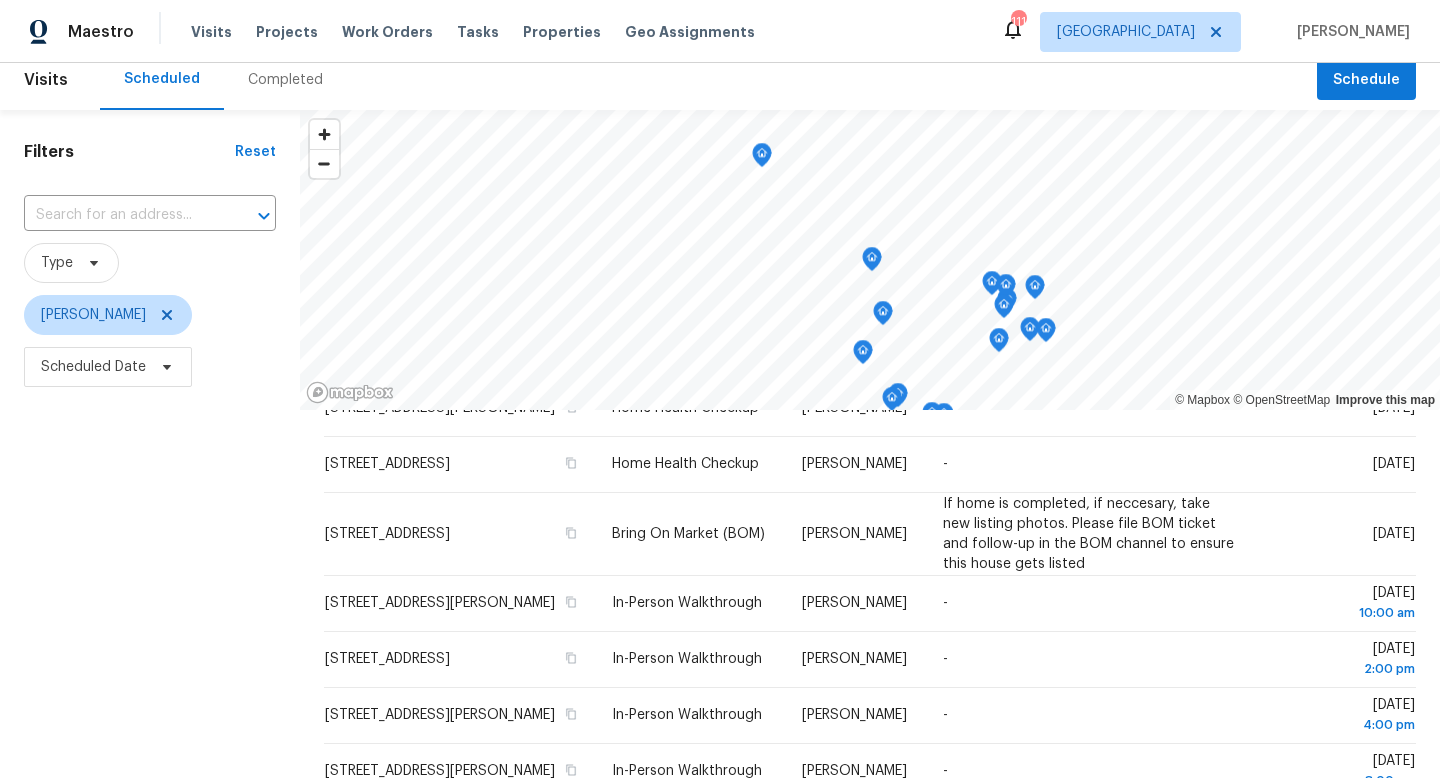 scroll, scrollTop: 11, scrollLeft: 0, axis: vertical 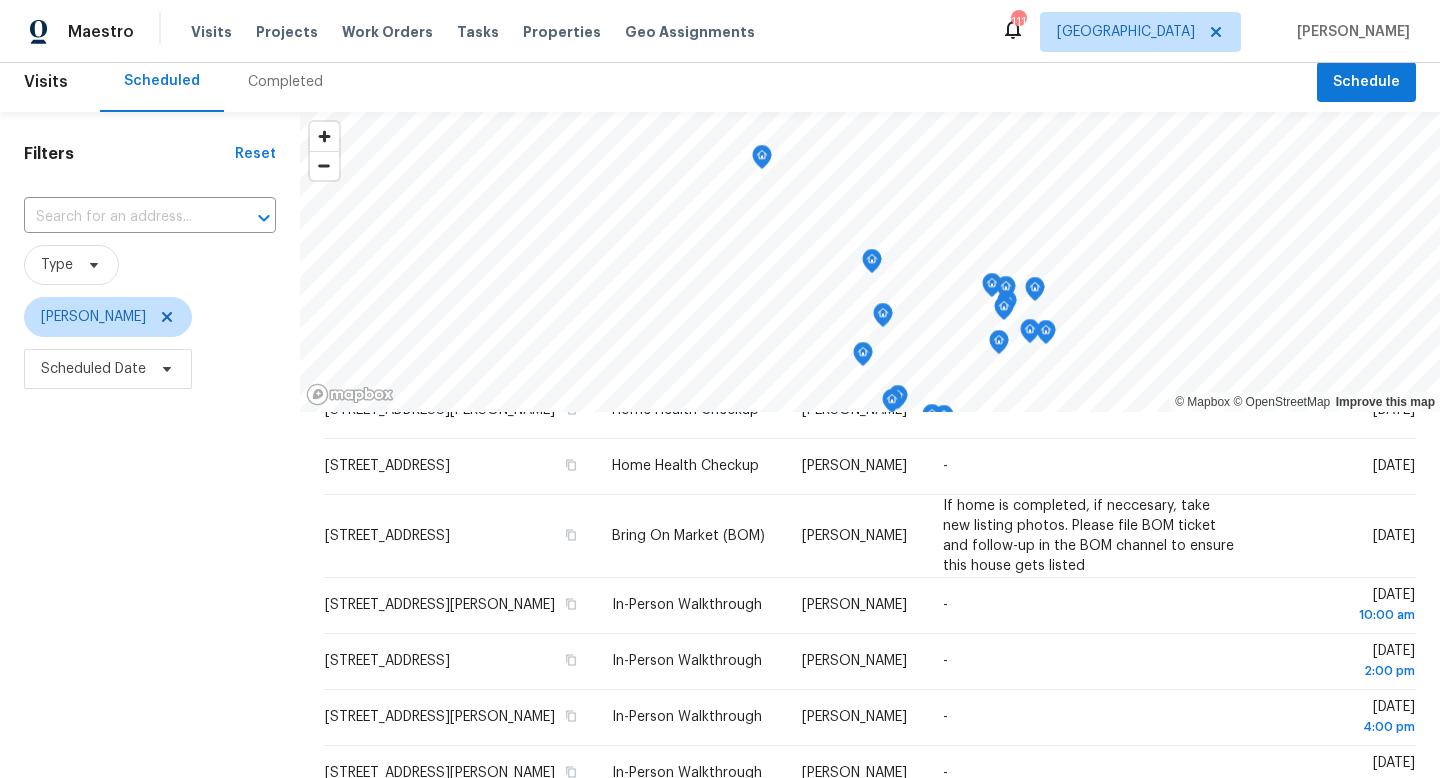 click 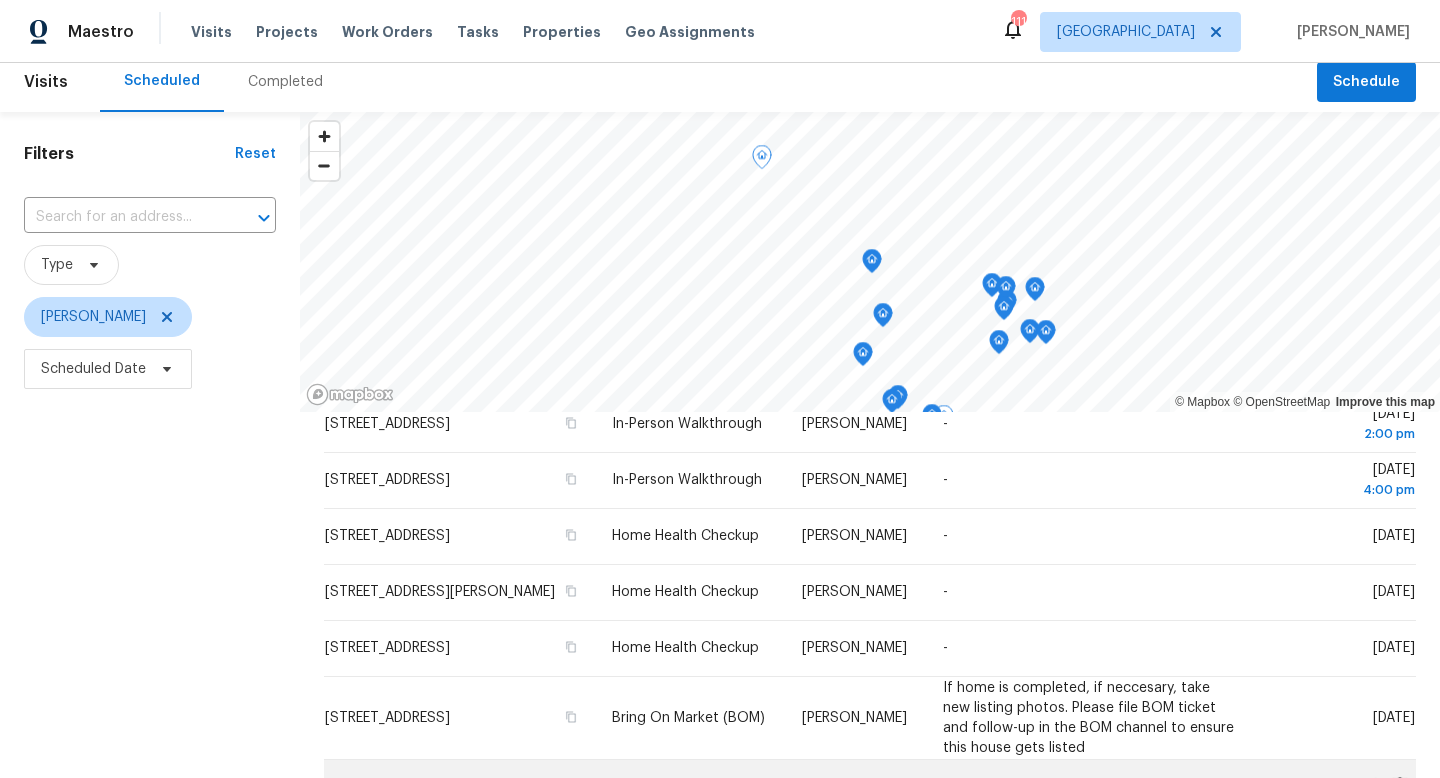 scroll, scrollTop: 650, scrollLeft: 0, axis: vertical 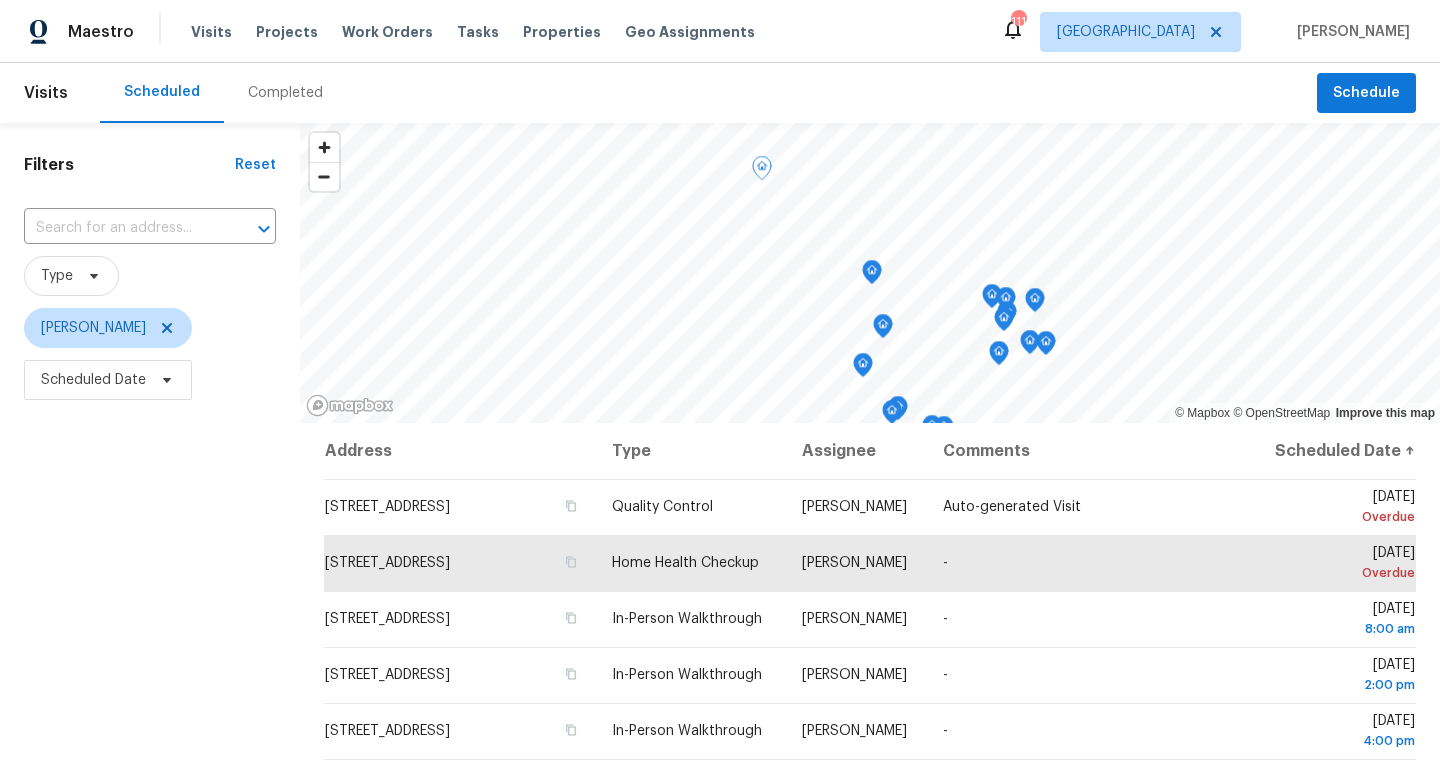 click 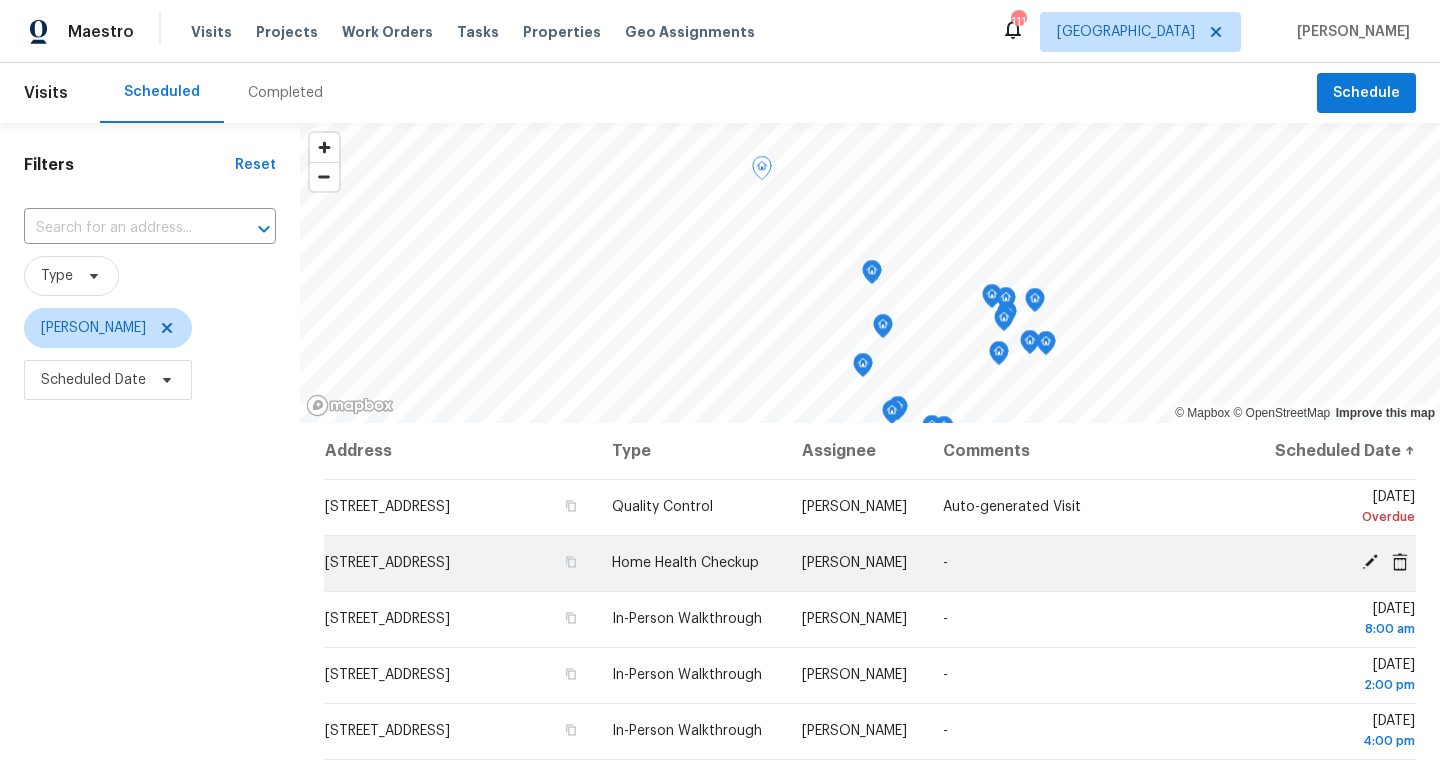 click on "45 Hampton Dr, Cartersville, GA 30121" at bounding box center (387, 563) 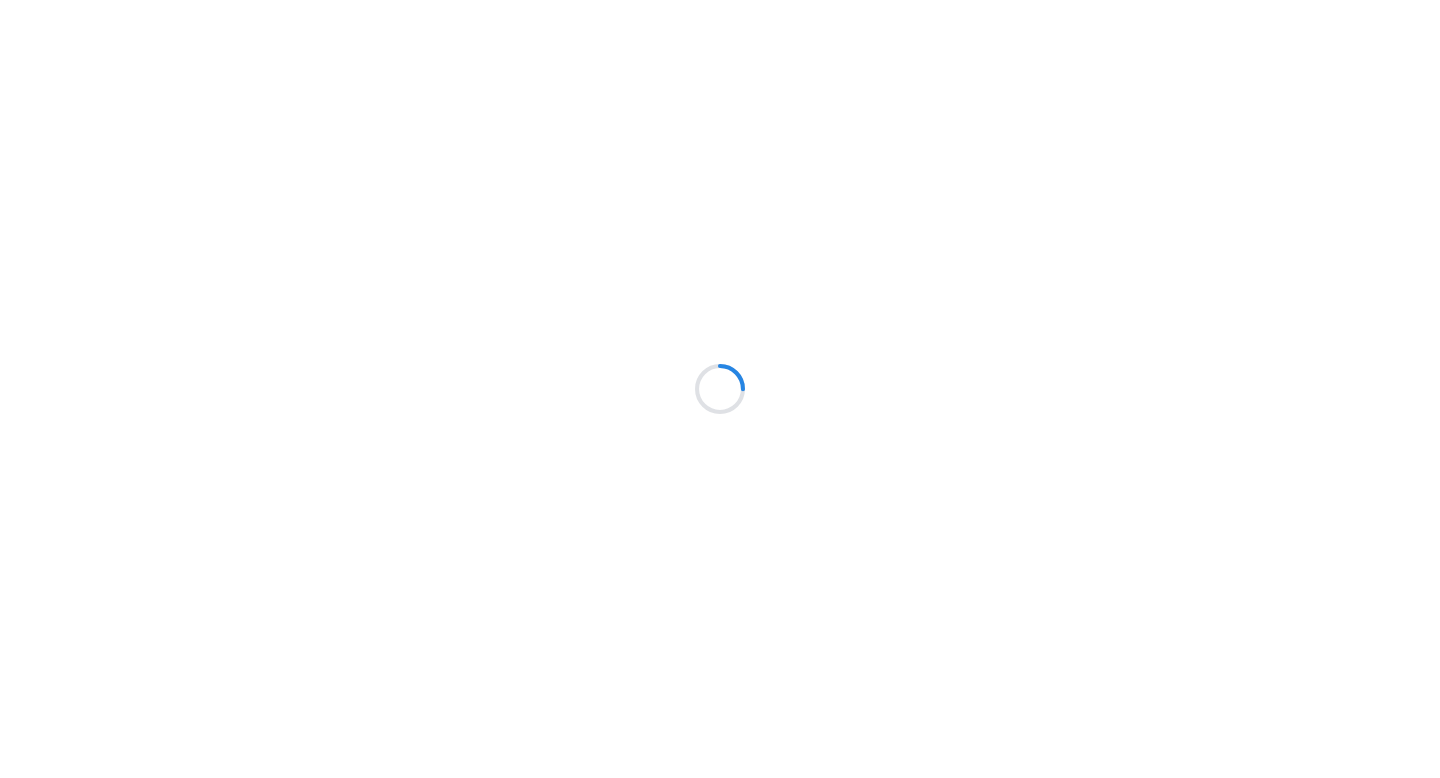 scroll, scrollTop: 0, scrollLeft: 0, axis: both 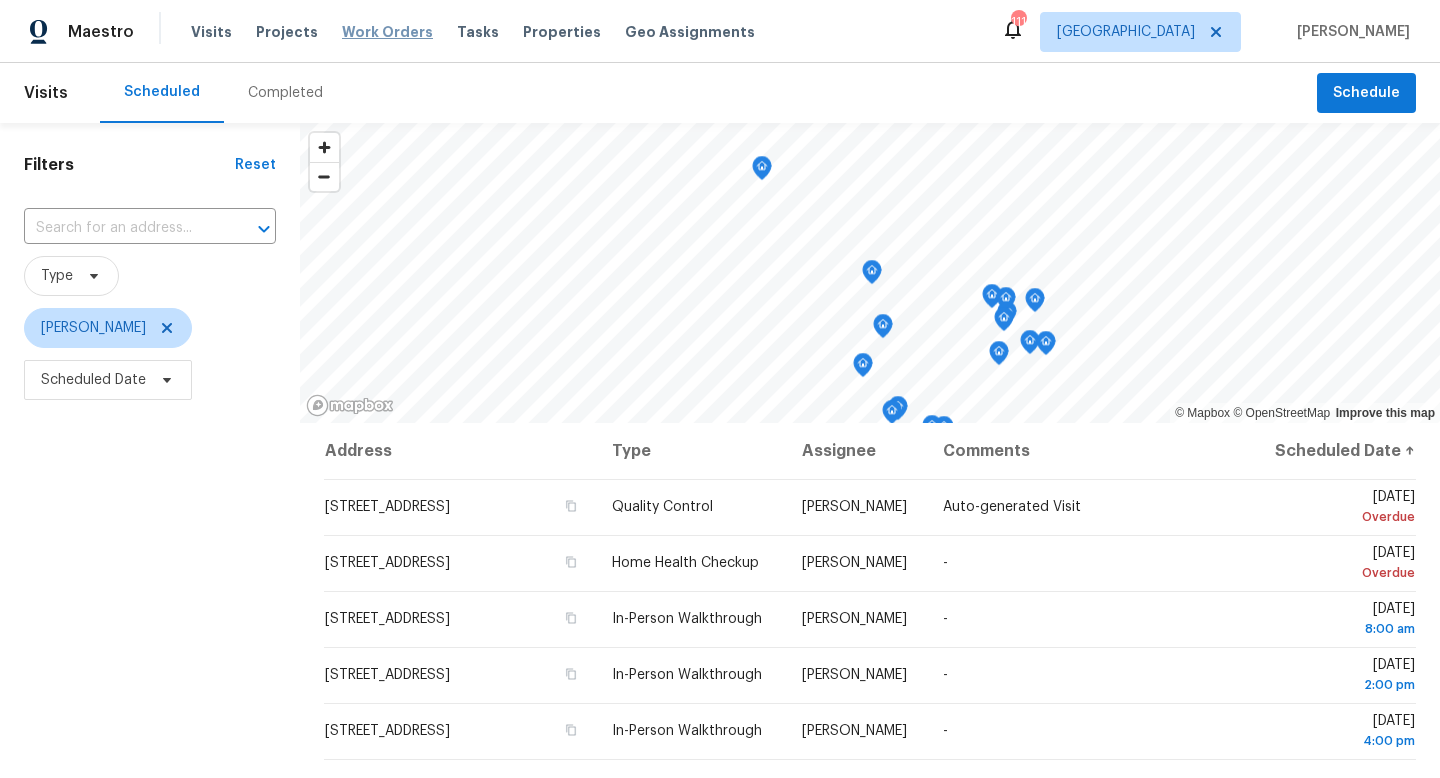 click on "Work Orders" at bounding box center [387, 32] 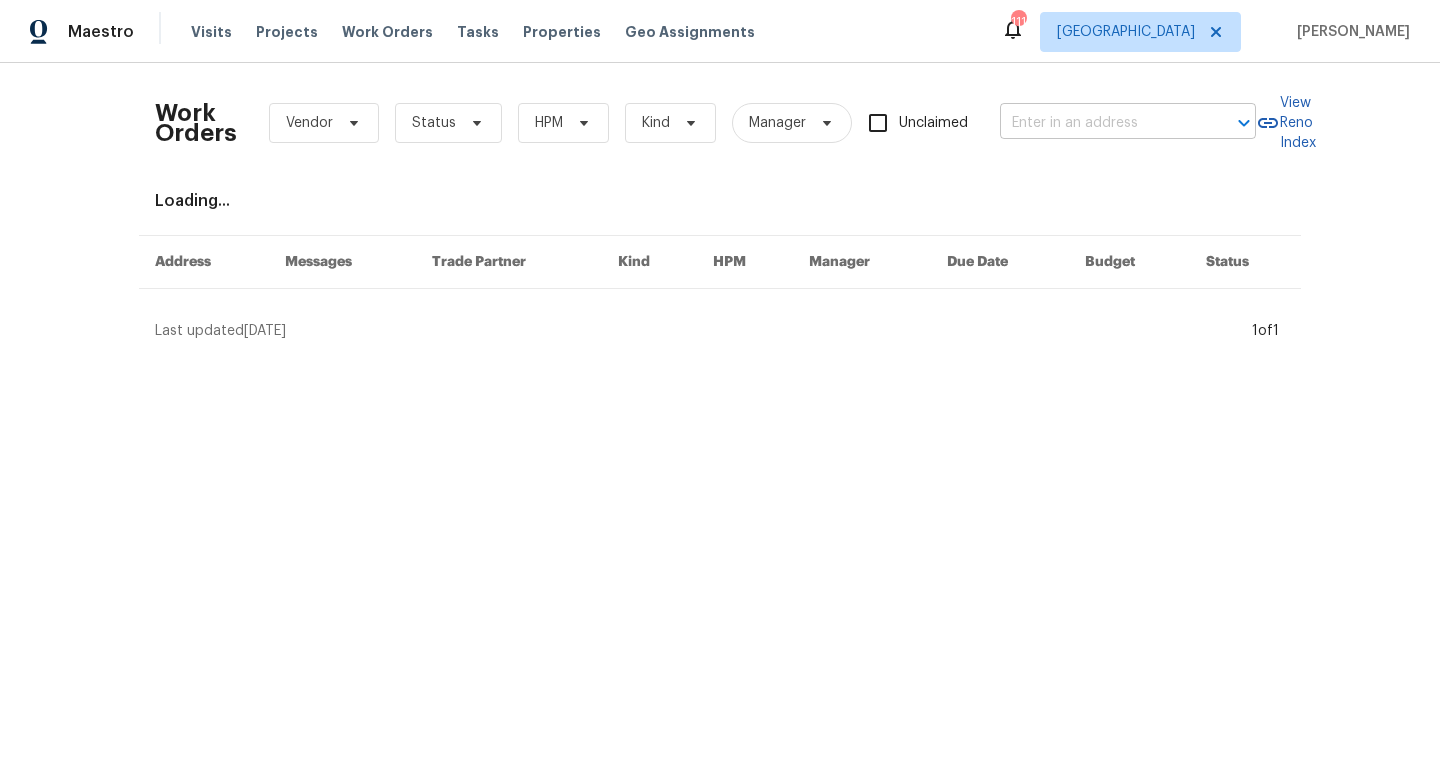 click at bounding box center [1100, 123] 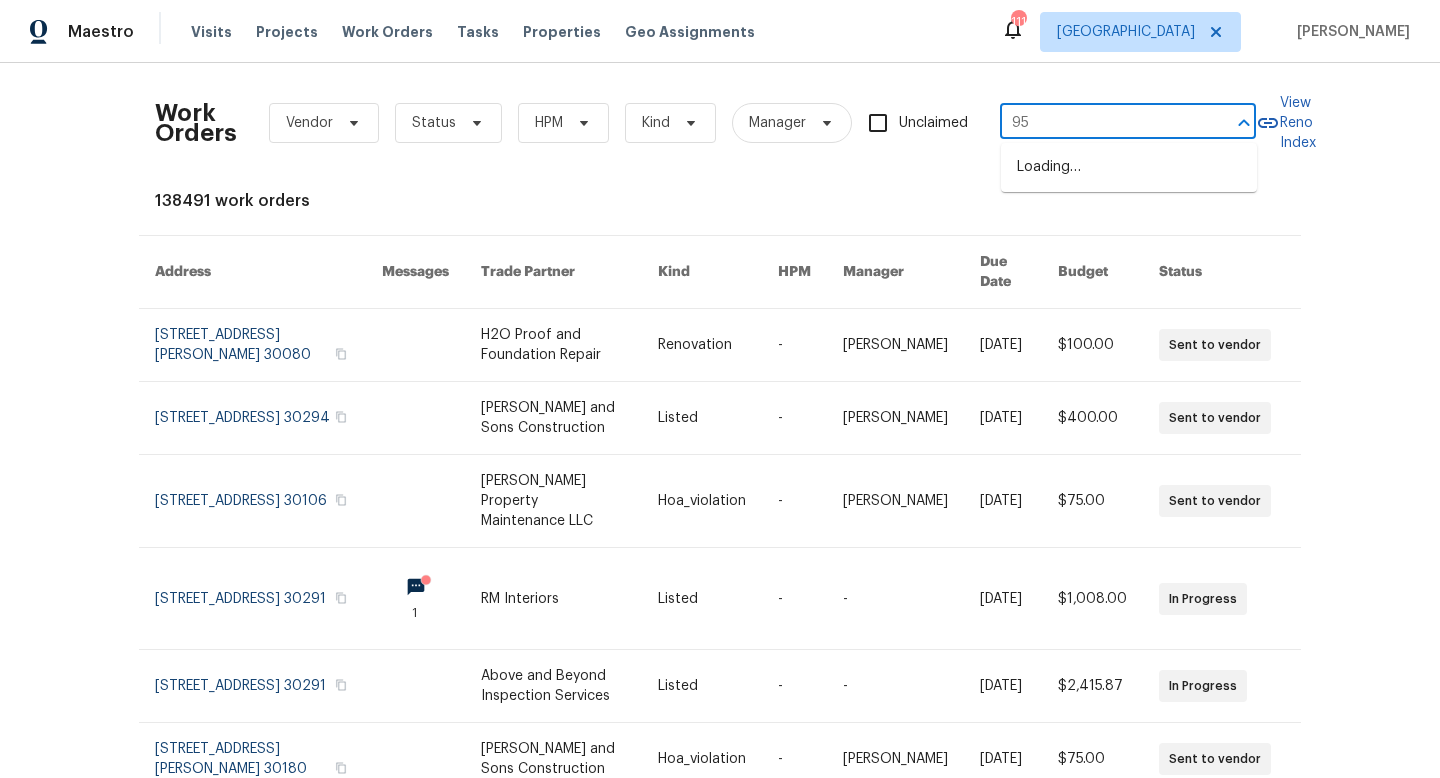 type on "956" 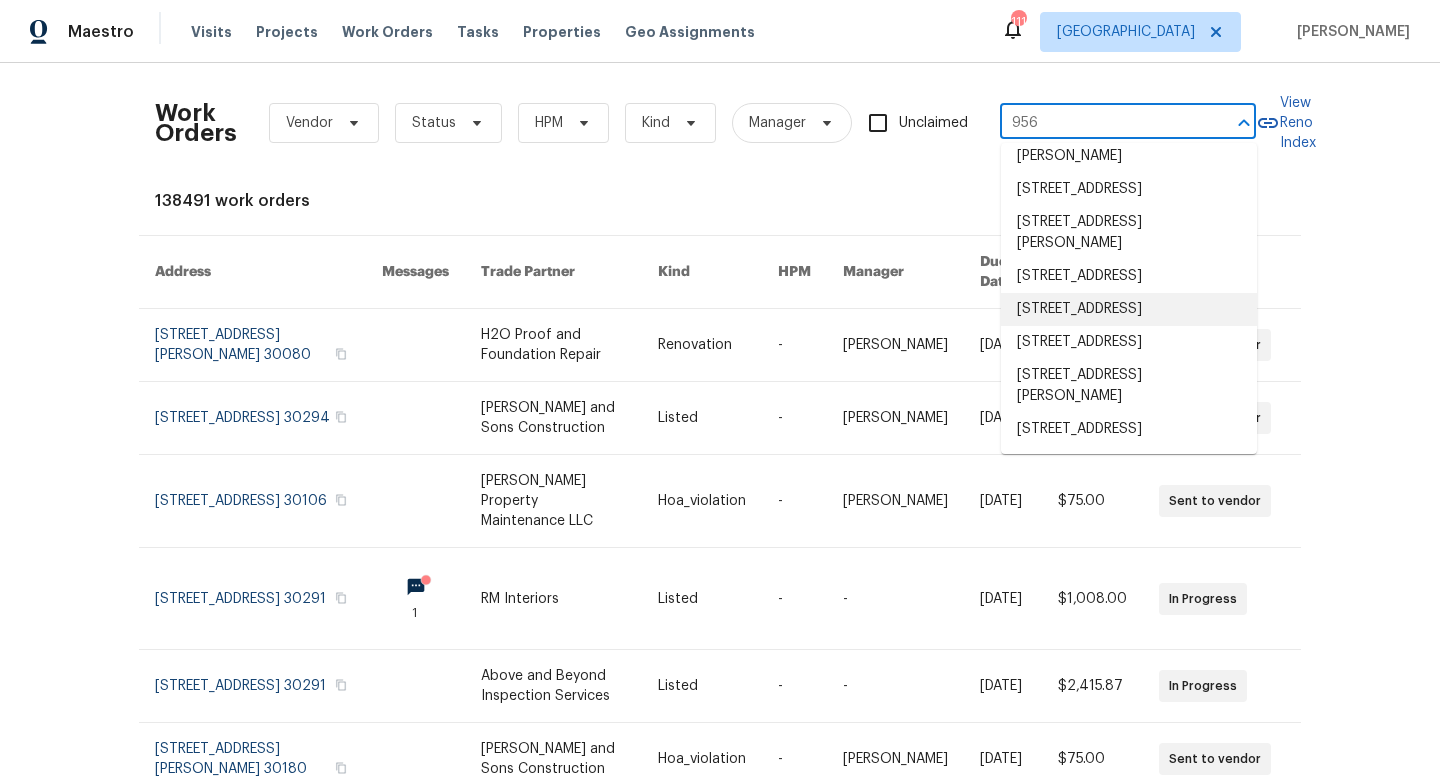 scroll, scrollTop: 817, scrollLeft: 0, axis: vertical 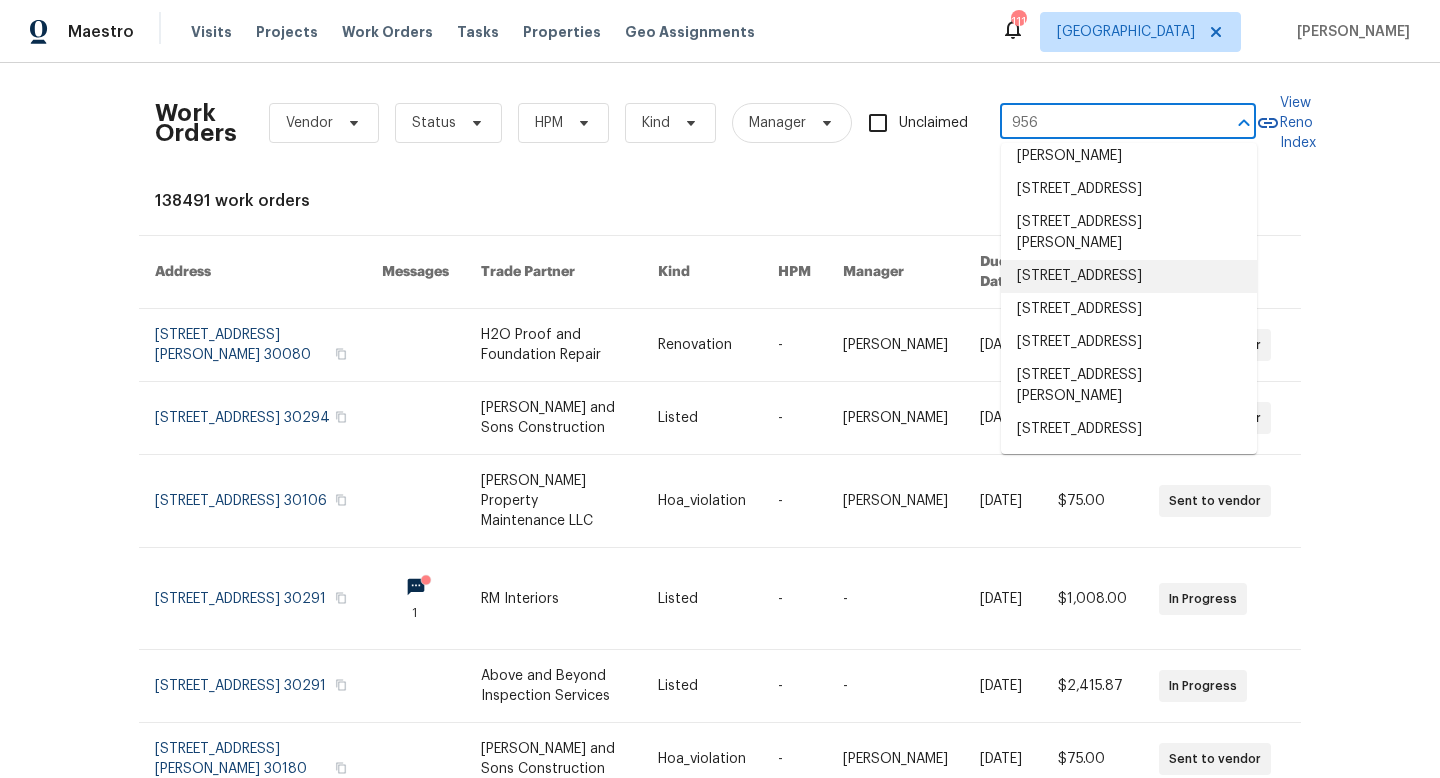 click on "956 Buckhorn Bnd, Locust Grove, GA 30248" at bounding box center (1129, 276) 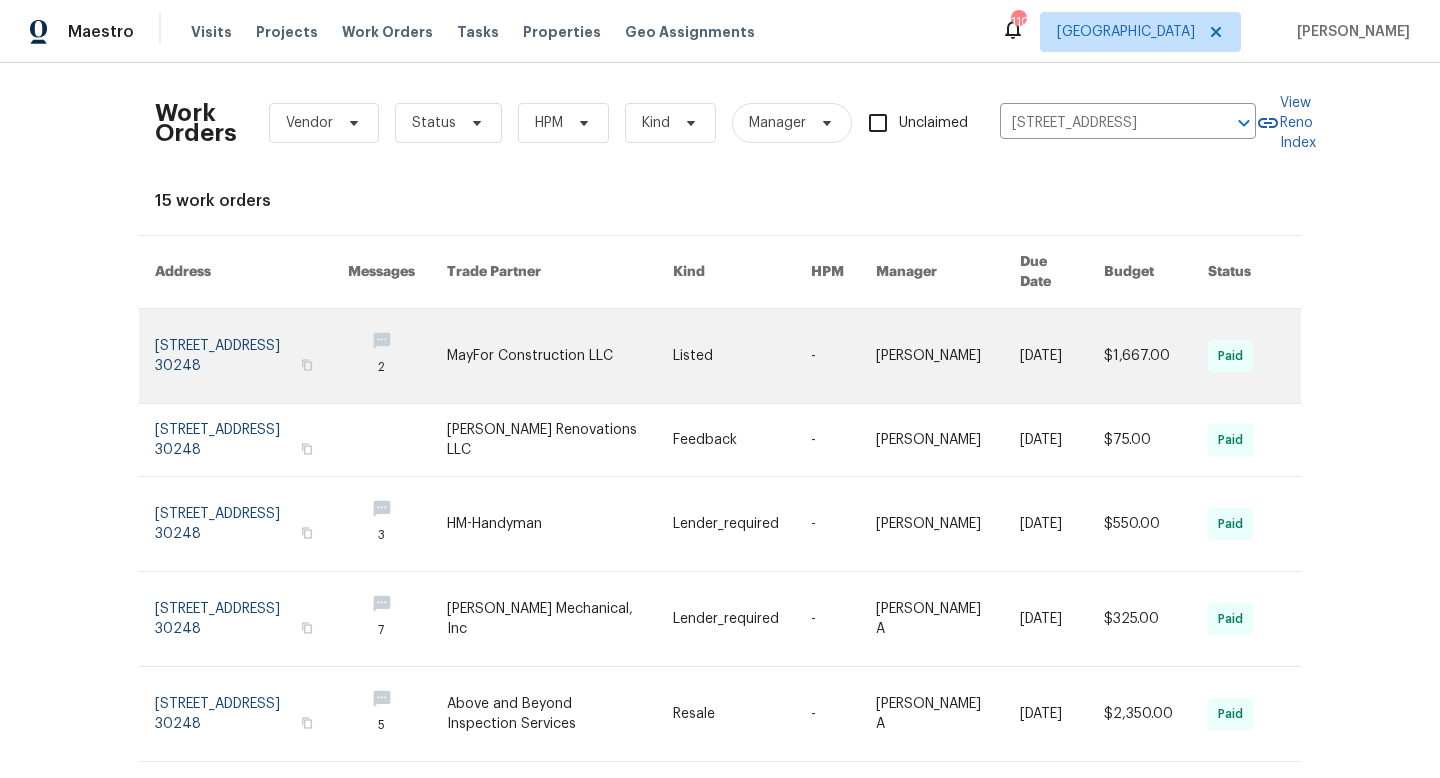 click at bounding box center (251, 356) 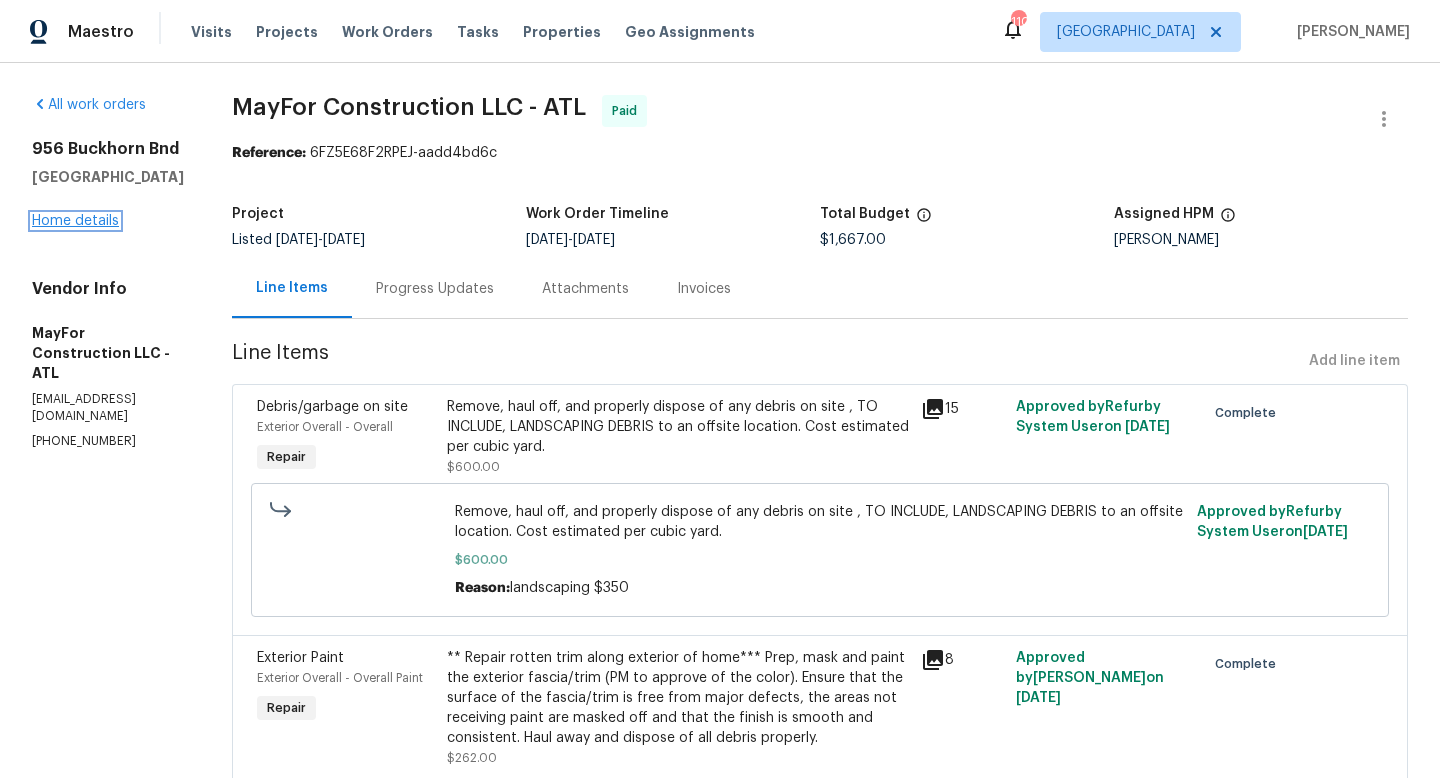 click on "Home details" at bounding box center (75, 221) 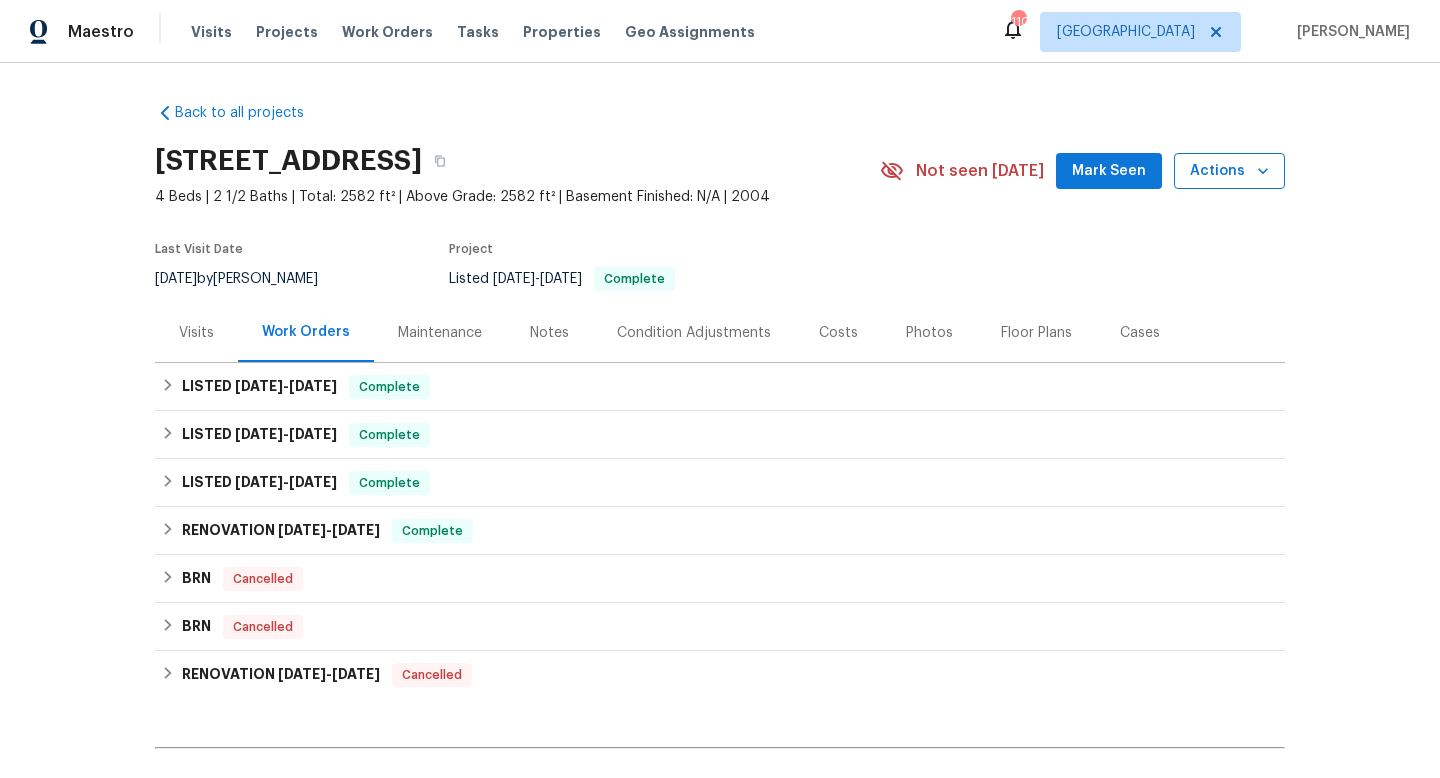 click on "Actions" at bounding box center [1229, 171] 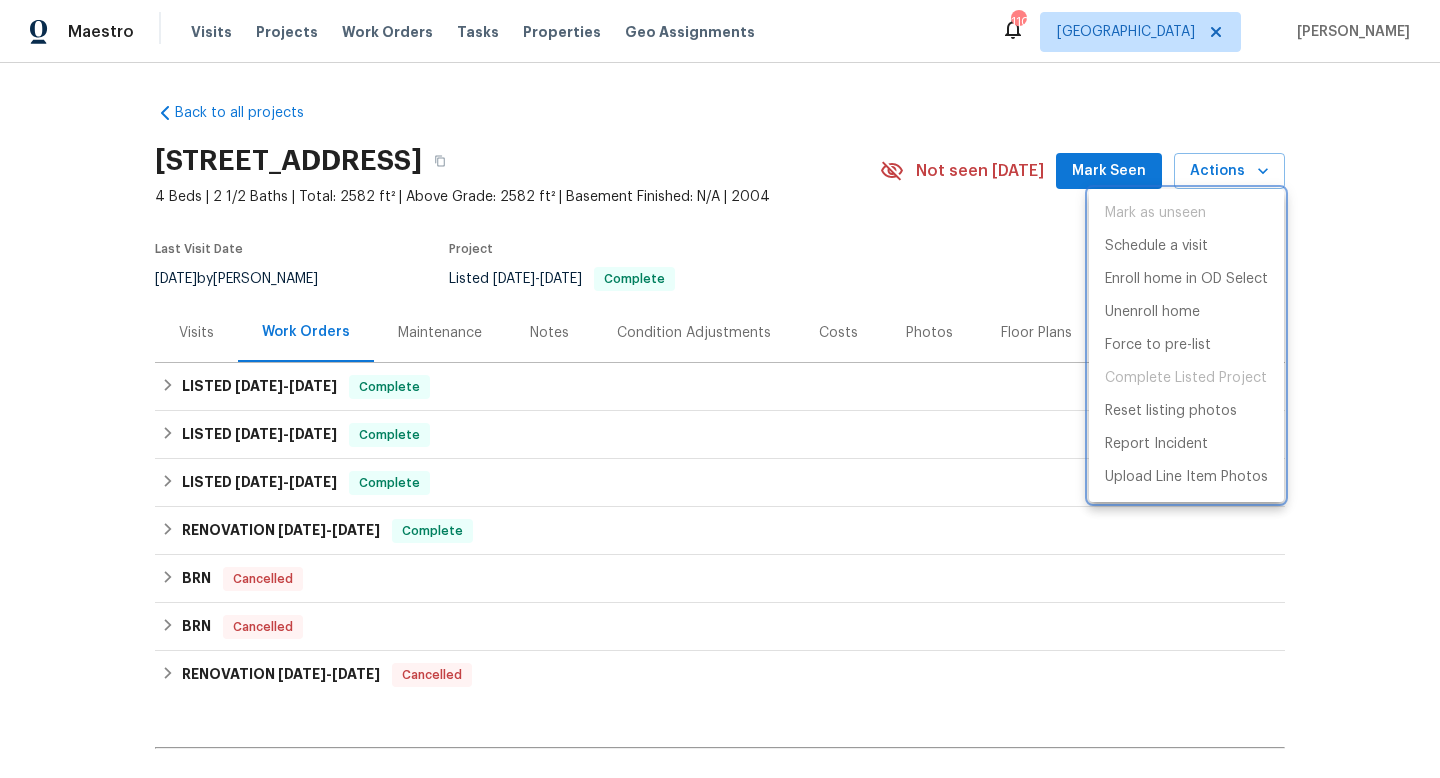 click at bounding box center (720, 389) 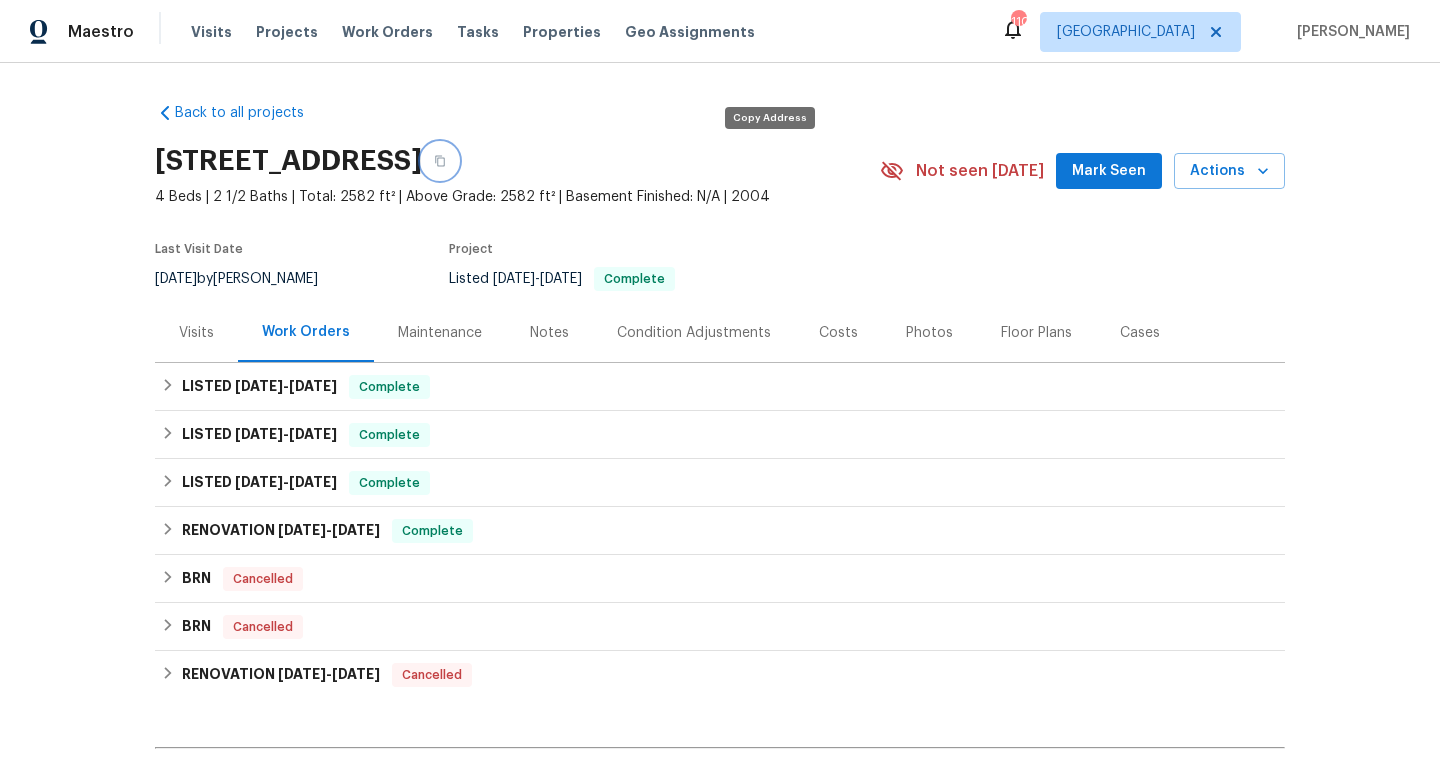 click 